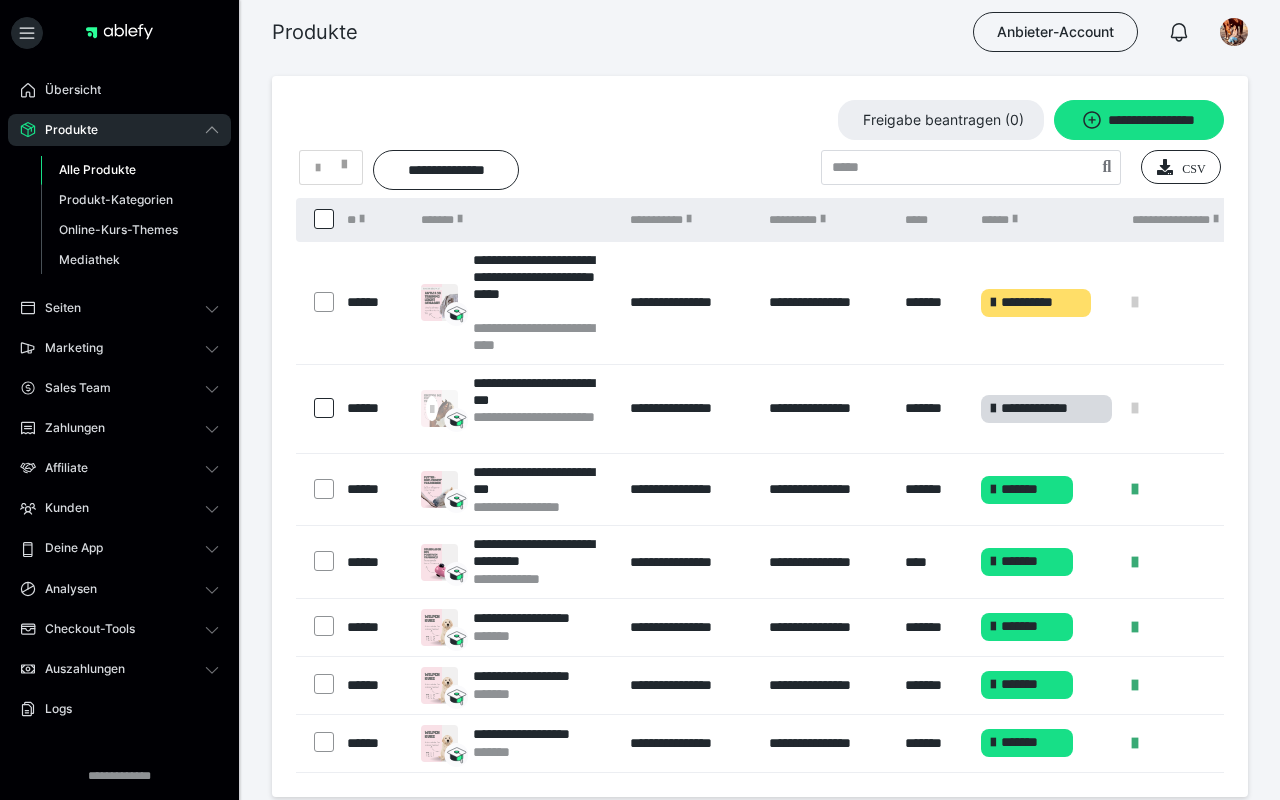 scroll, scrollTop: 0, scrollLeft: 0, axis: both 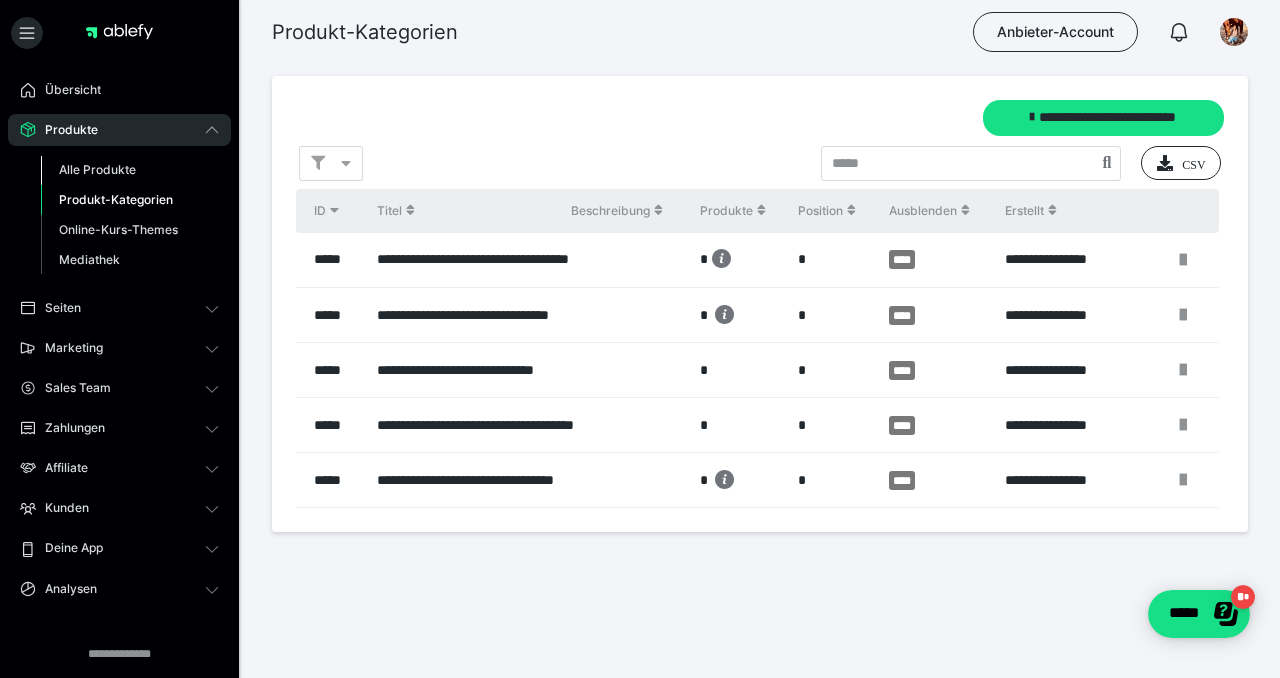 click on "Alle Produkte" at bounding box center (97, 169) 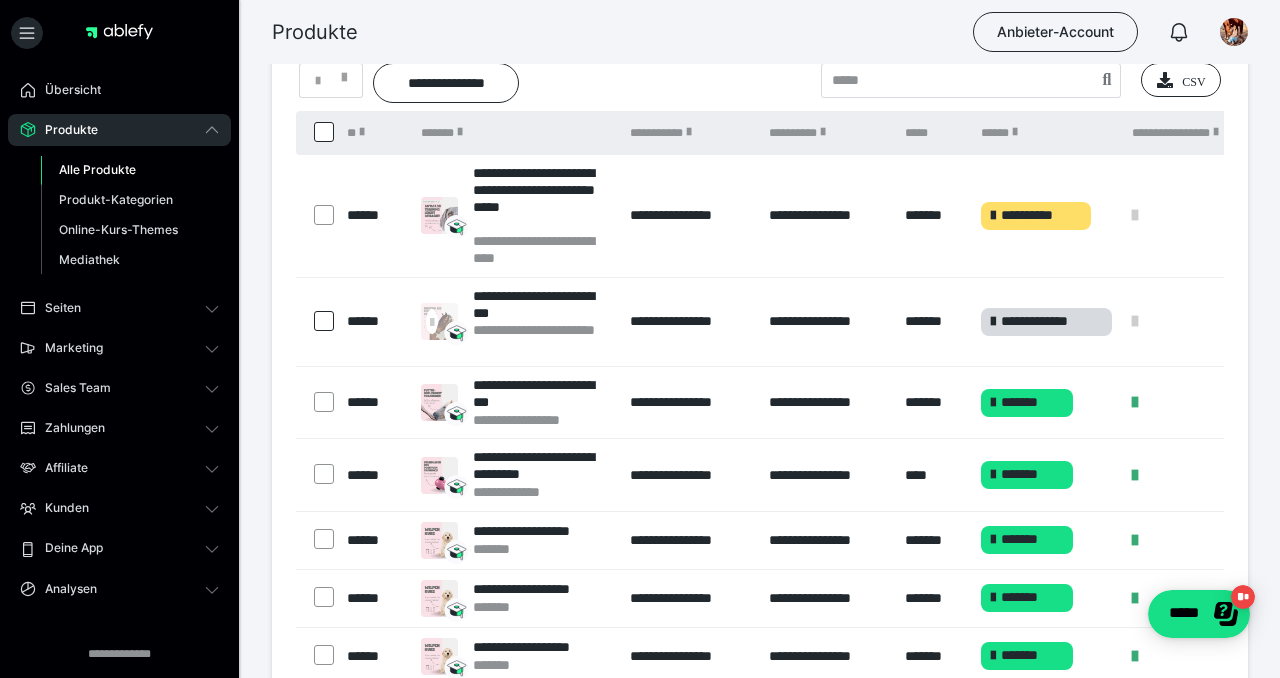 scroll, scrollTop: 103, scrollLeft: 0, axis: vertical 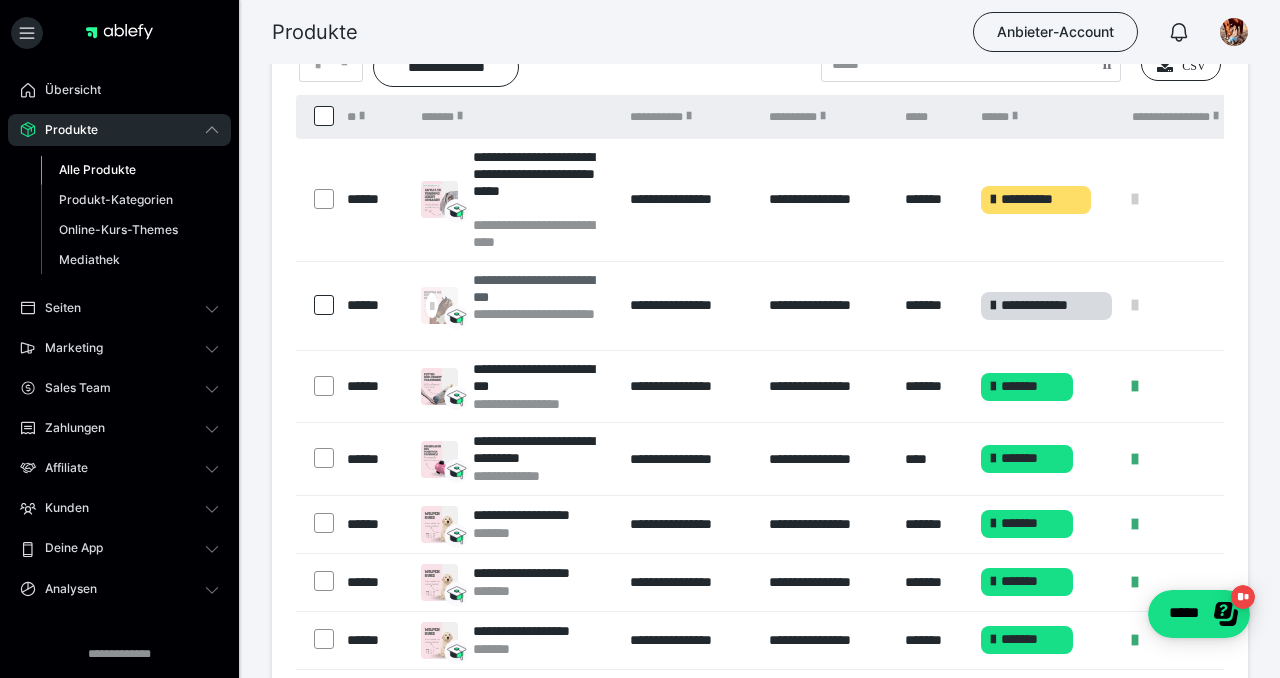 click on "**********" at bounding box center (541, 289) 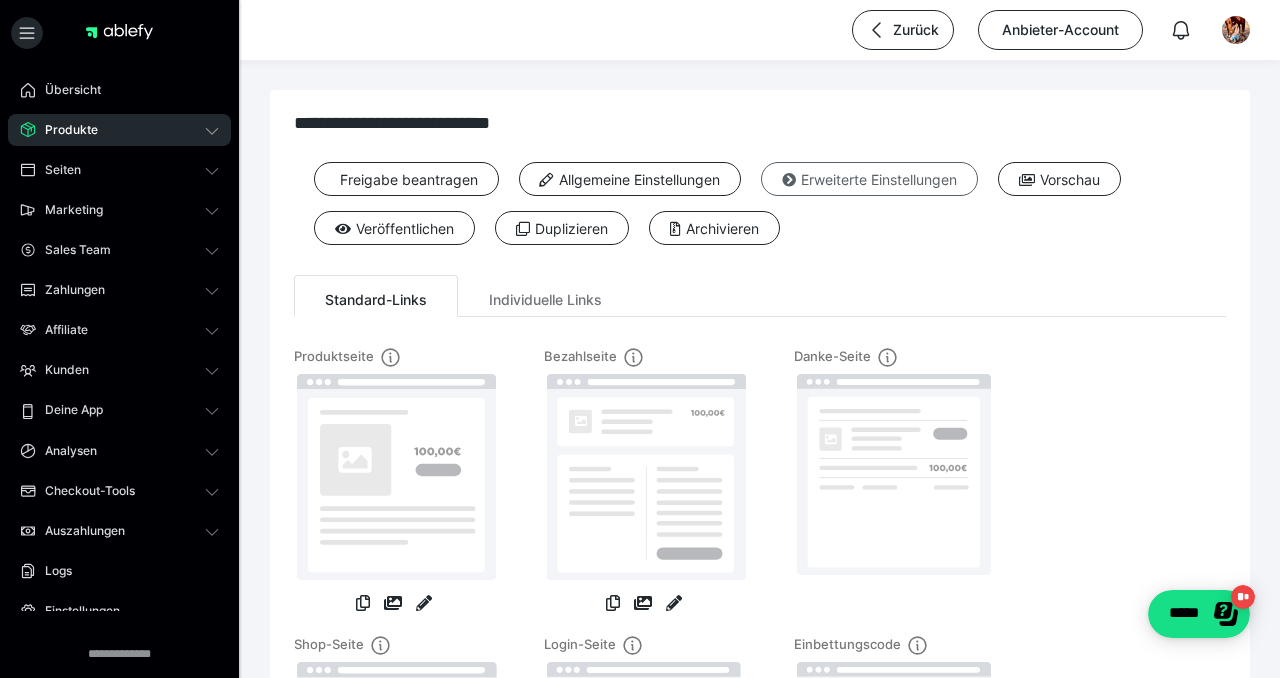 click on "Erweiterte Einstellungen" at bounding box center (869, 179) 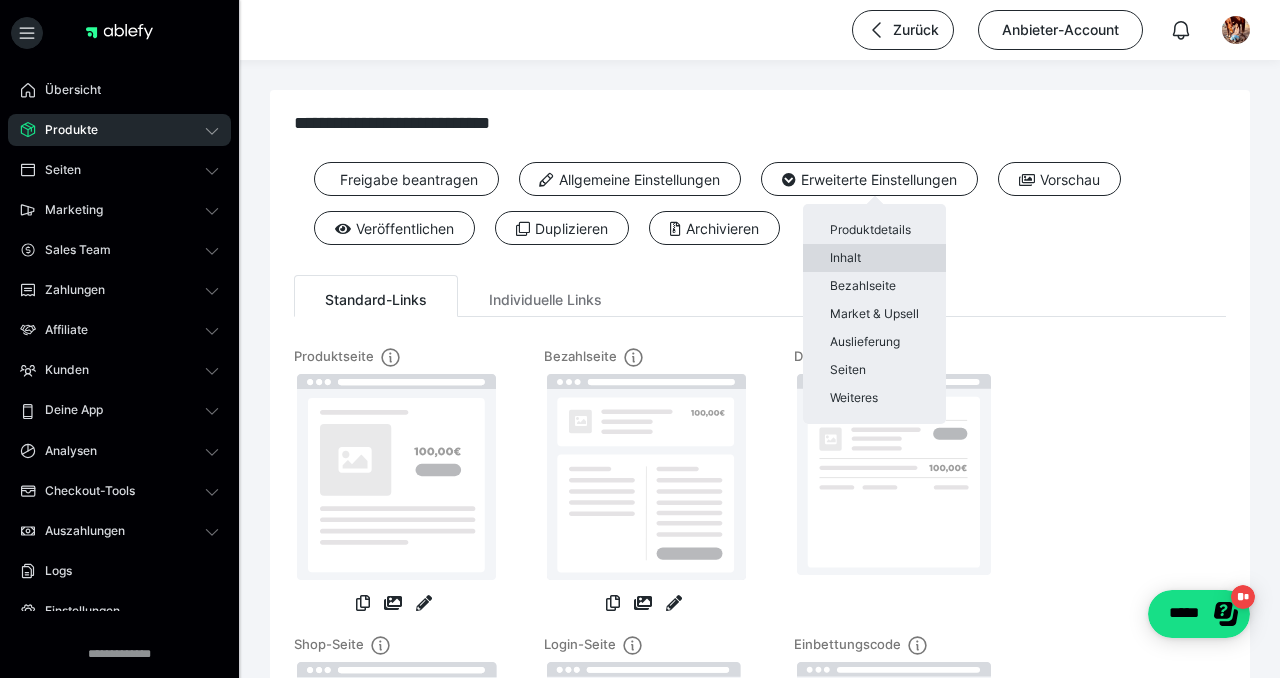 click on "Inhalt" at bounding box center [874, 258] 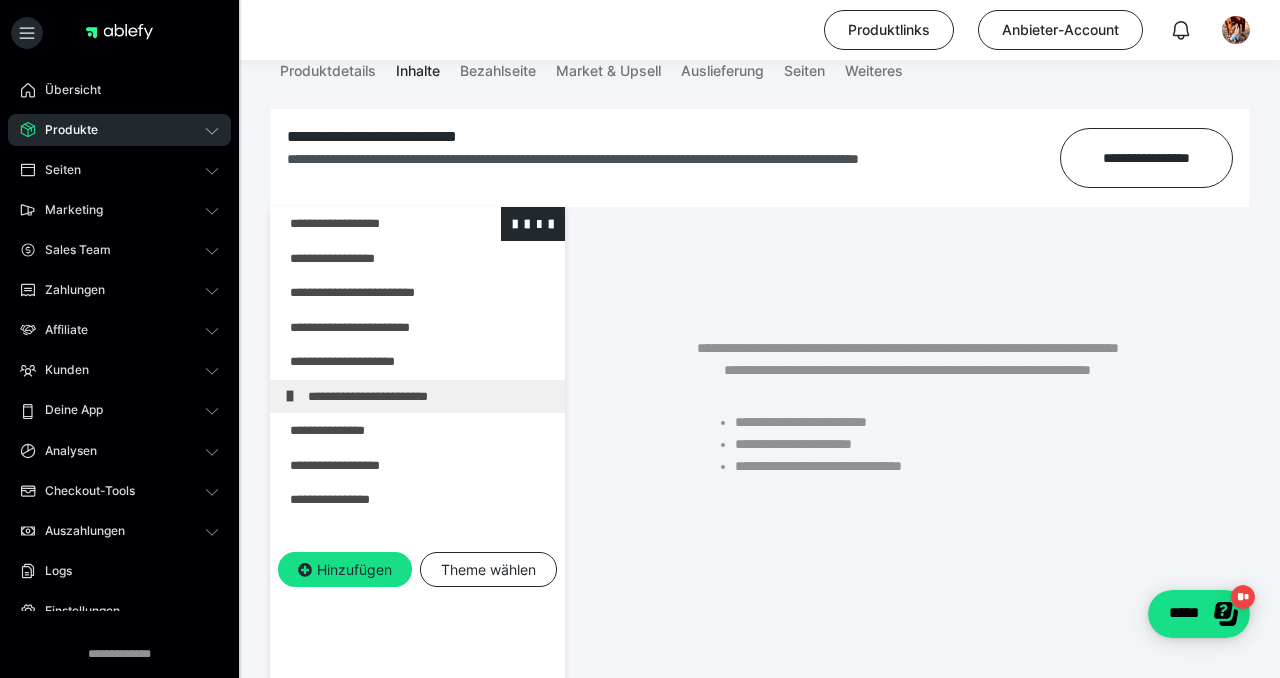 scroll, scrollTop: 274, scrollLeft: 0, axis: vertical 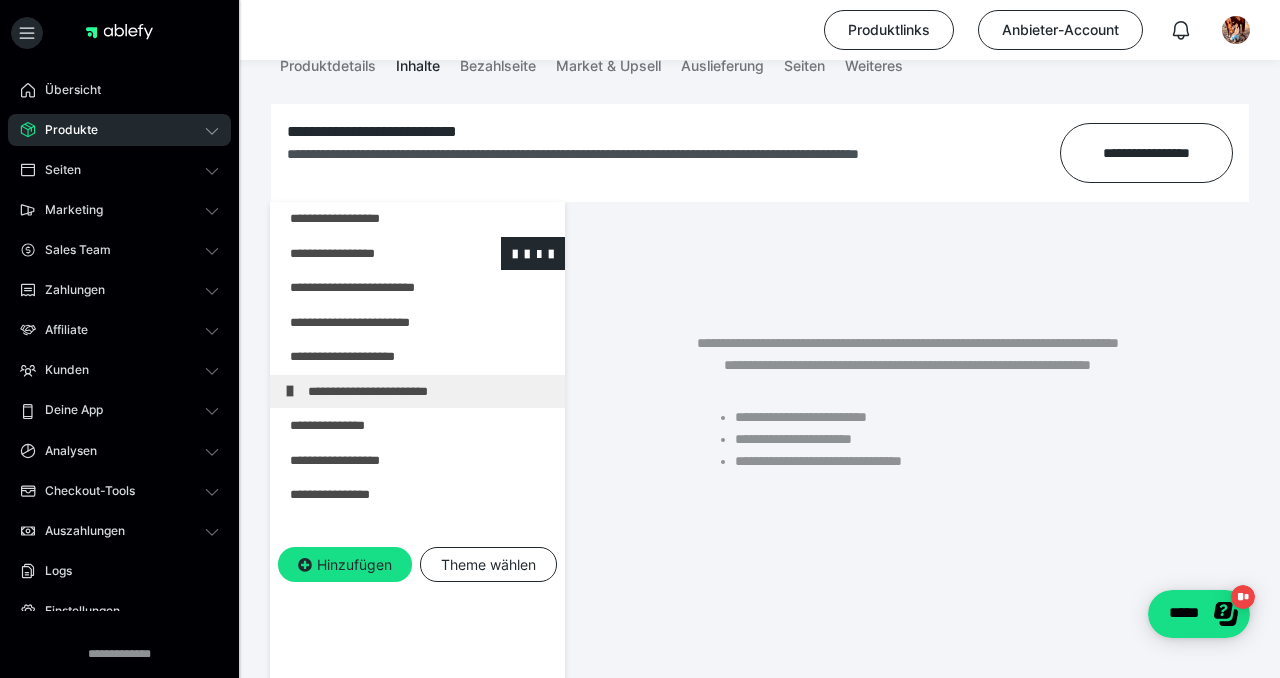click at bounding box center [365, 254] 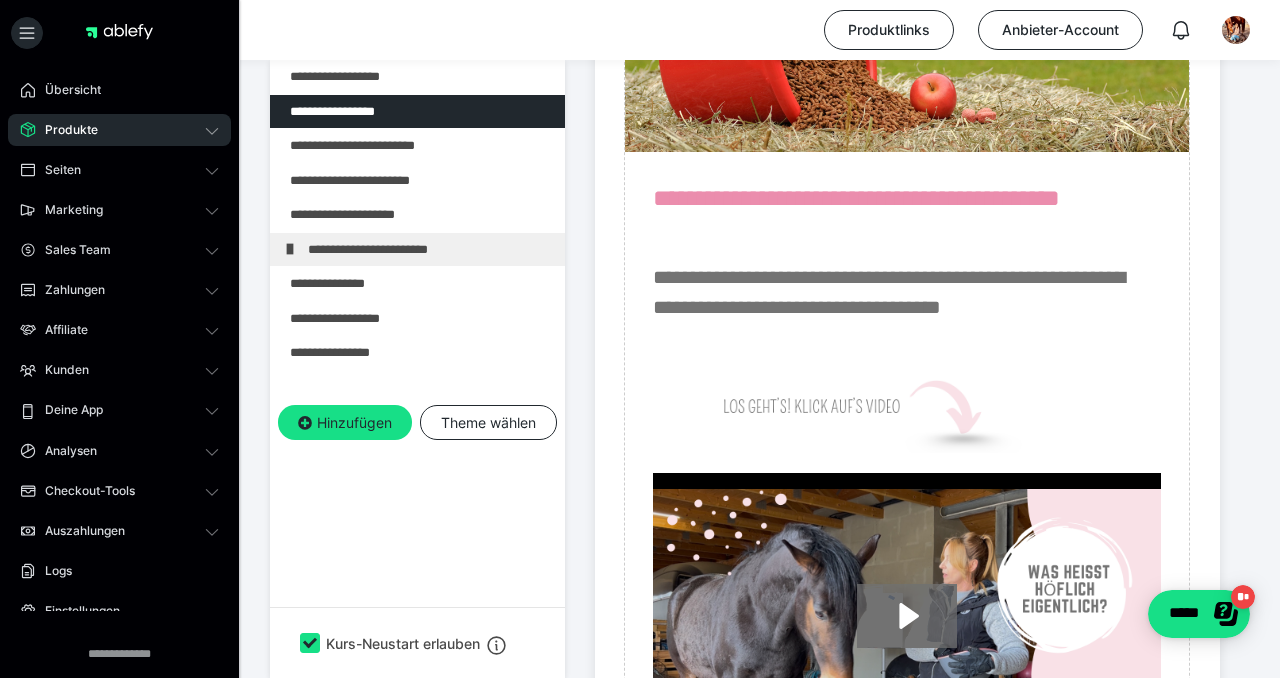 scroll, scrollTop: 777, scrollLeft: 0, axis: vertical 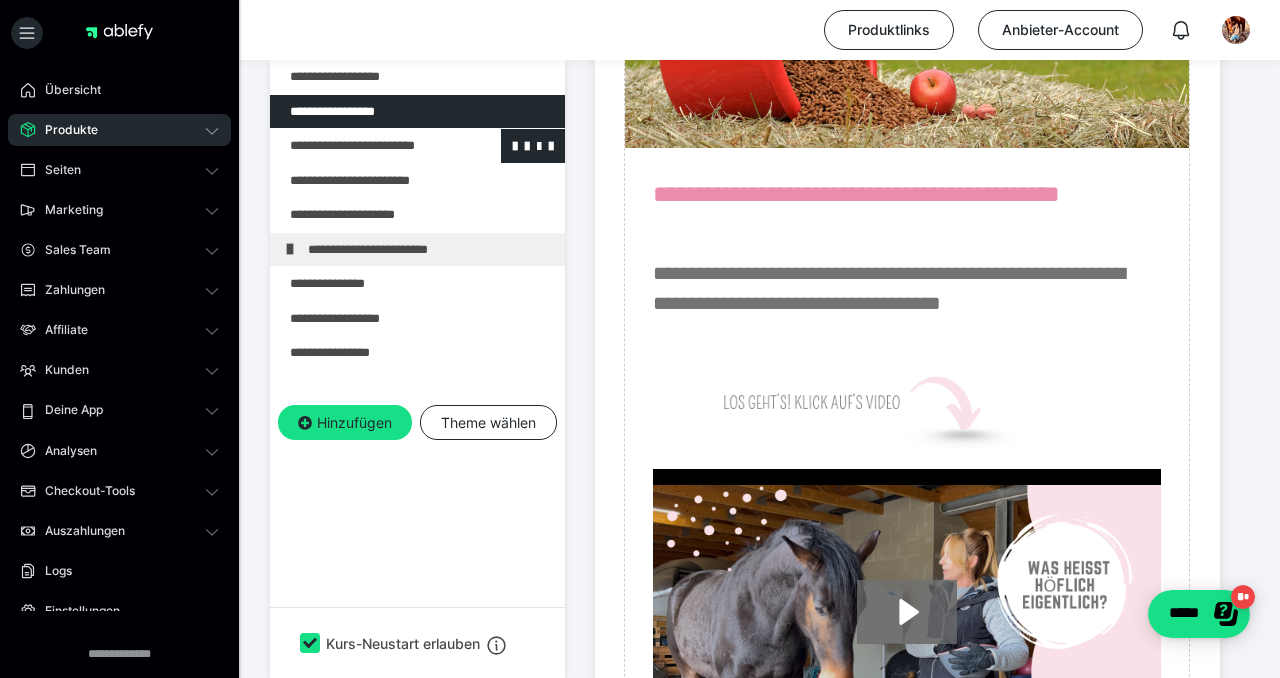 click at bounding box center (365, 146) 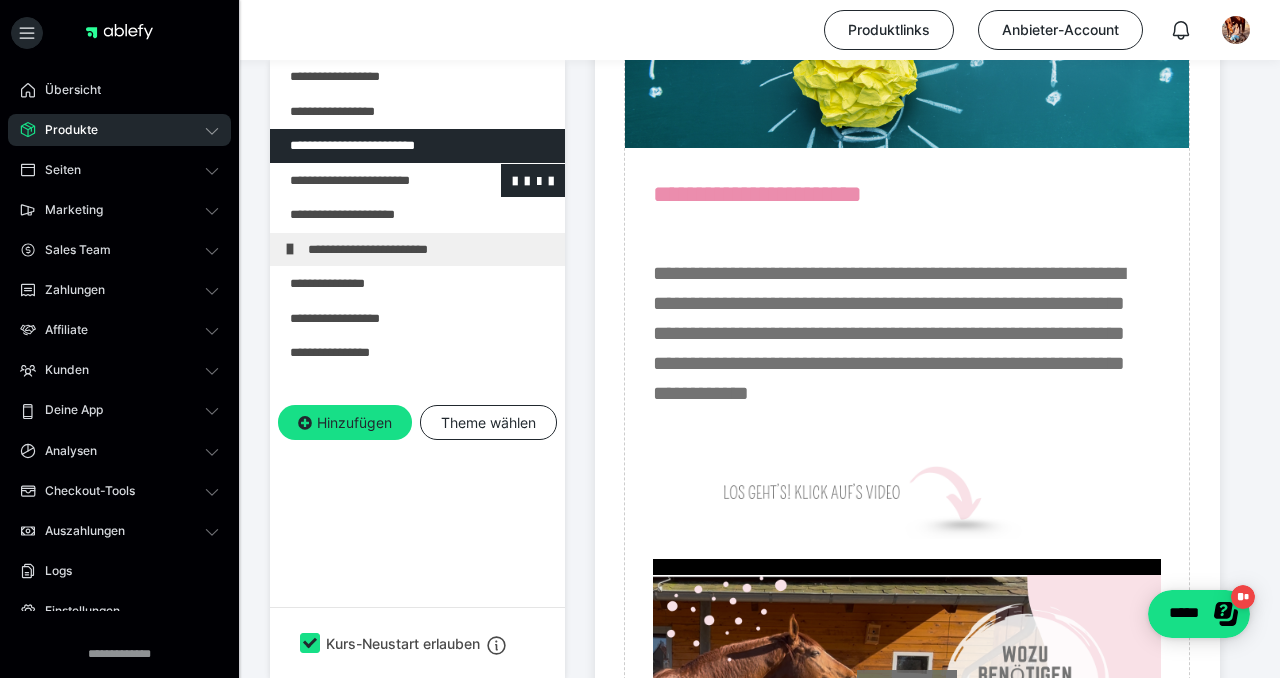 click at bounding box center (365, 181) 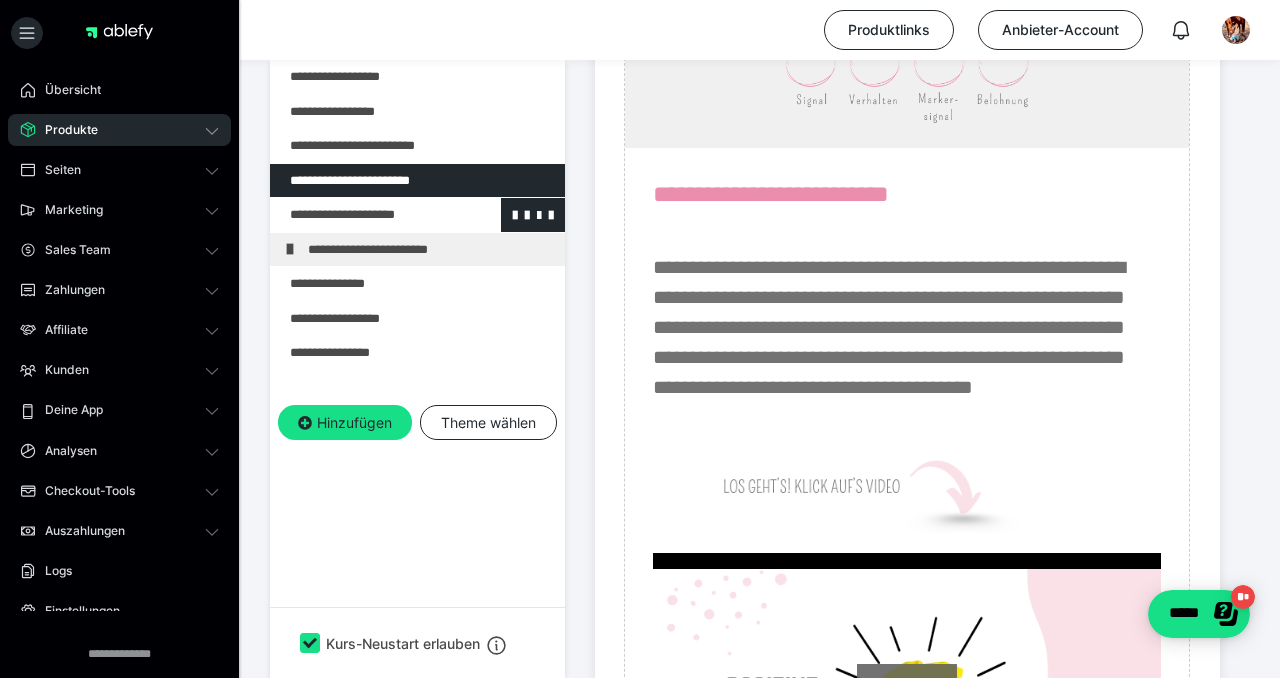 click at bounding box center [365, 215] 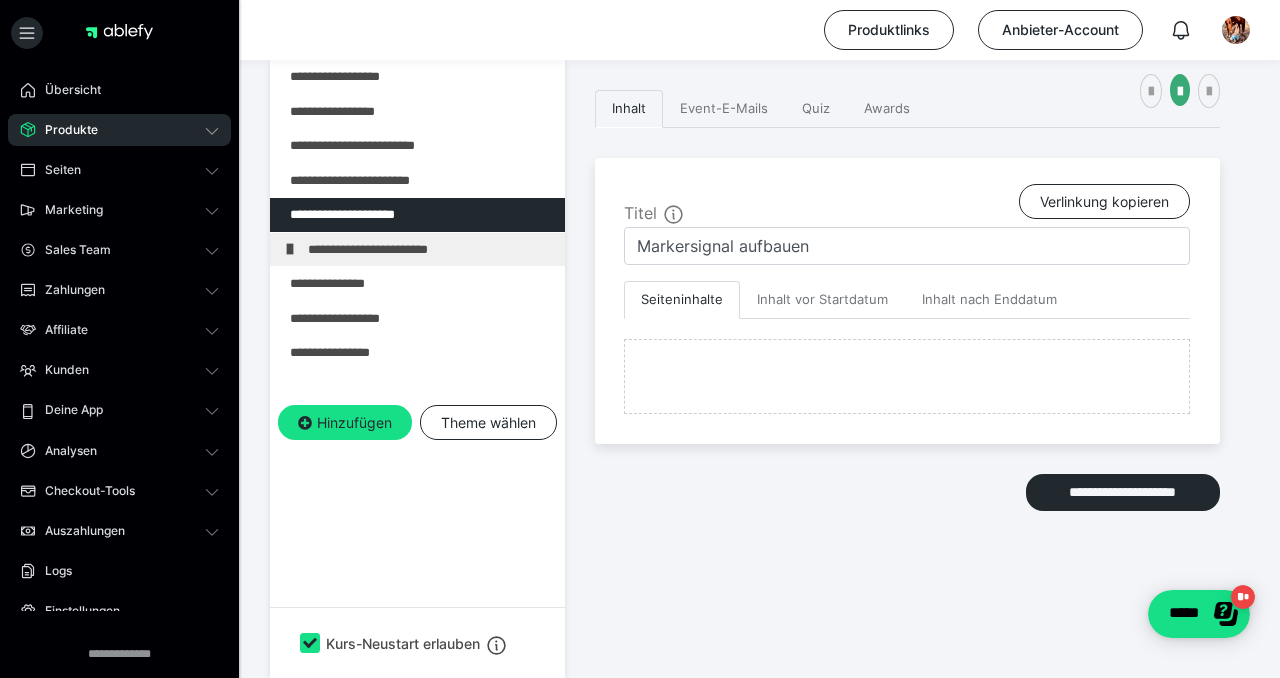 scroll, scrollTop: 777, scrollLeft: 0, axis: vertical 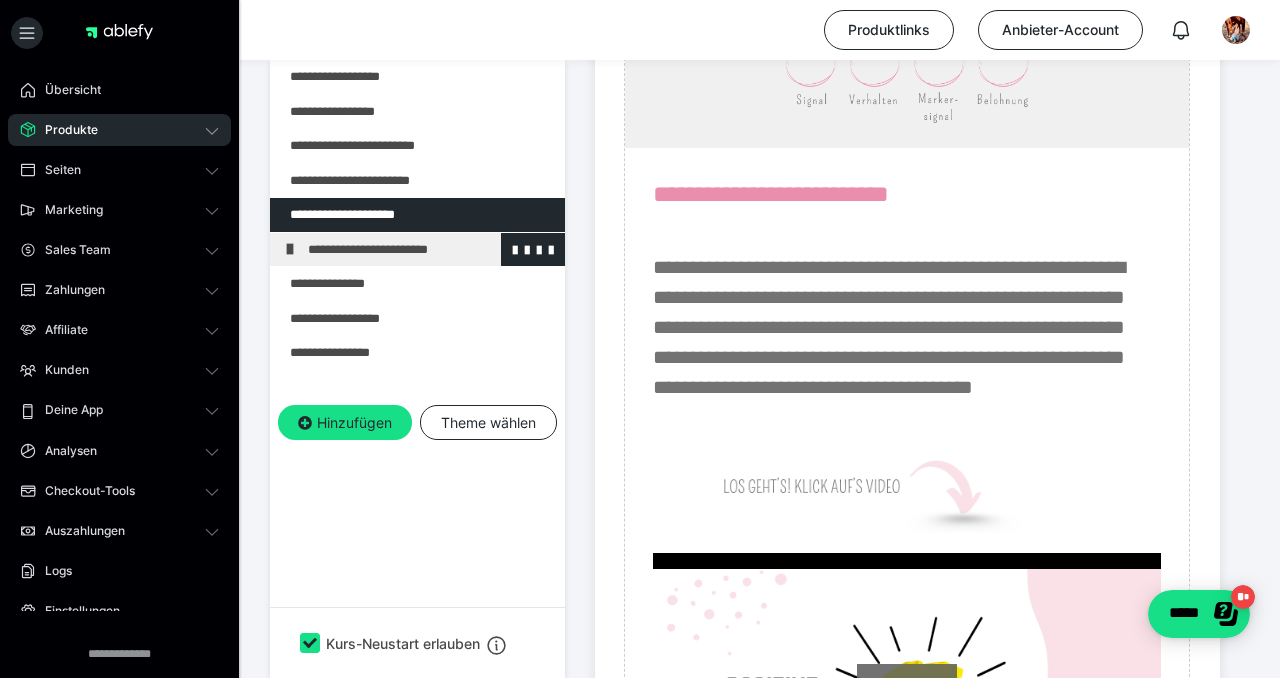 click at bounding box center [290, 249] 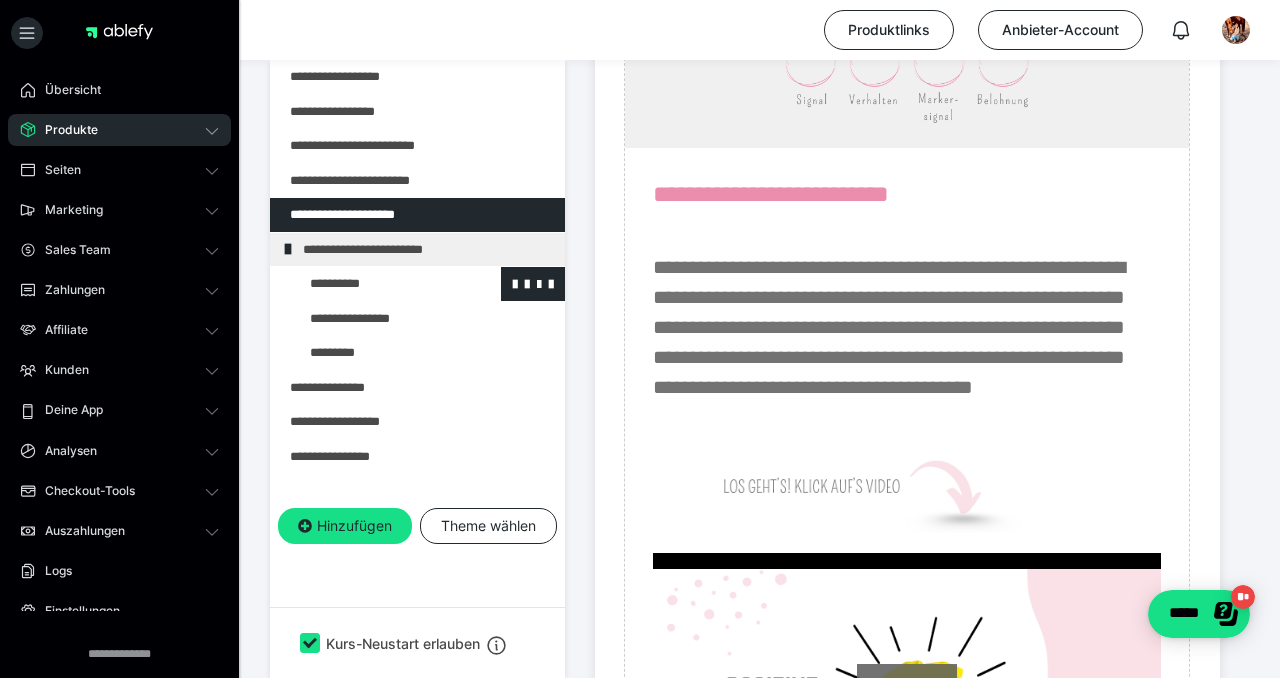 click at bounding box center (375, 284) 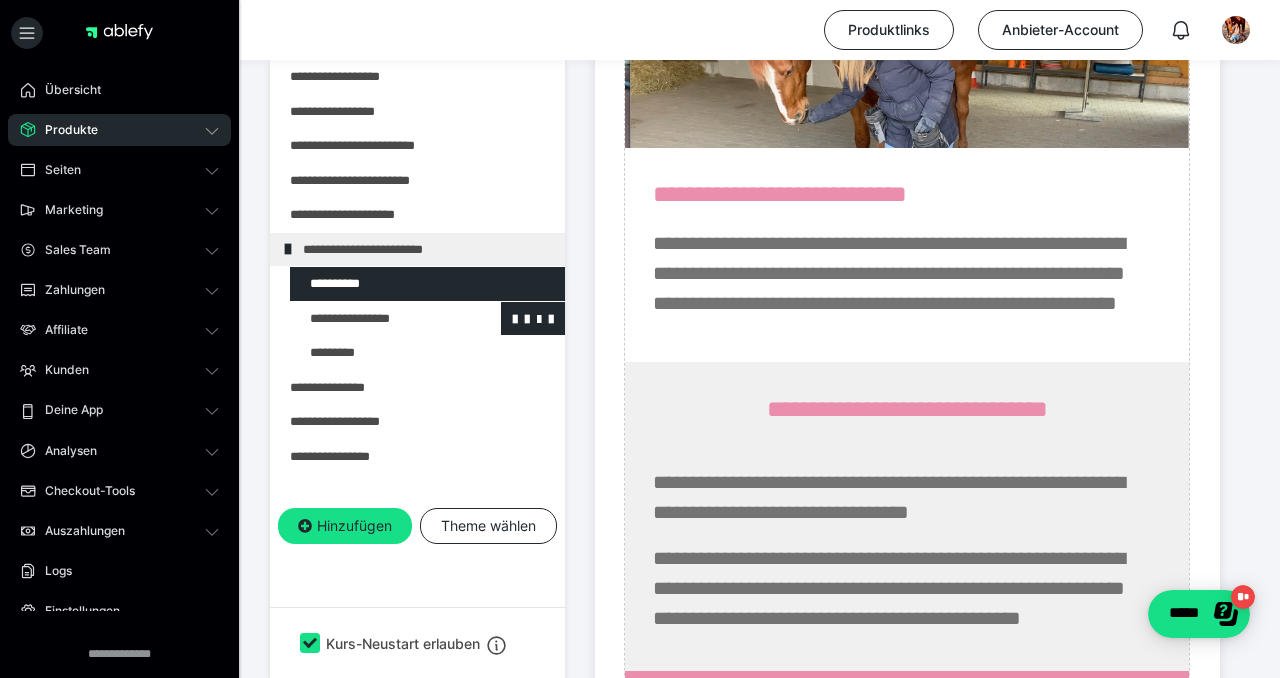 click at bounding box center (375, 319) 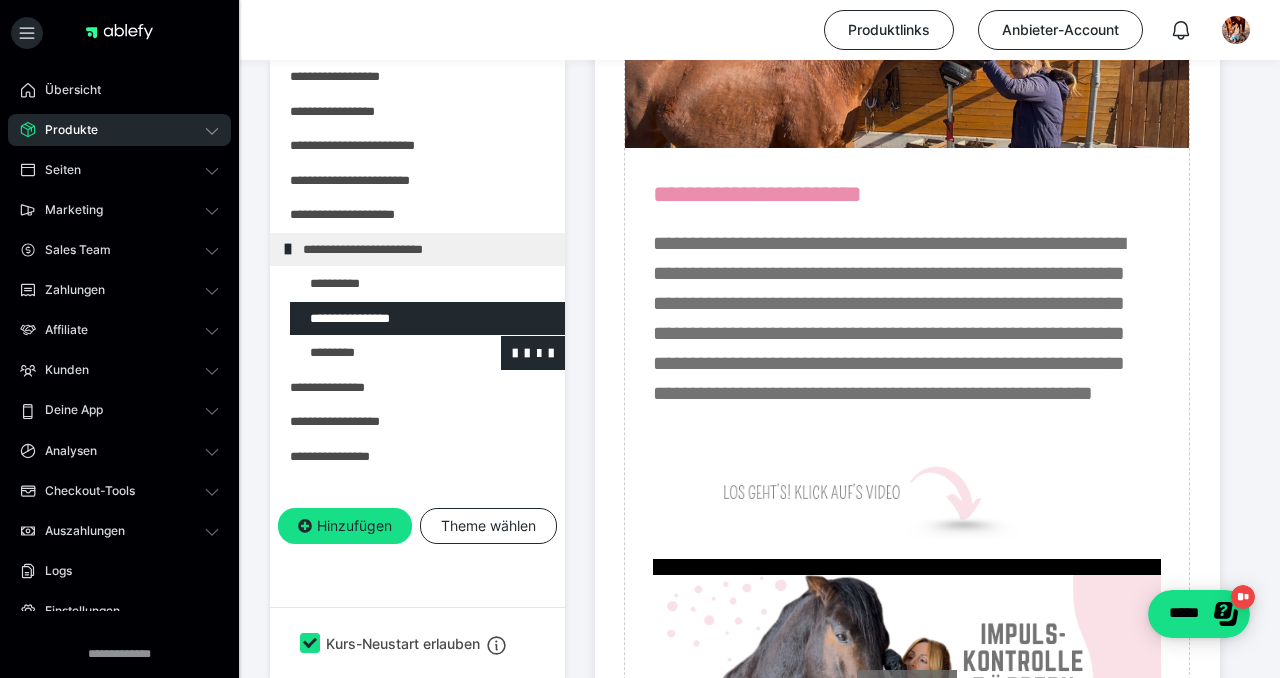 click at bounding box center (375, 353) 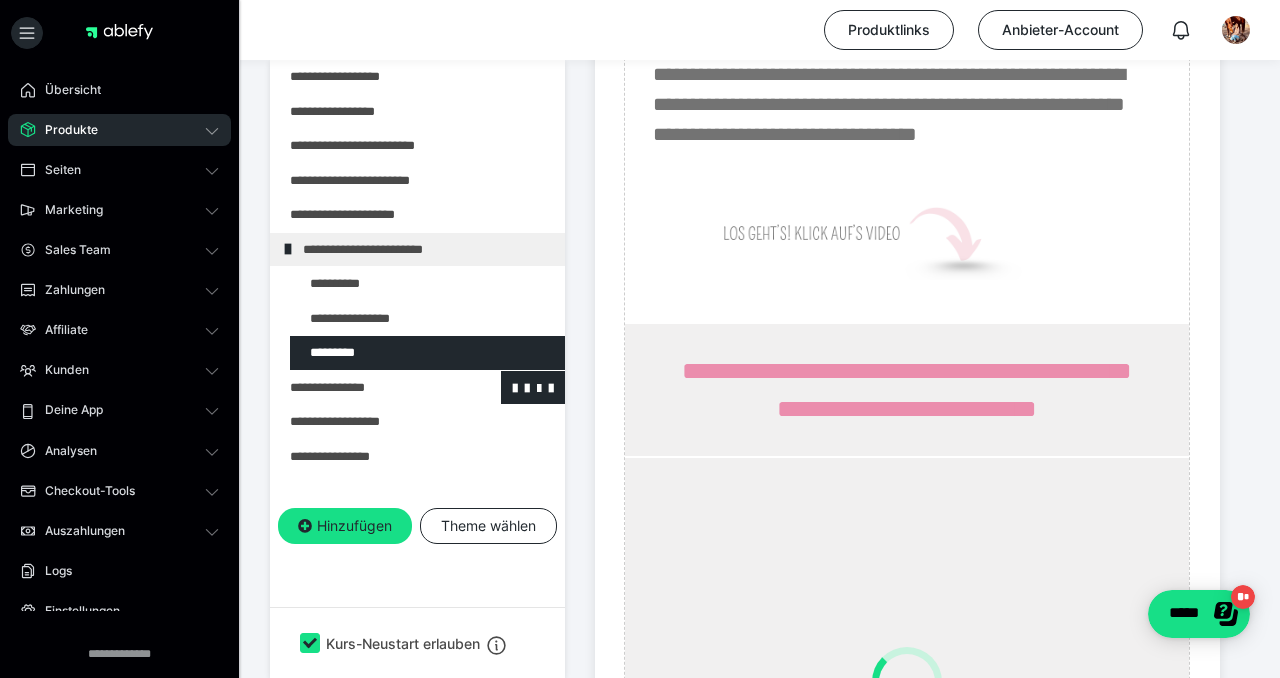 click at bounding box center (365, 388) 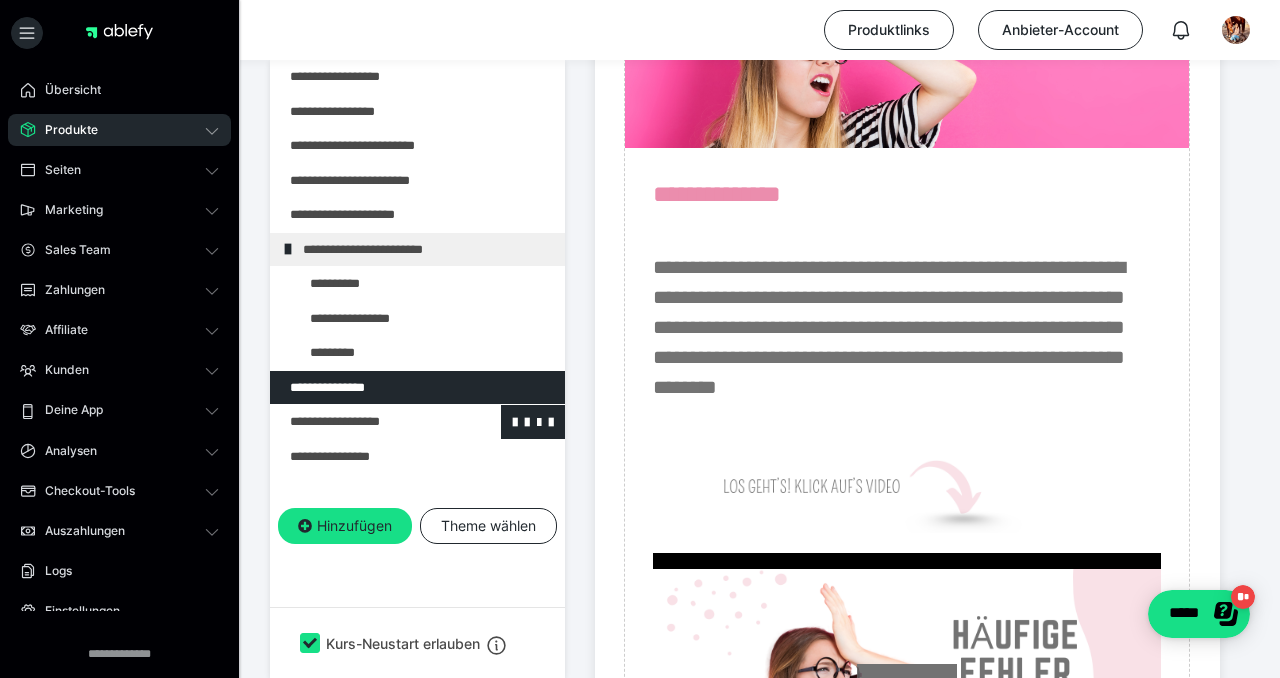 click at bounding box center (365, 422) 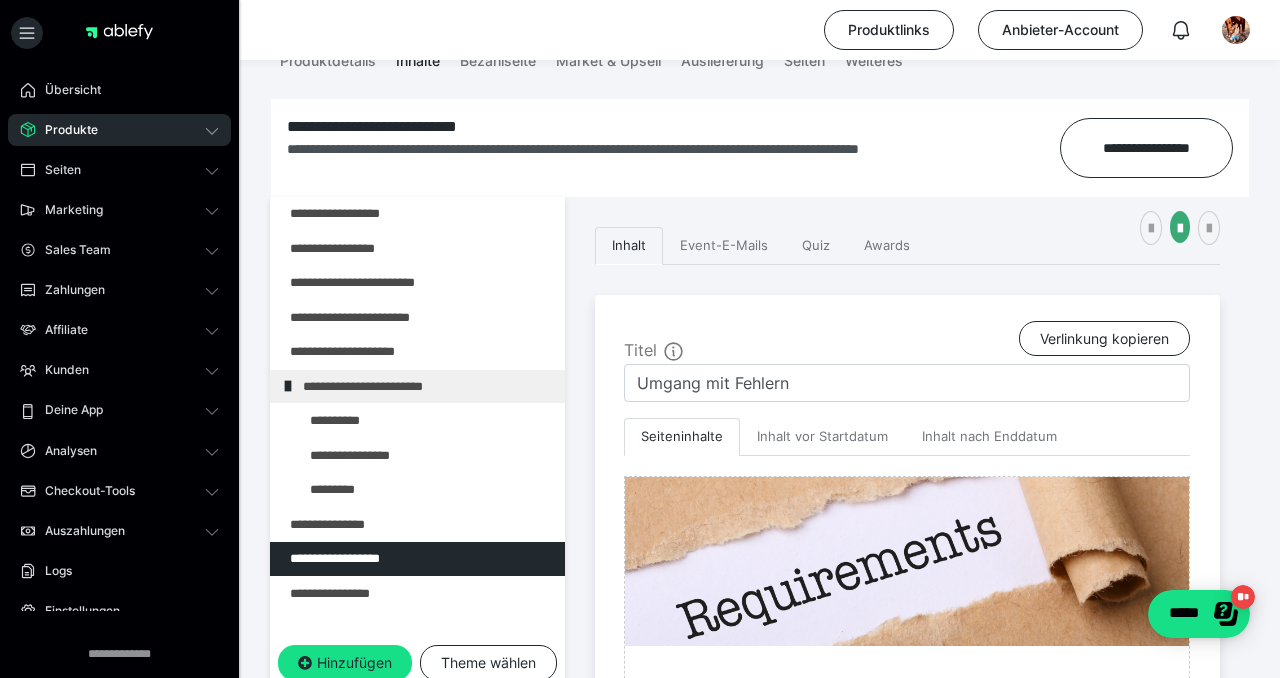 scroll, scrollTop: 282, scrollLeft: 0, axis: vertical 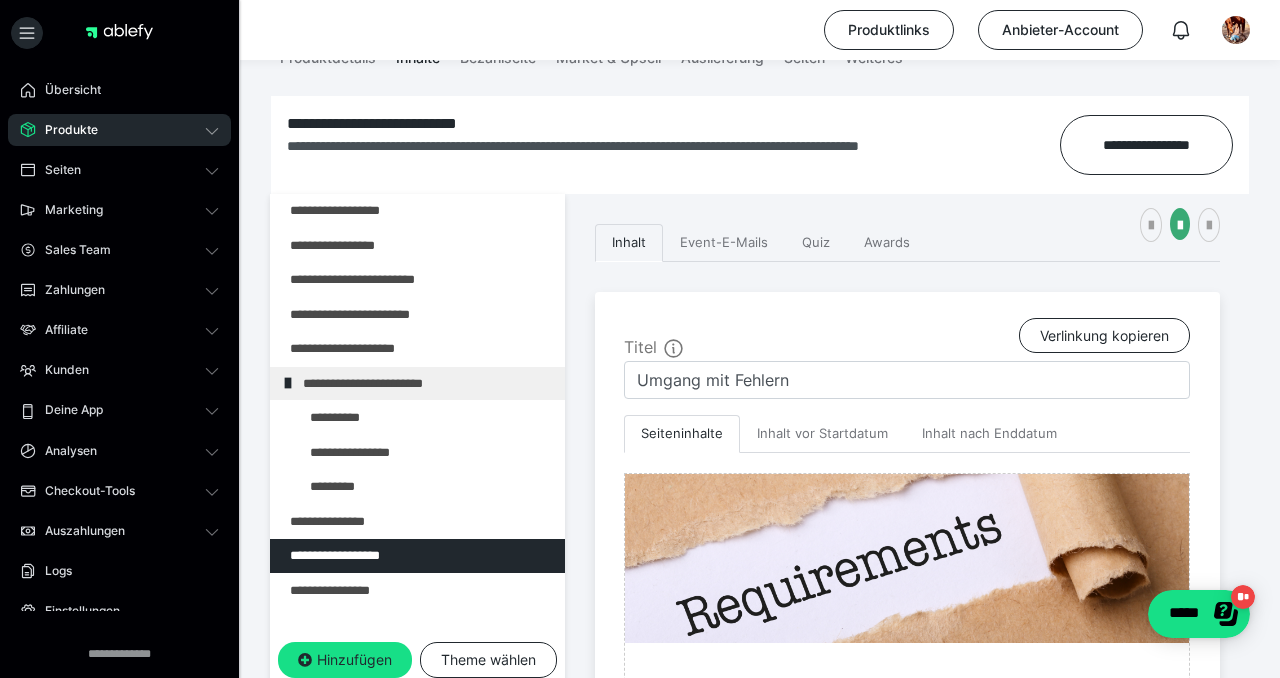 click on "Produkte" at bounding box center (119, 130) 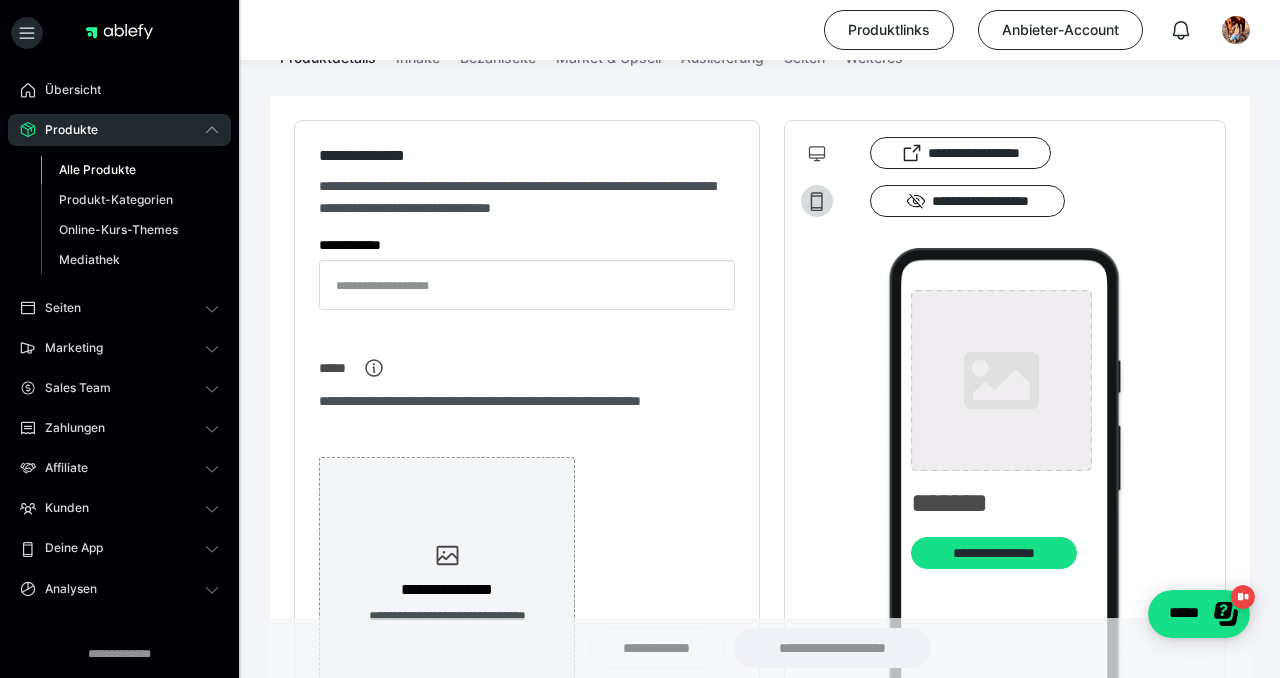 type on "**********" 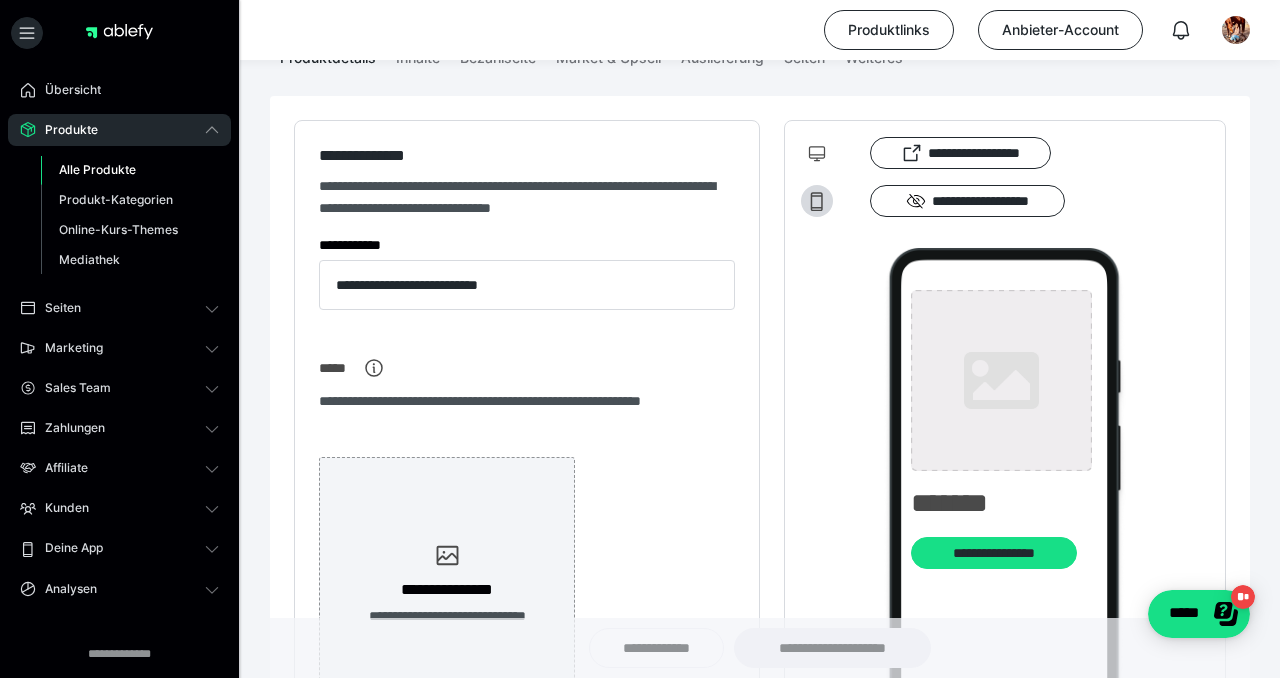 type on "**********" 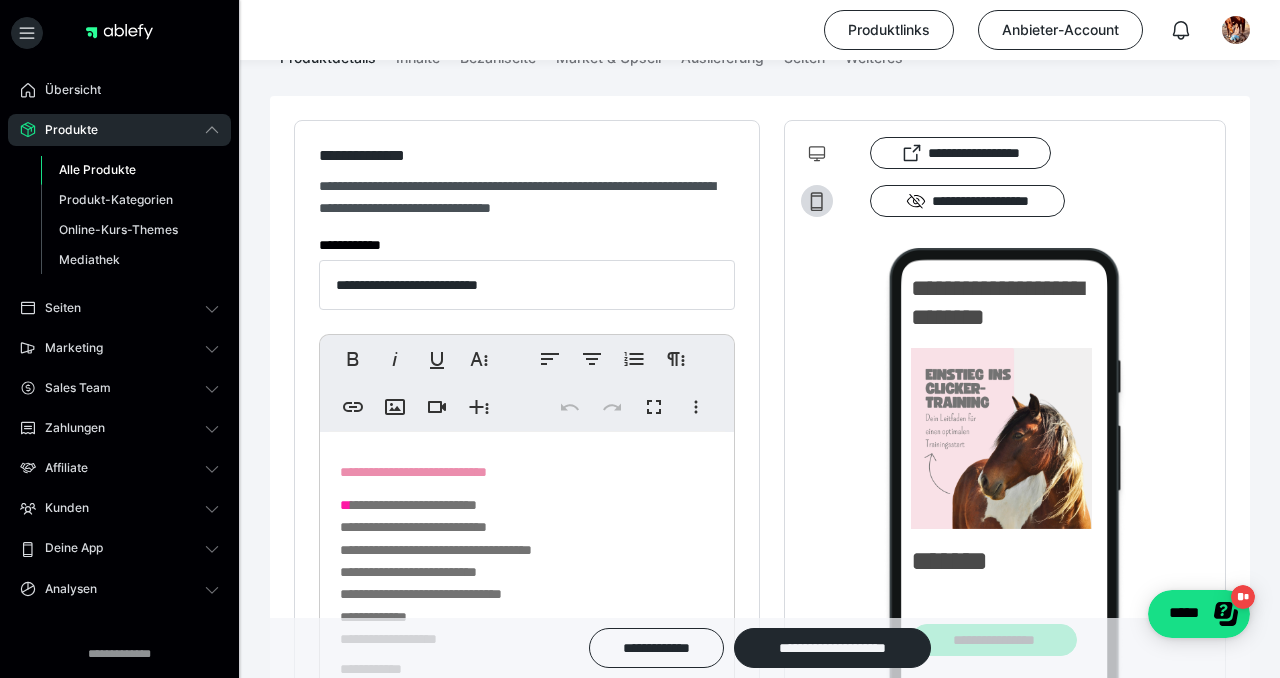 click on "Alle Produkte" at bounding box center (97, 169) 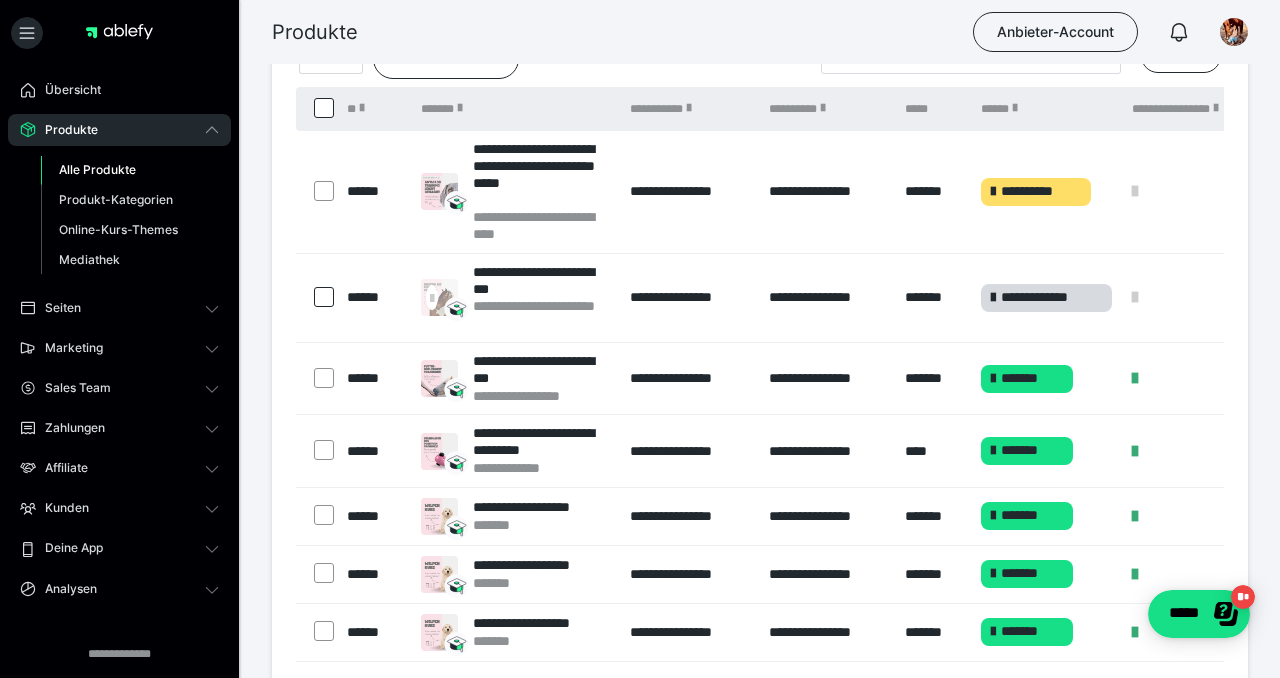 scroll, scrollTop: 109, scrollLeft: 0, axis: vertical 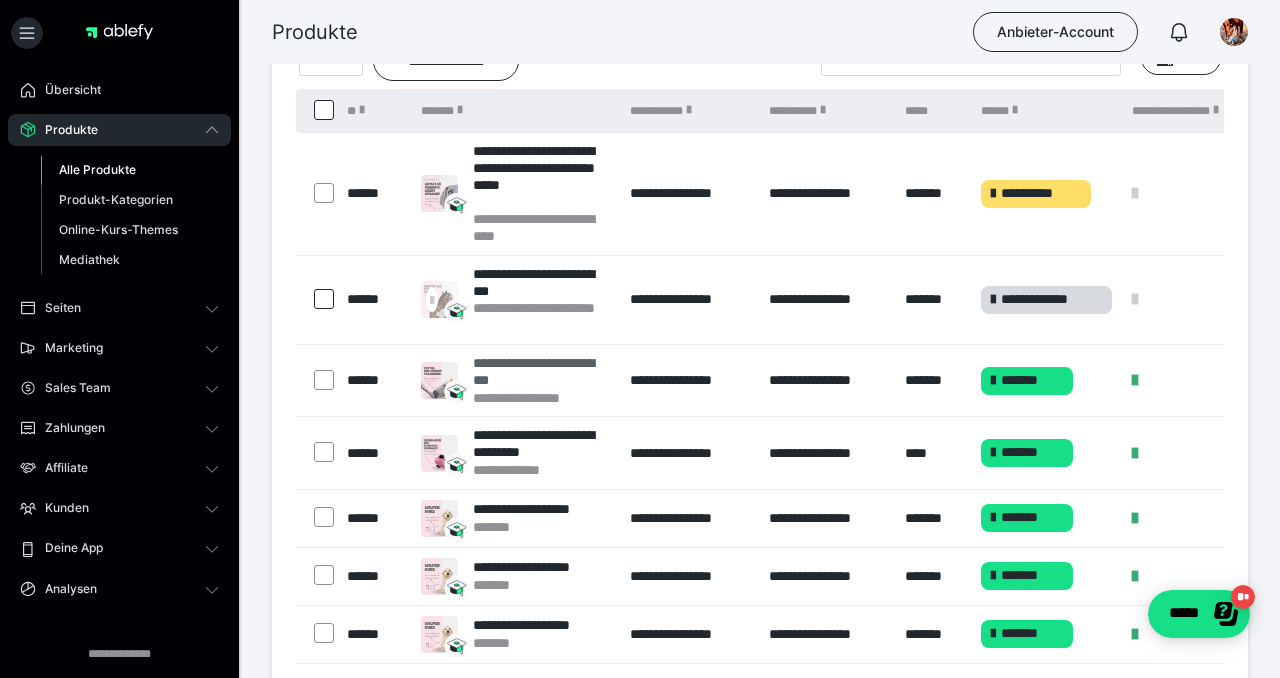 click on "**********" at bounding box center (541, 372) 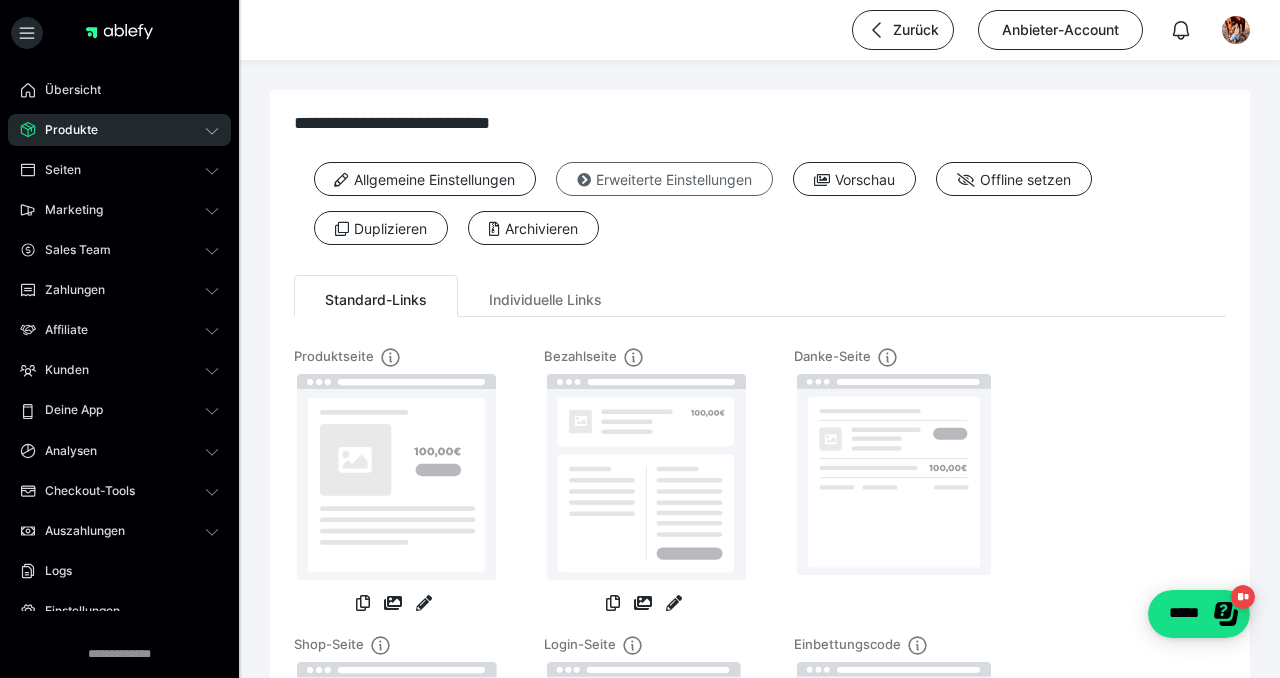 click on "Erweiterte Einstellungen" at bounding box center (664, 179) 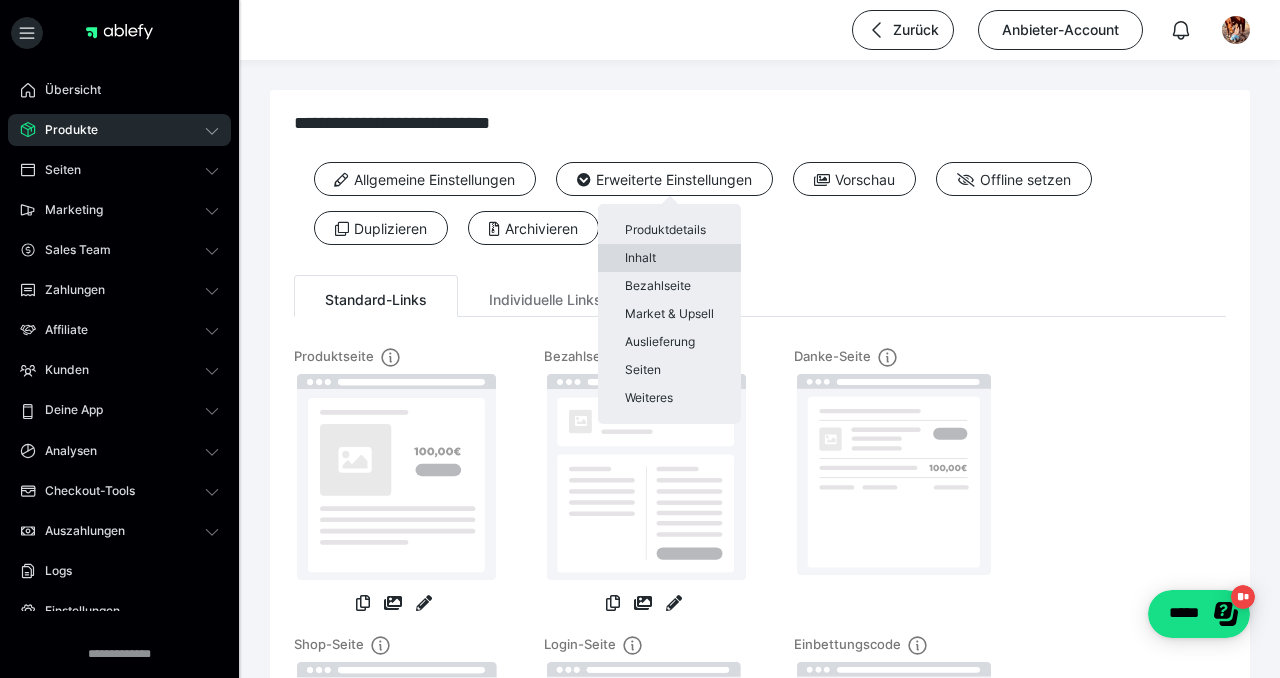 click on "Inhalt" at bounding box center (669, 258) 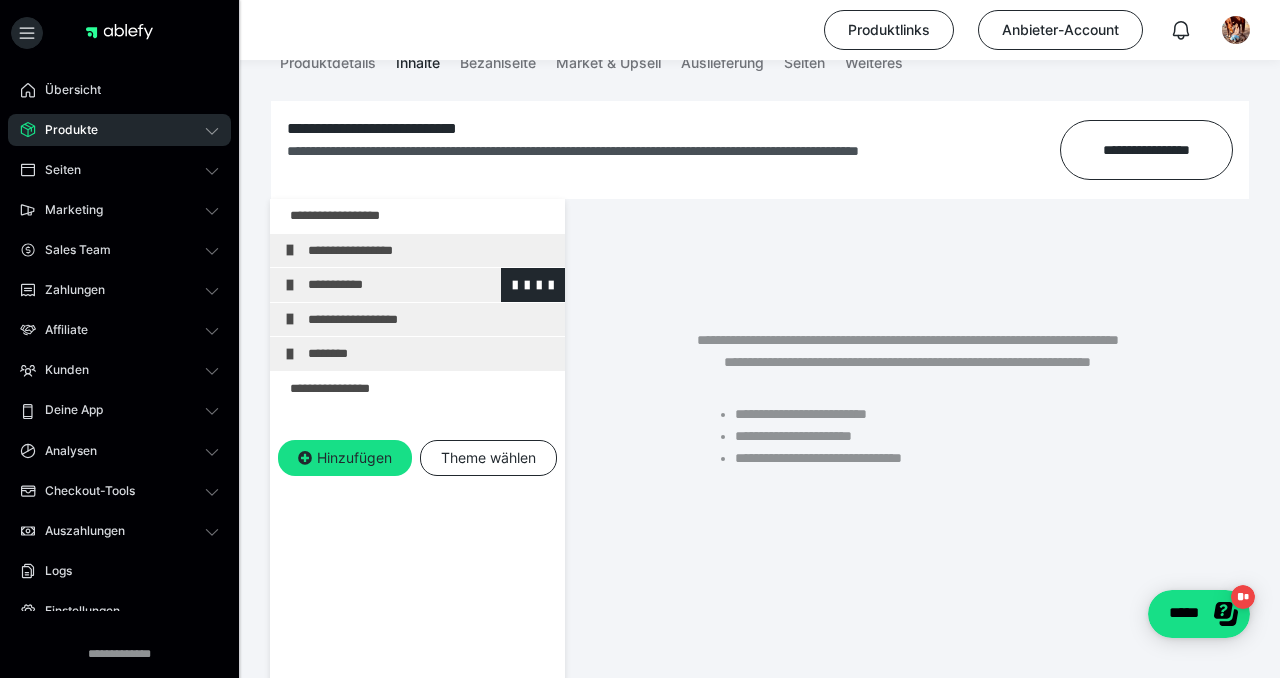 scroll, scrollTop: 283, scrollLeft: 0, axis: vertical 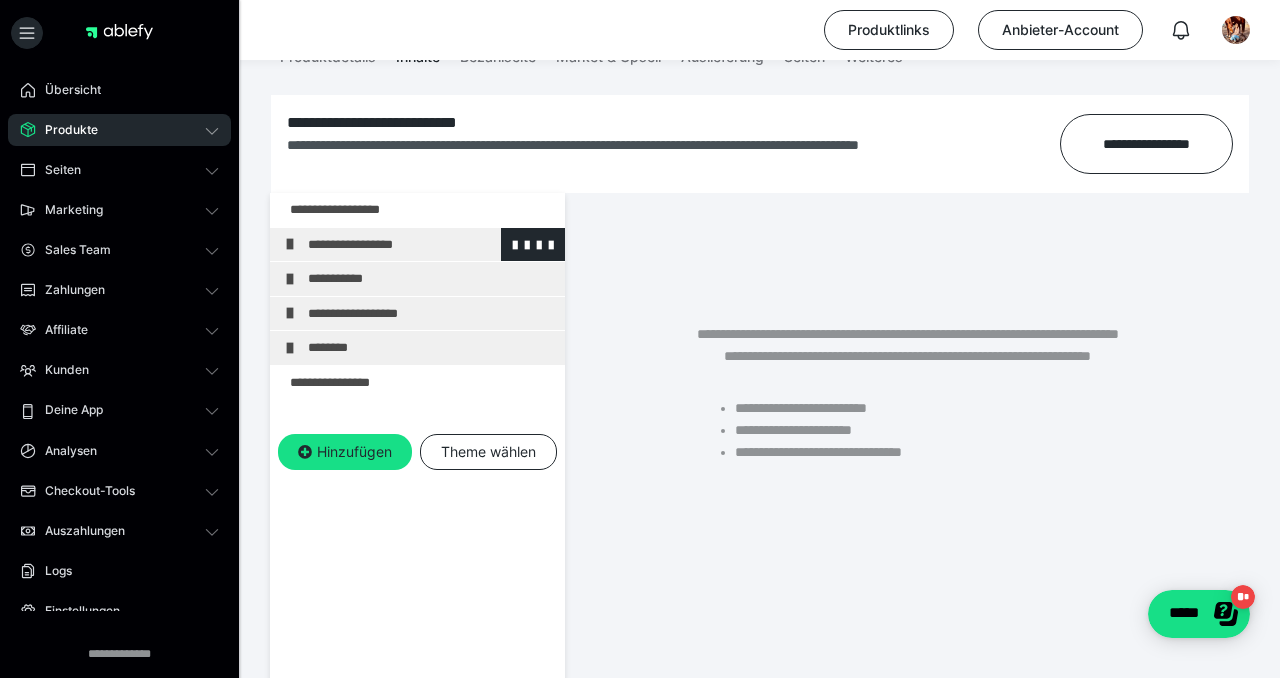 click at bounding box center [290, 244] 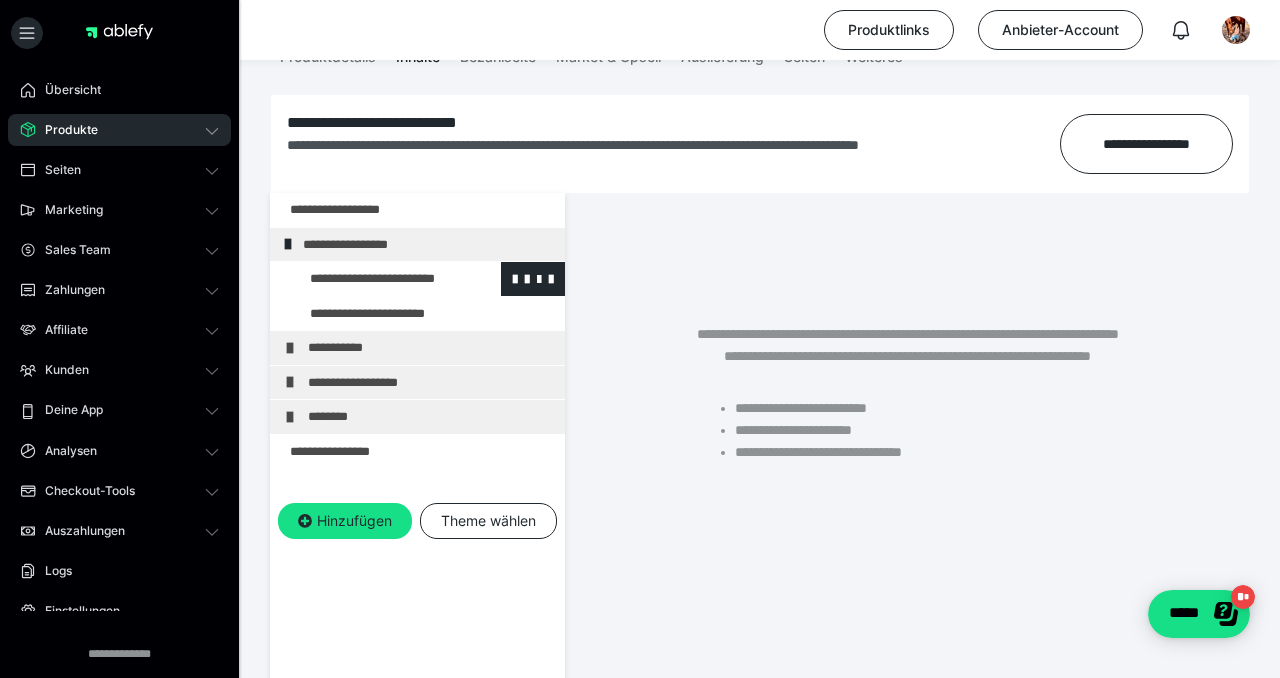 click at bounding box center (375, 279) 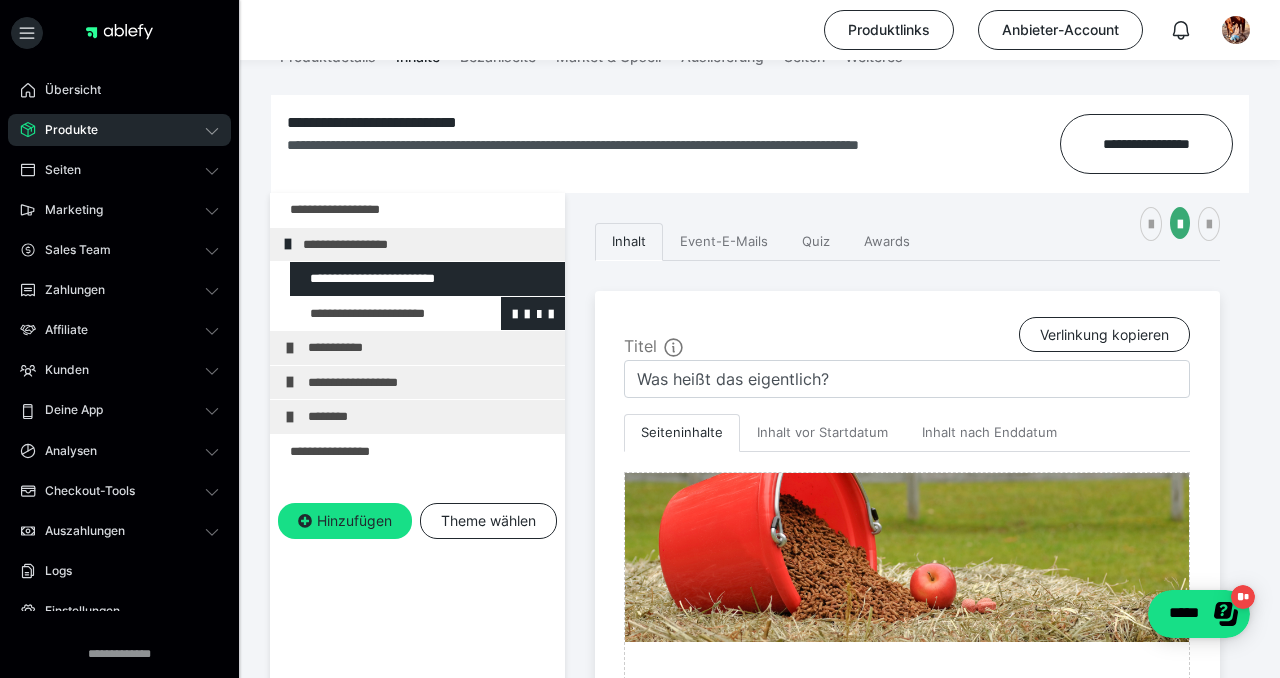 click at bounding box center [375, 314] 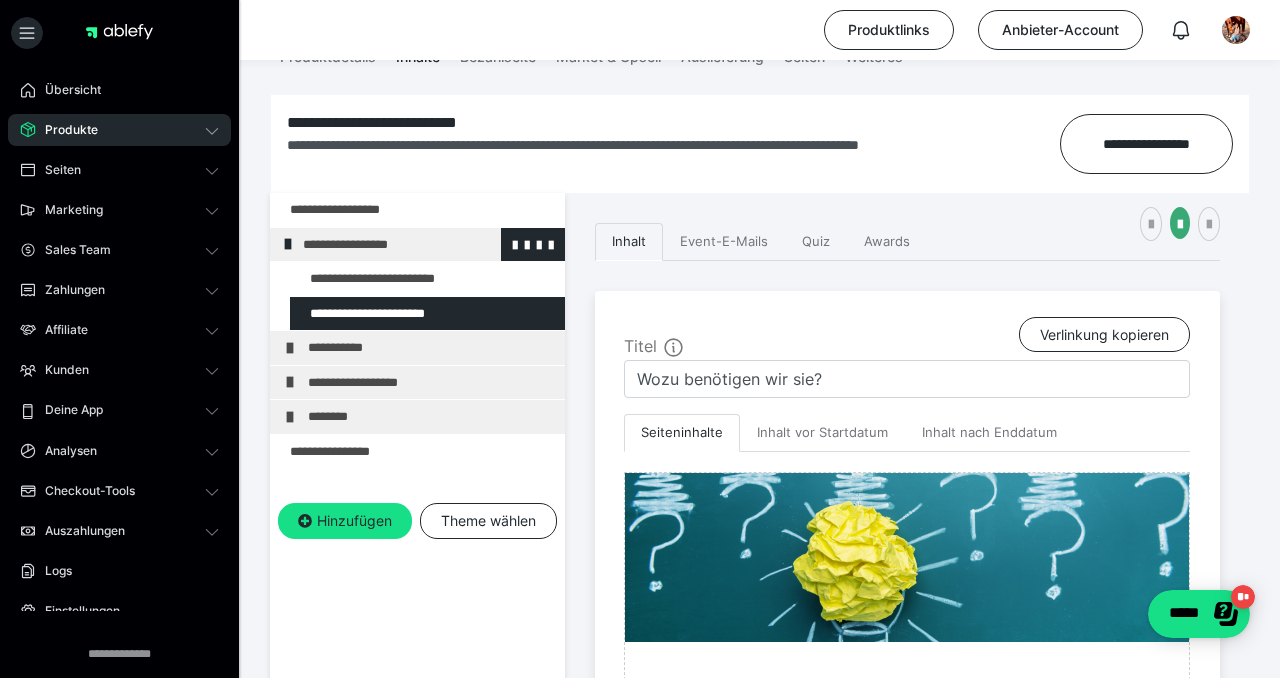 click at bounding box center (288, 244) 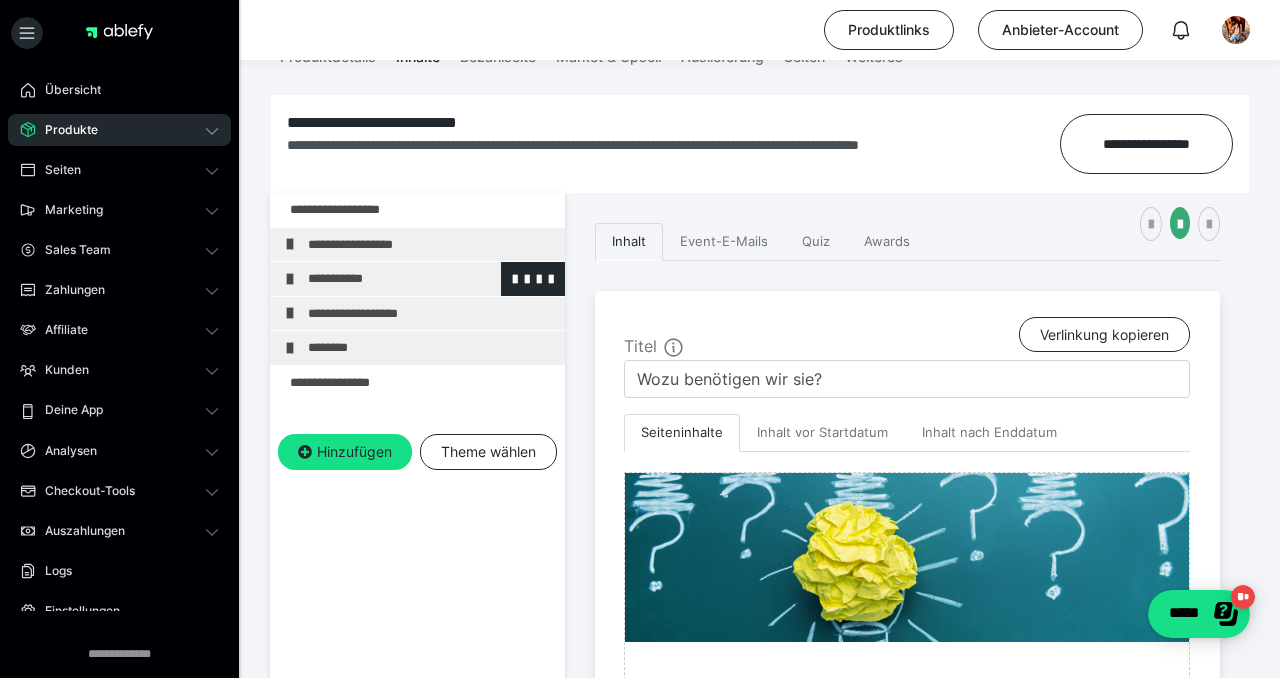 click at bounding box center [290, 279] 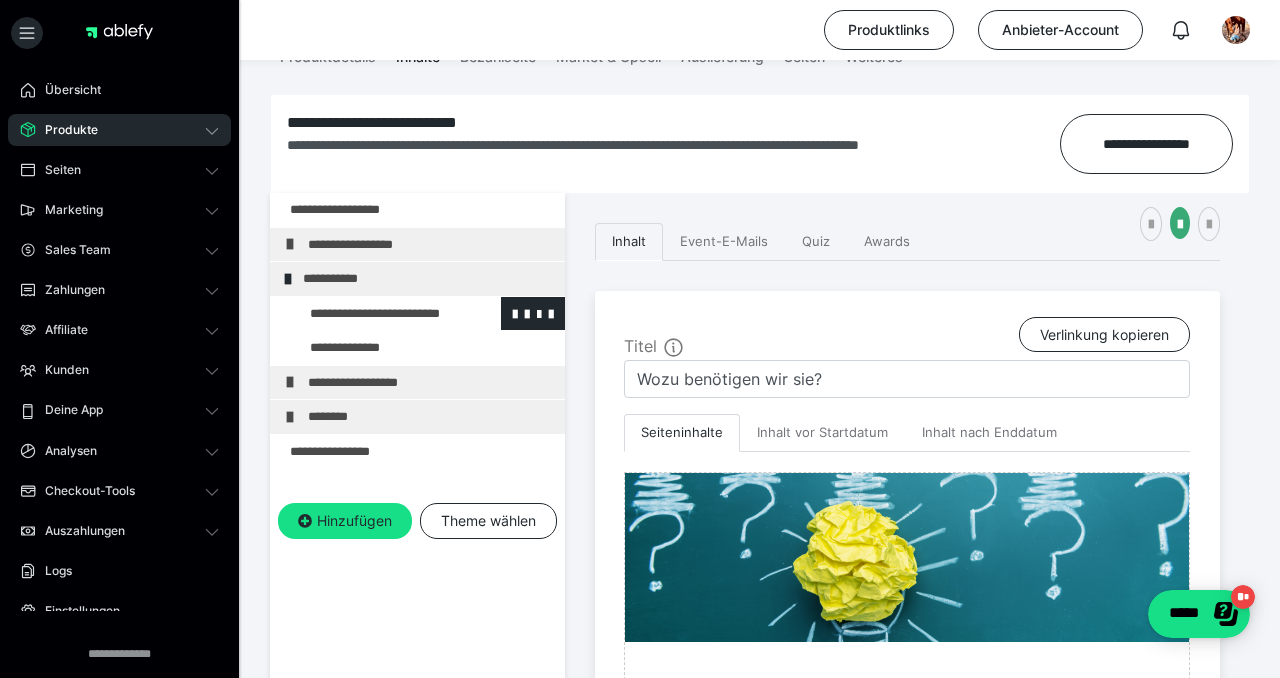 click at bounding box center (375, 314) 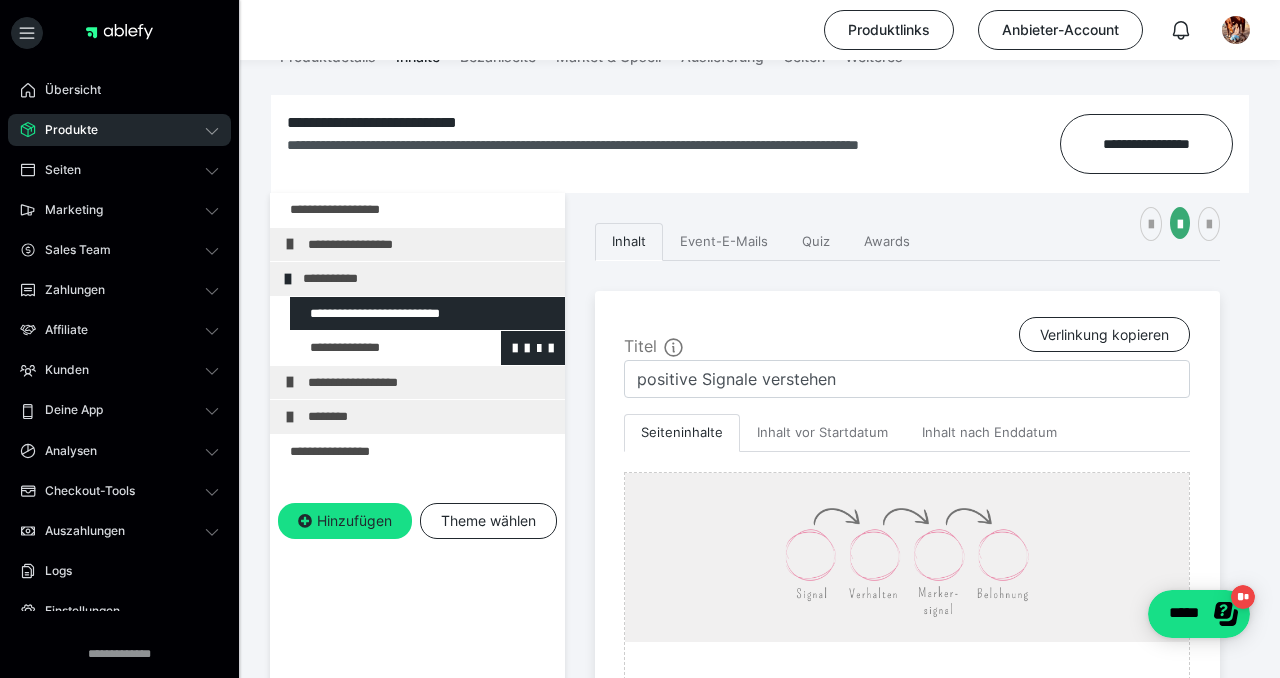 click at bounding box center [375, 348] 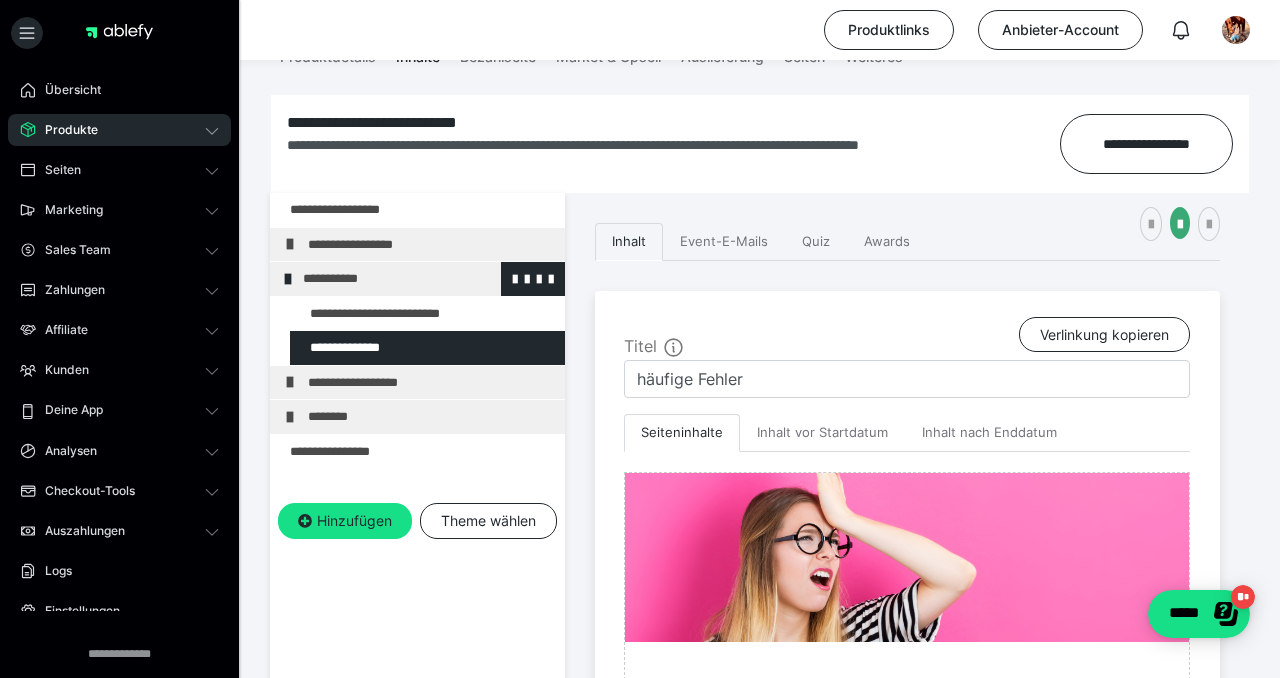 click at bounding box center [288, 279] 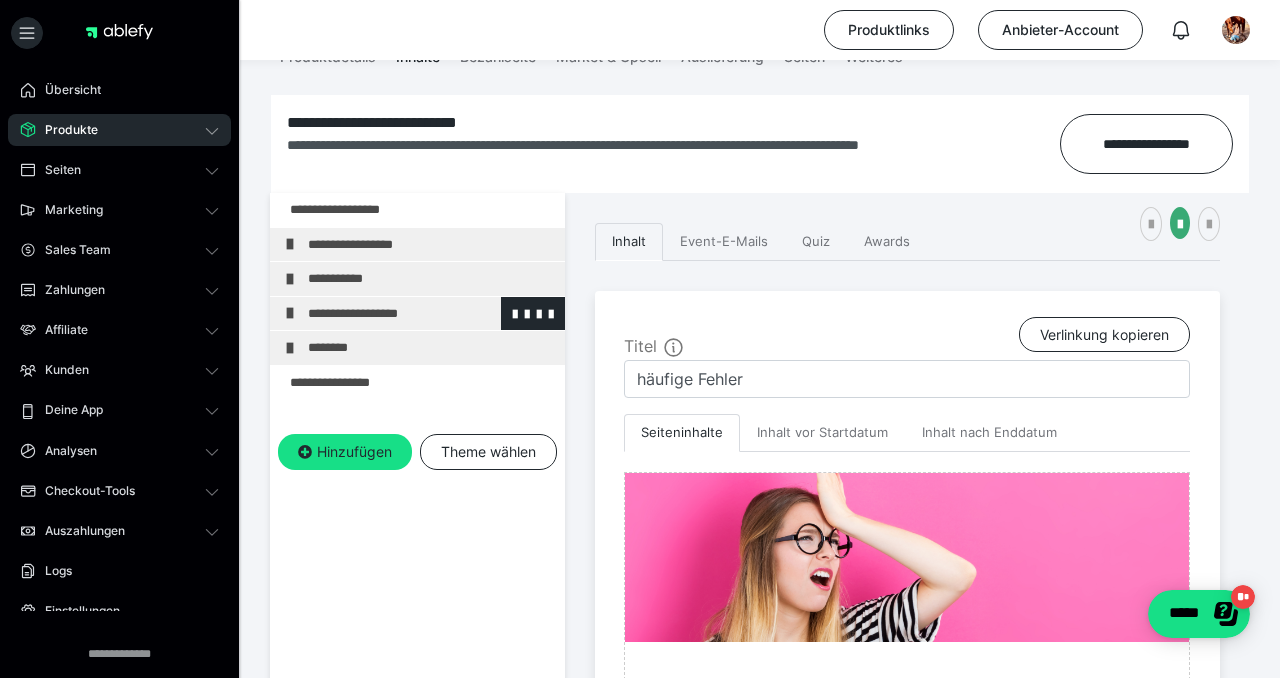 click at bounding box center (290, 313) 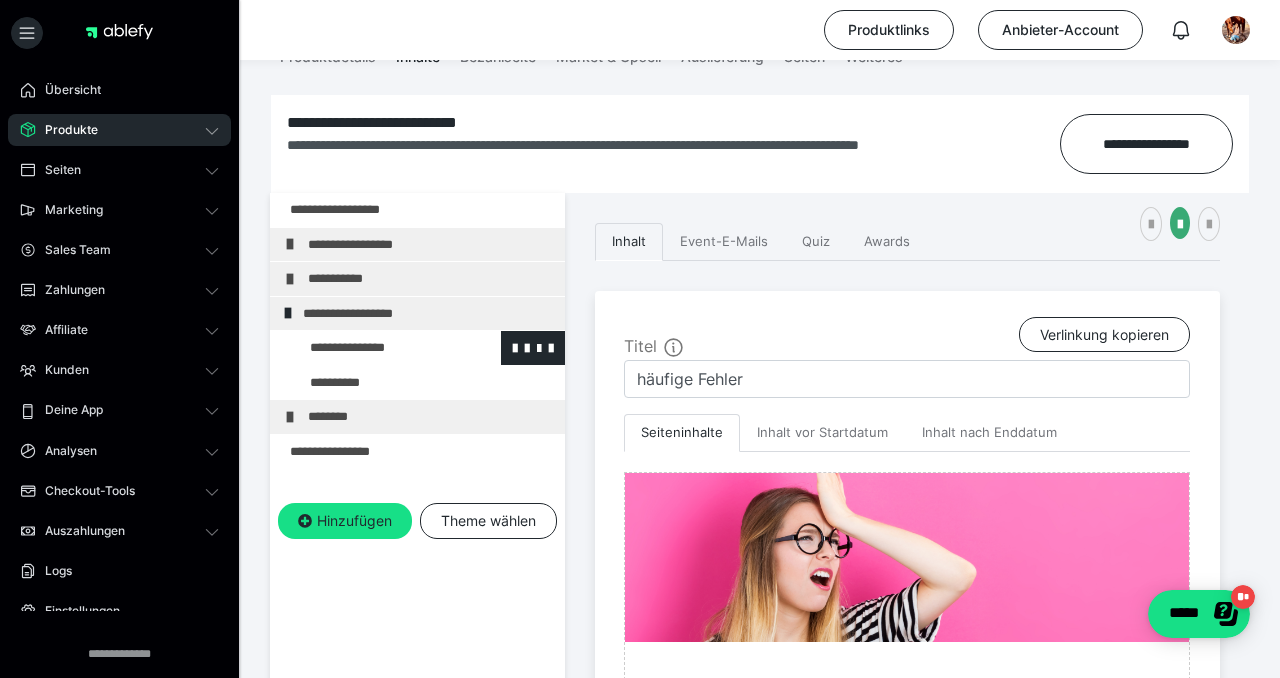 click at bounding box center [375, 348] 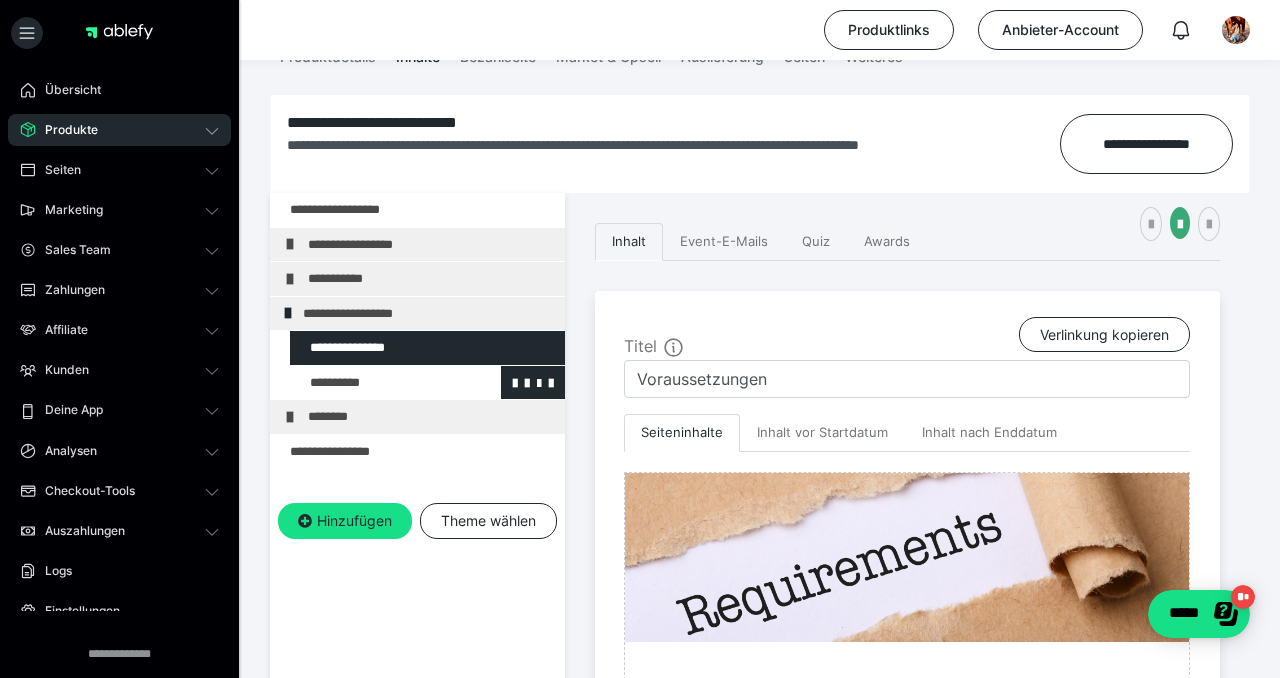 click at bounding box center (375, 383) 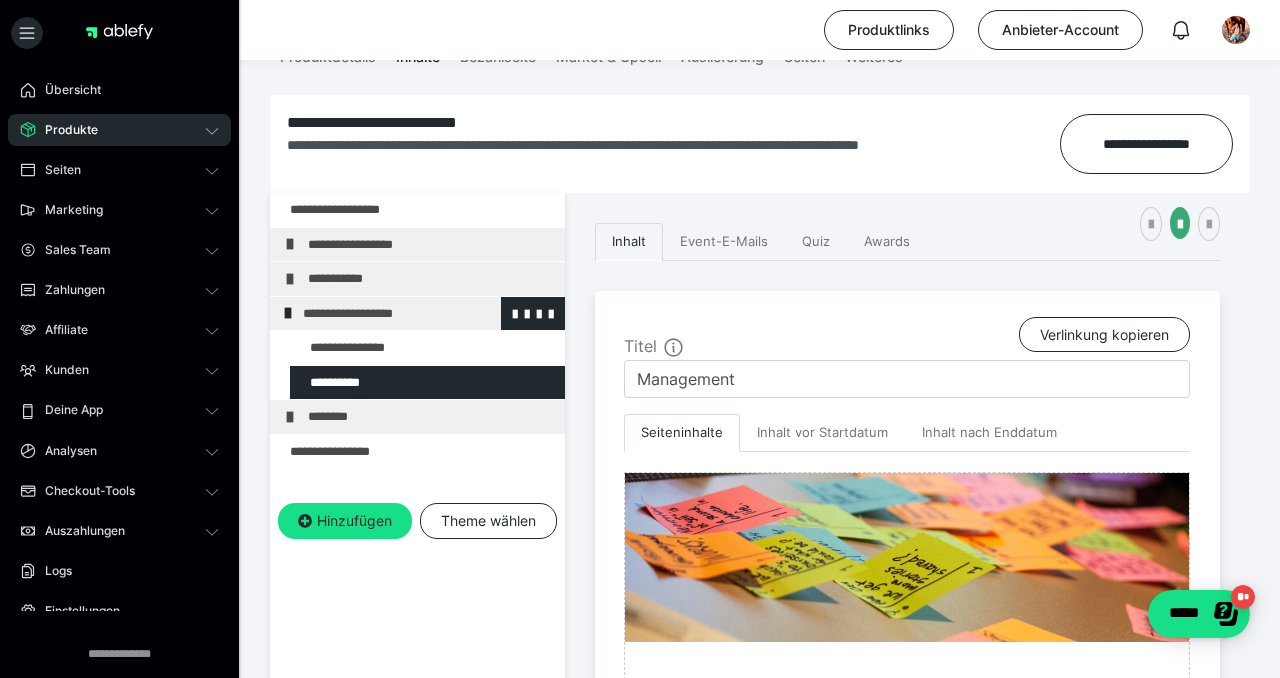 click at bounding box center [288, 313] 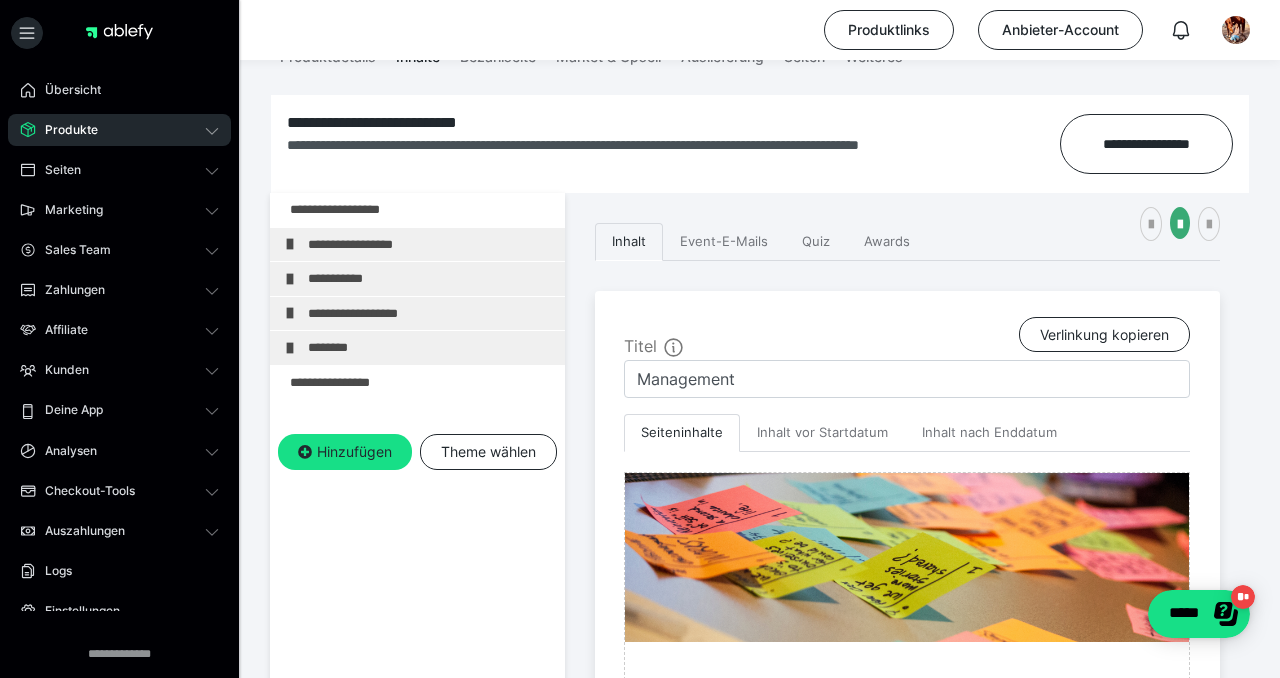 click on "Produkte" at bounding box center (119, 130) 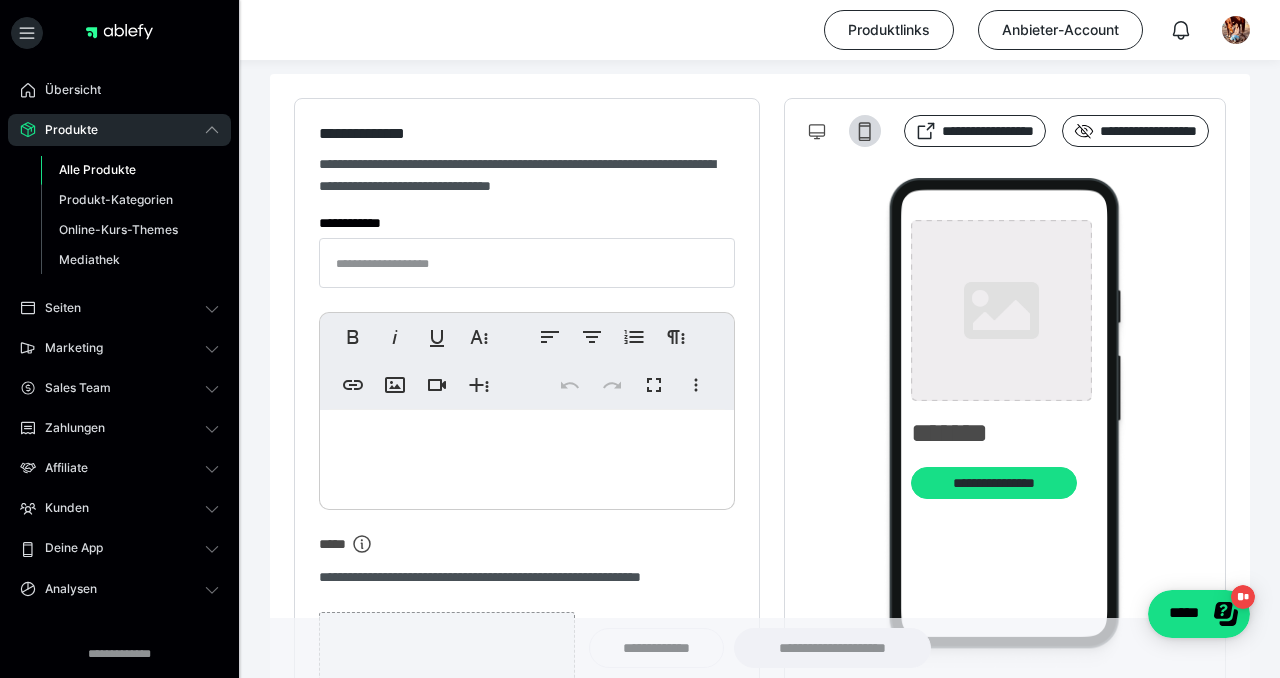 type on "**********" 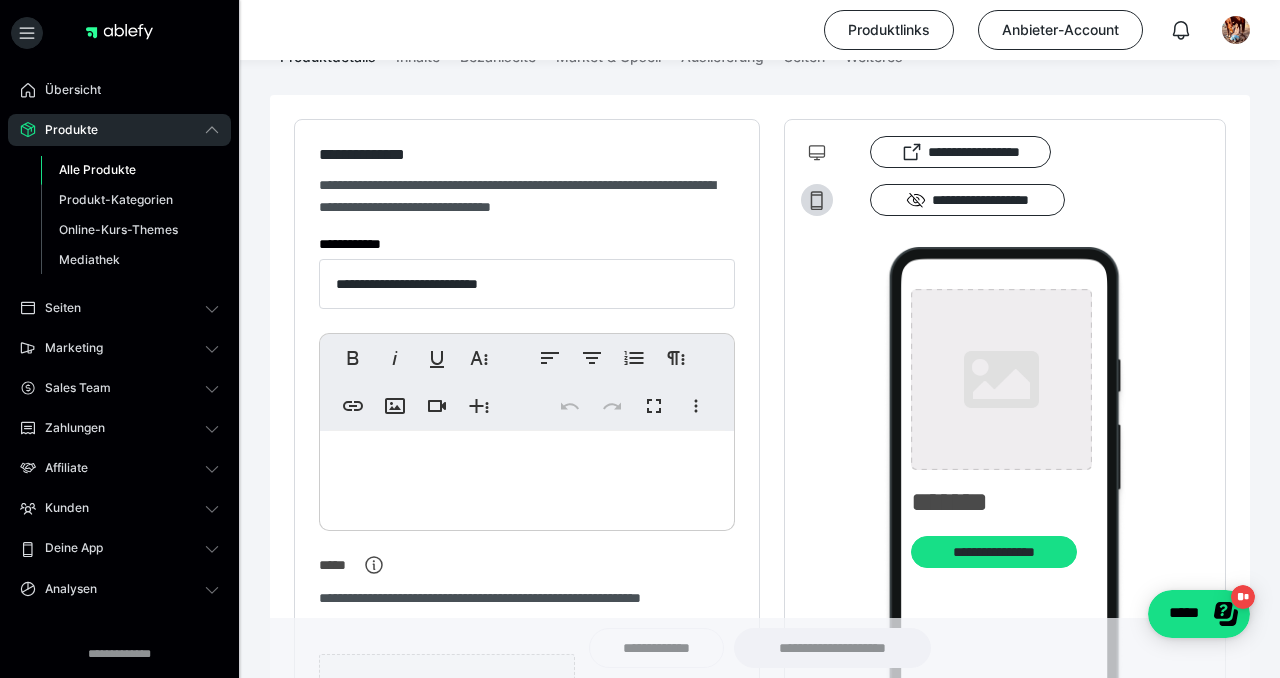 type on "**********" 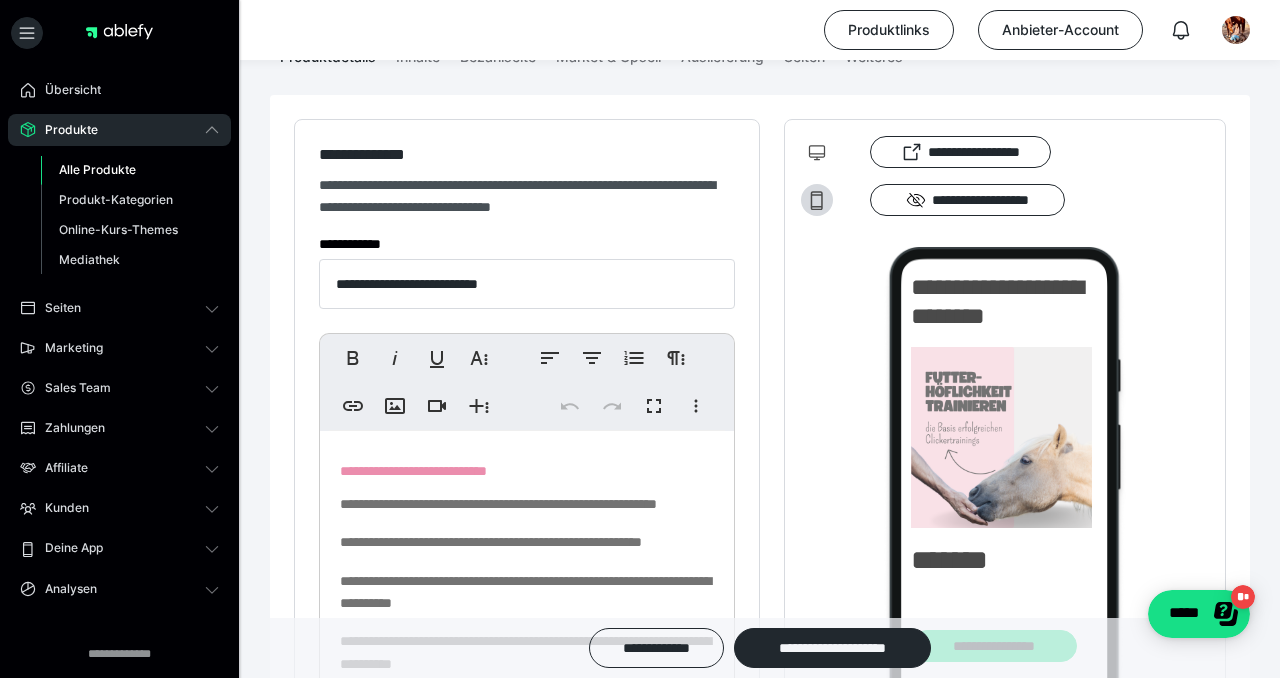 click on "Alle Produkte" at bounding box center (97, 169) 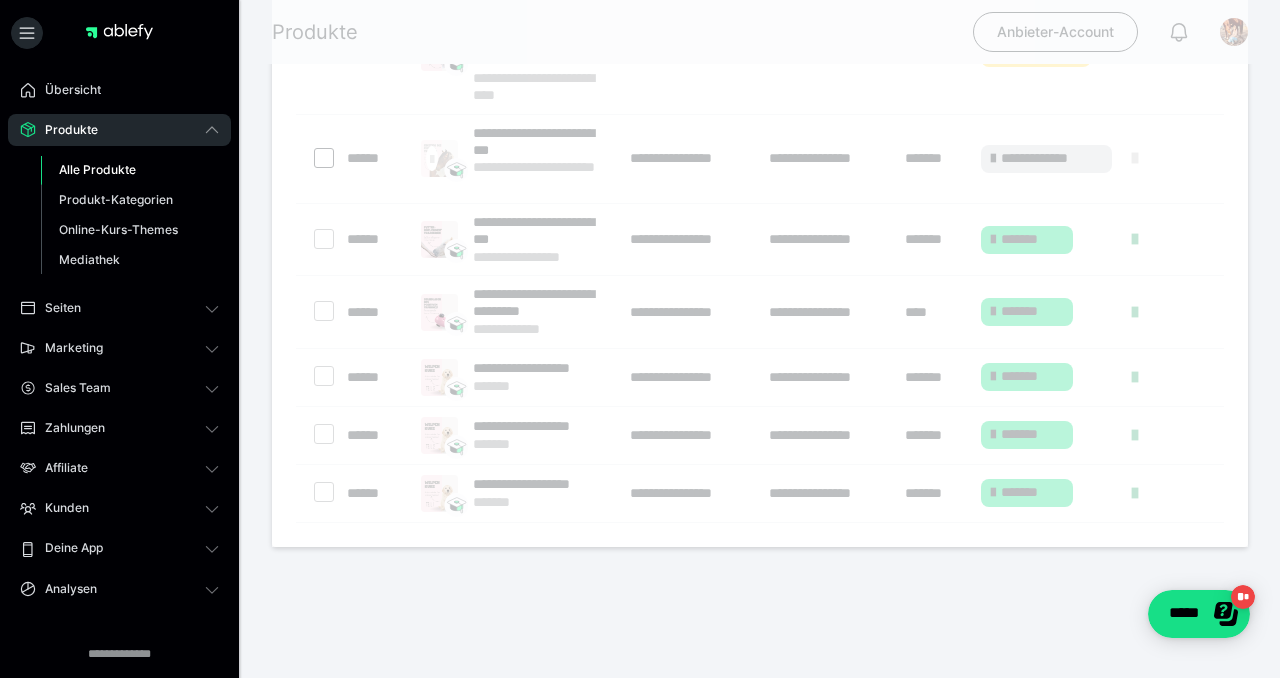 scroll, scrollTop: 0, scrollLeft: 0, axis: both 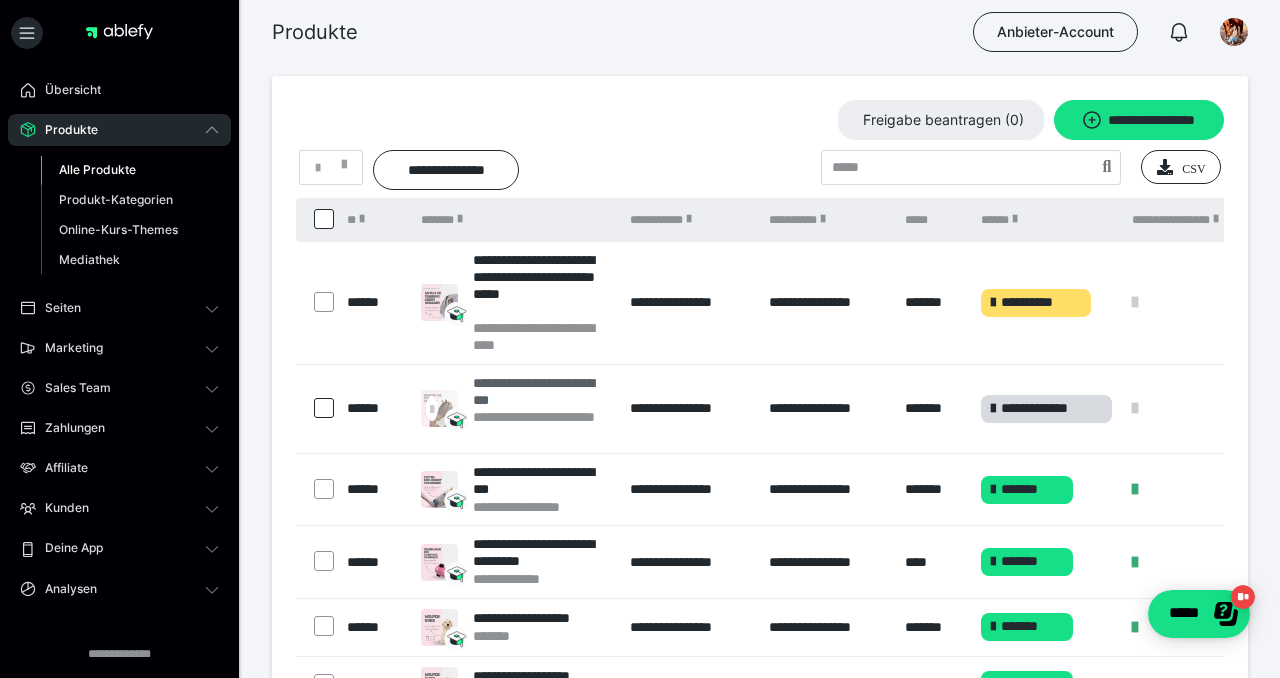 click on "**********" at bounding box center (541, 392) 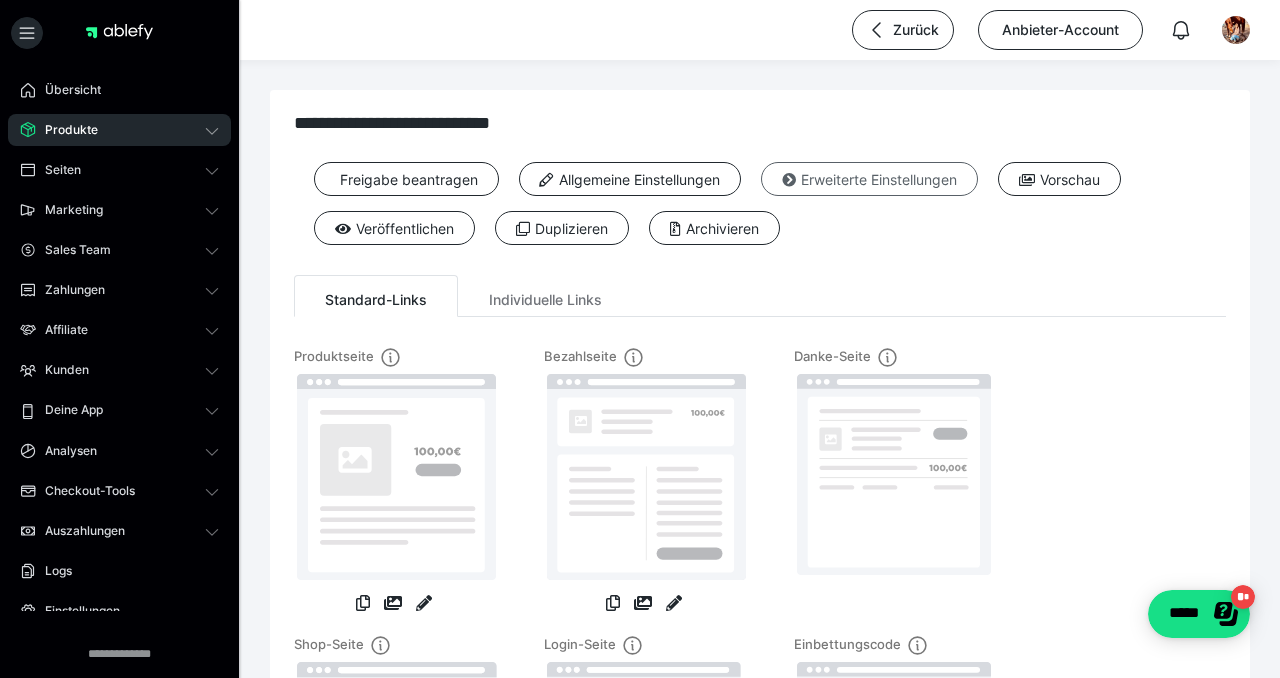 click on "Erweiterte Einstellungen" at bounding box center (869, 179) 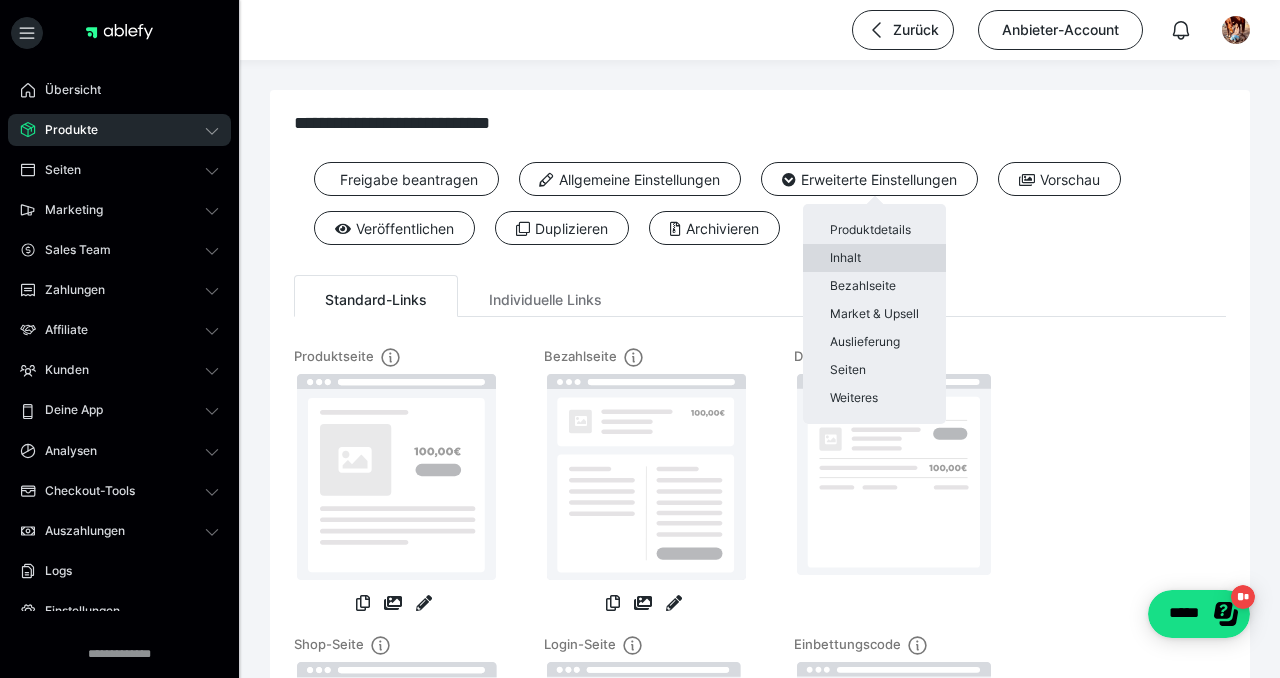 click on "Inhalt" at bounding box center [874, 258] 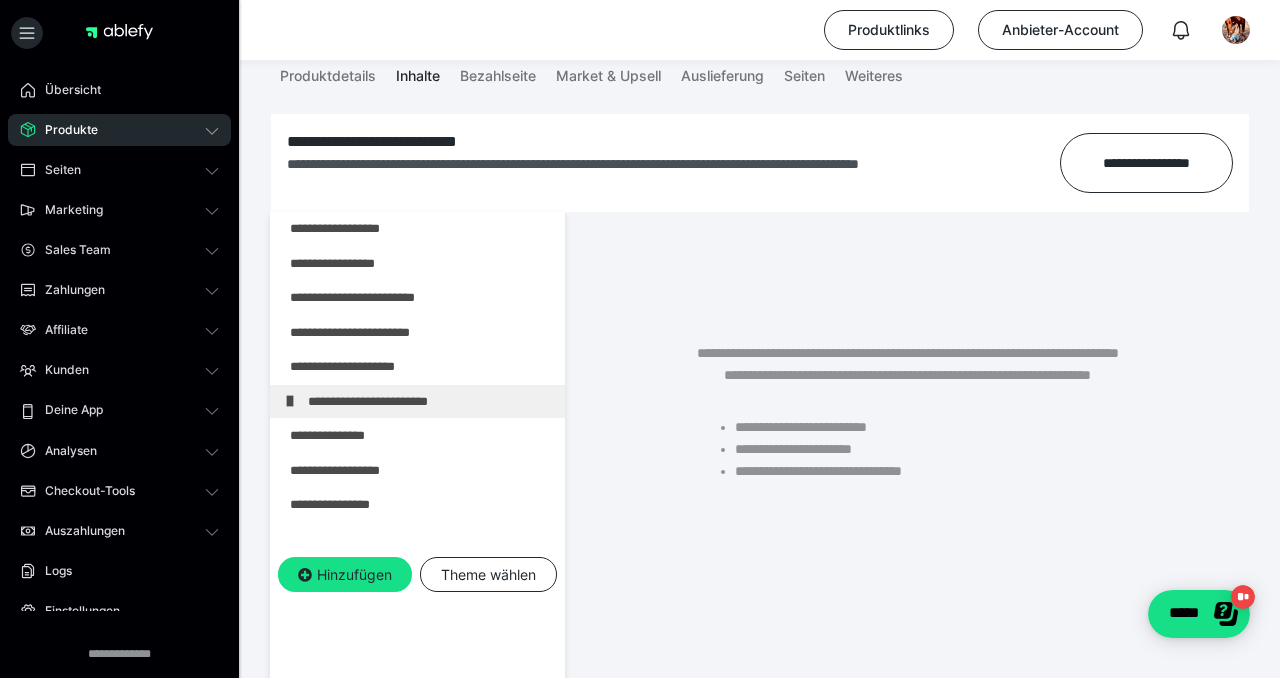 scroll, scrollTop: 293, scrollLeft: 0, axis: vertical 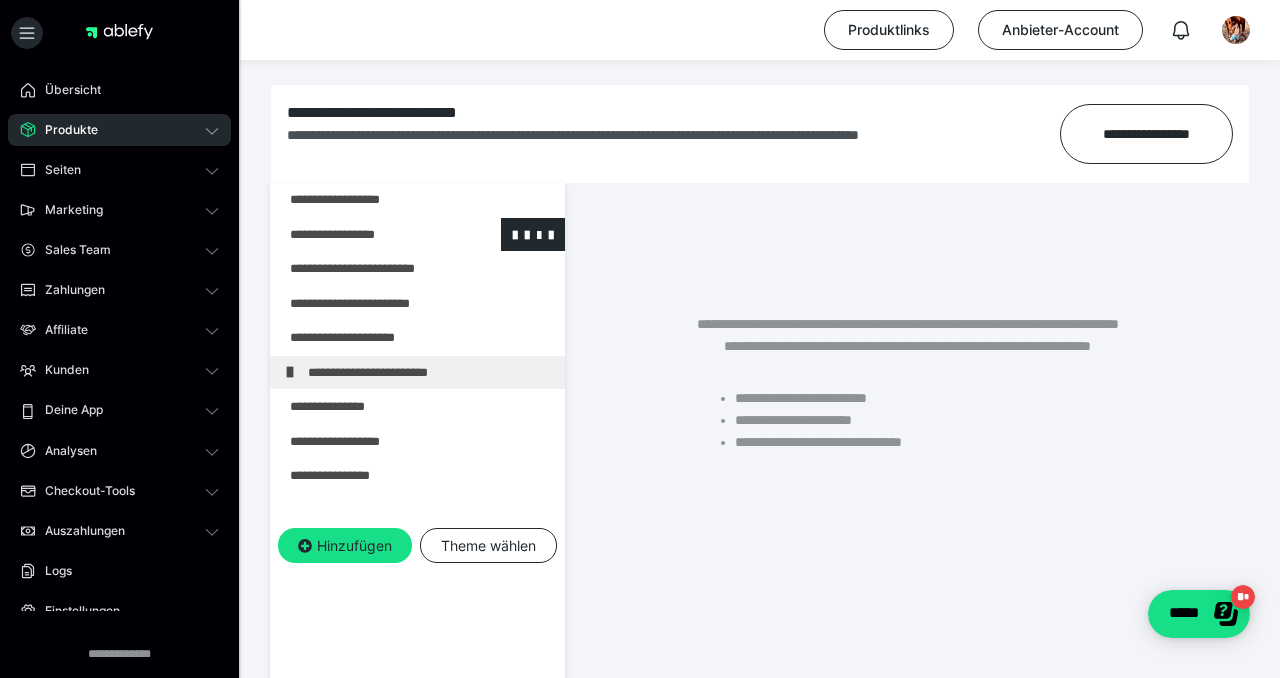 click at bounding box center [365, 235] 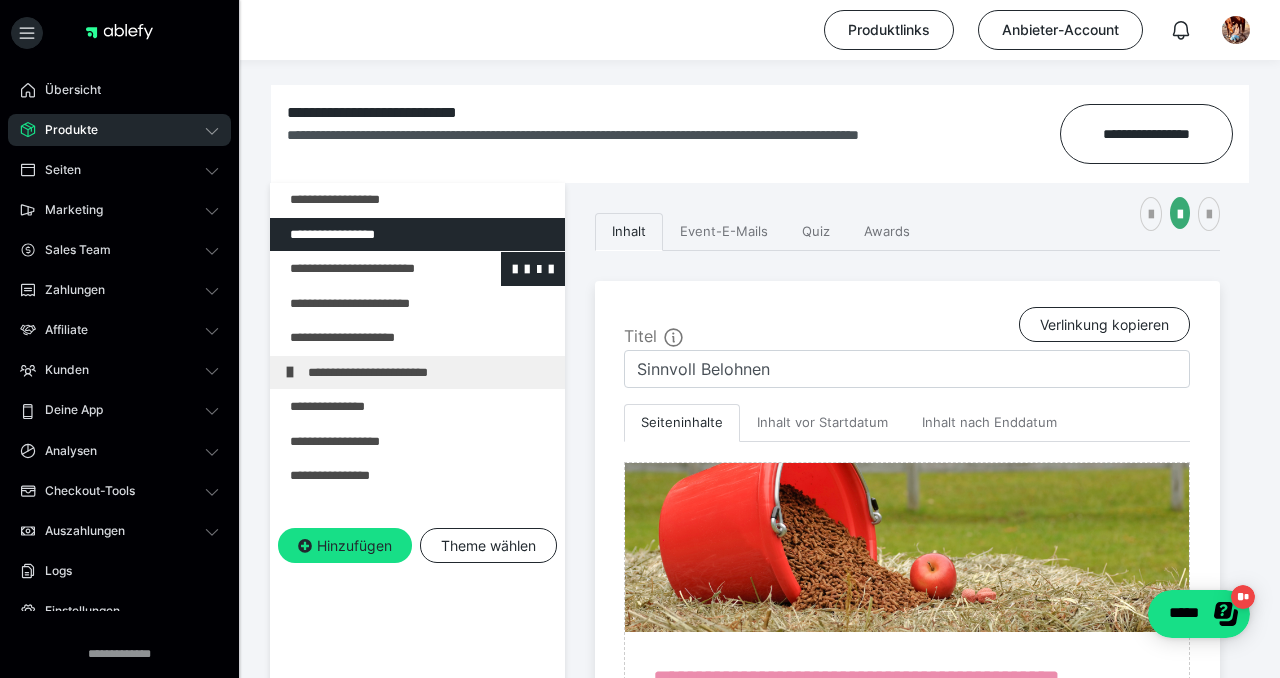 click at bounding box center (365, 269) 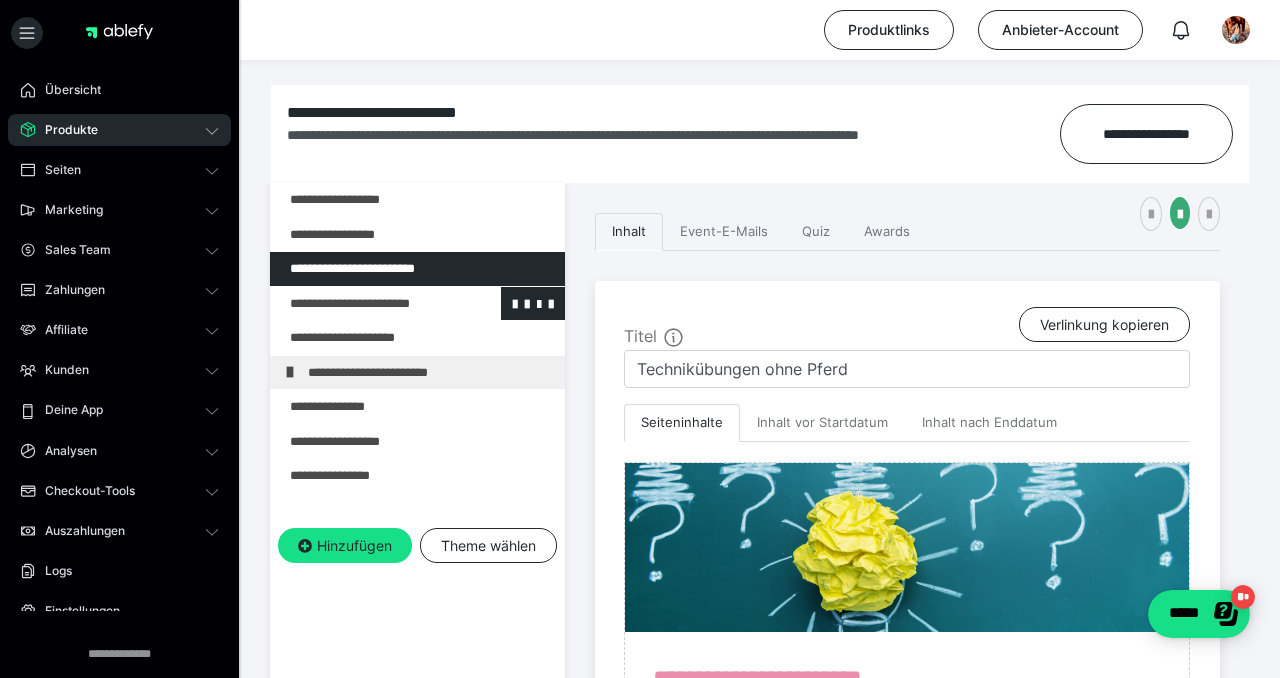 click at bounding box center (365, 304) 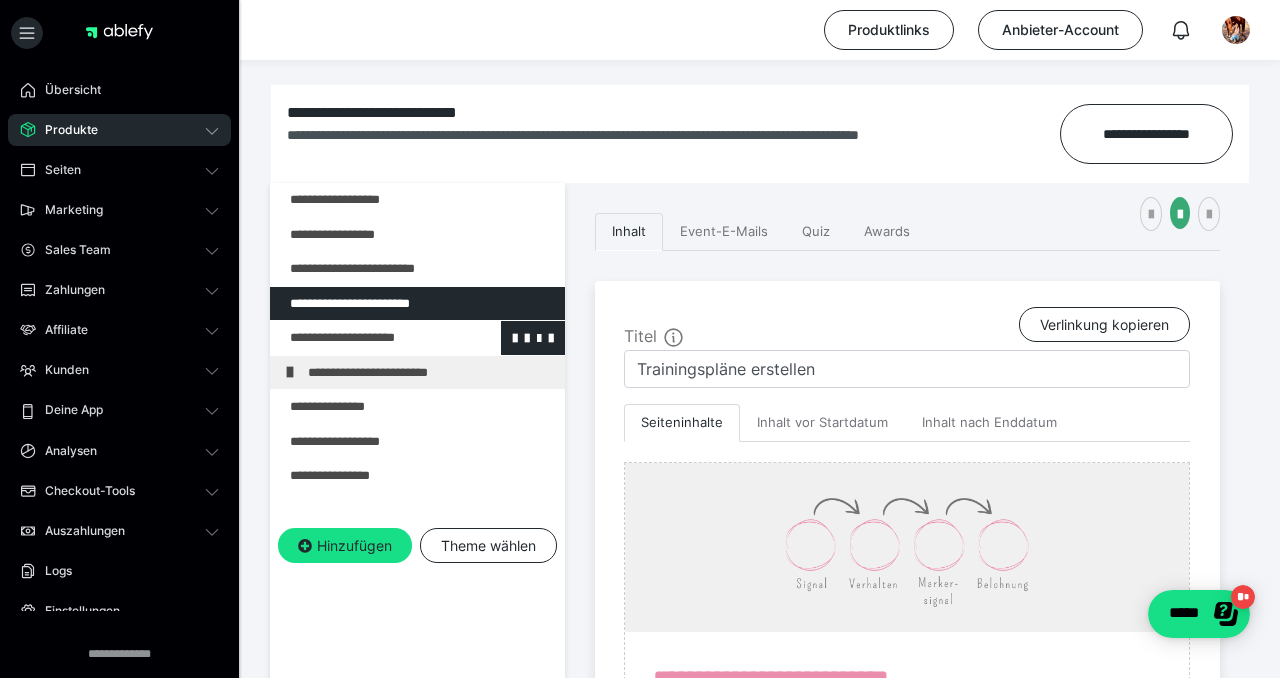 click at bounding box center [365, 338] 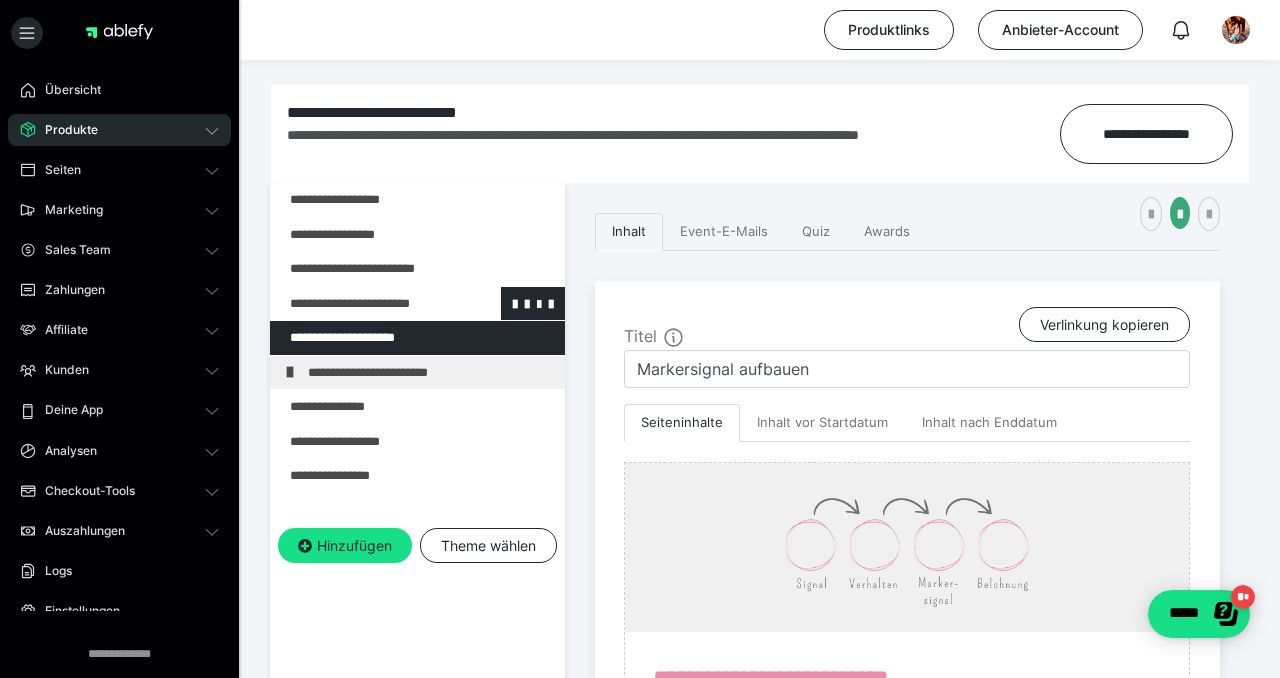 click at bounding box center [365, 304] 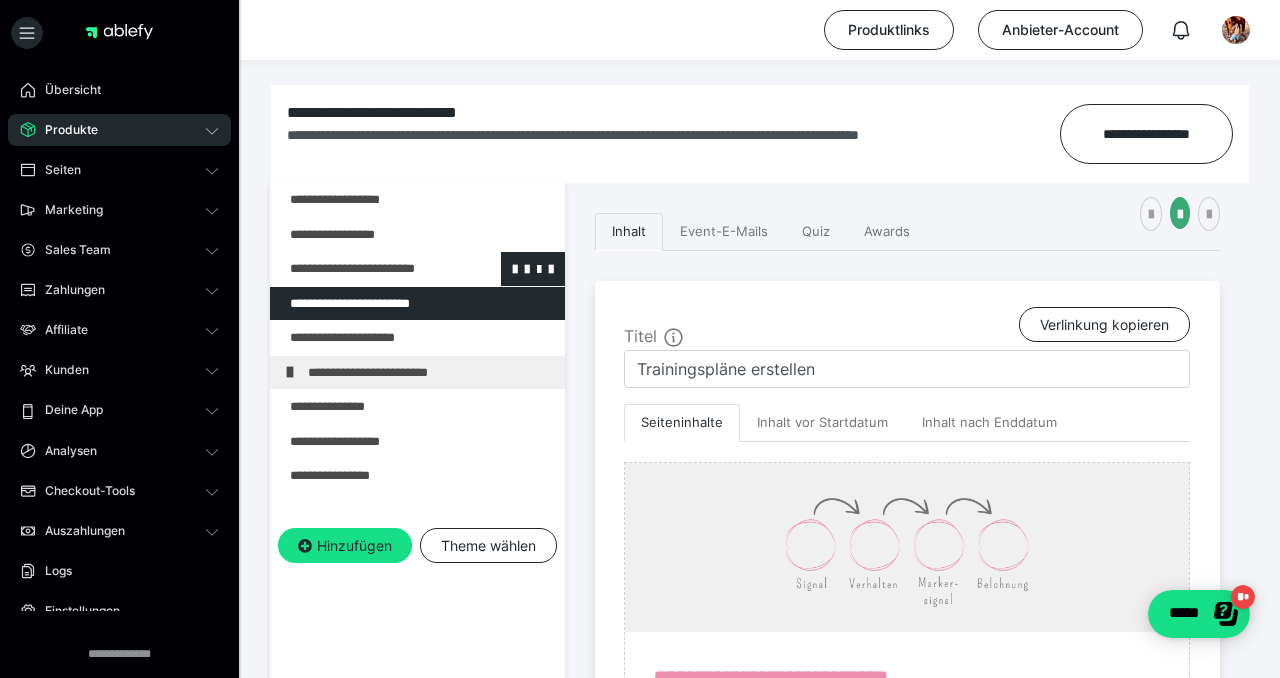 click at bounding box center [365, 269] 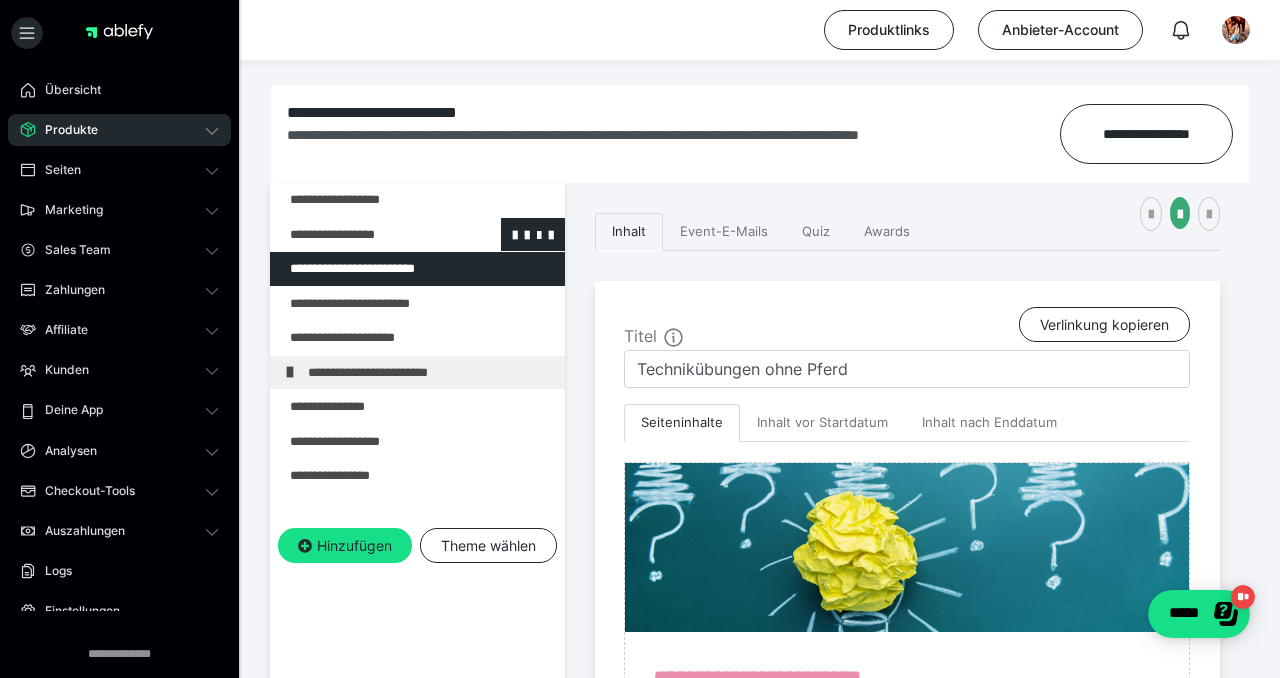 click at bounding box center [365, 235] 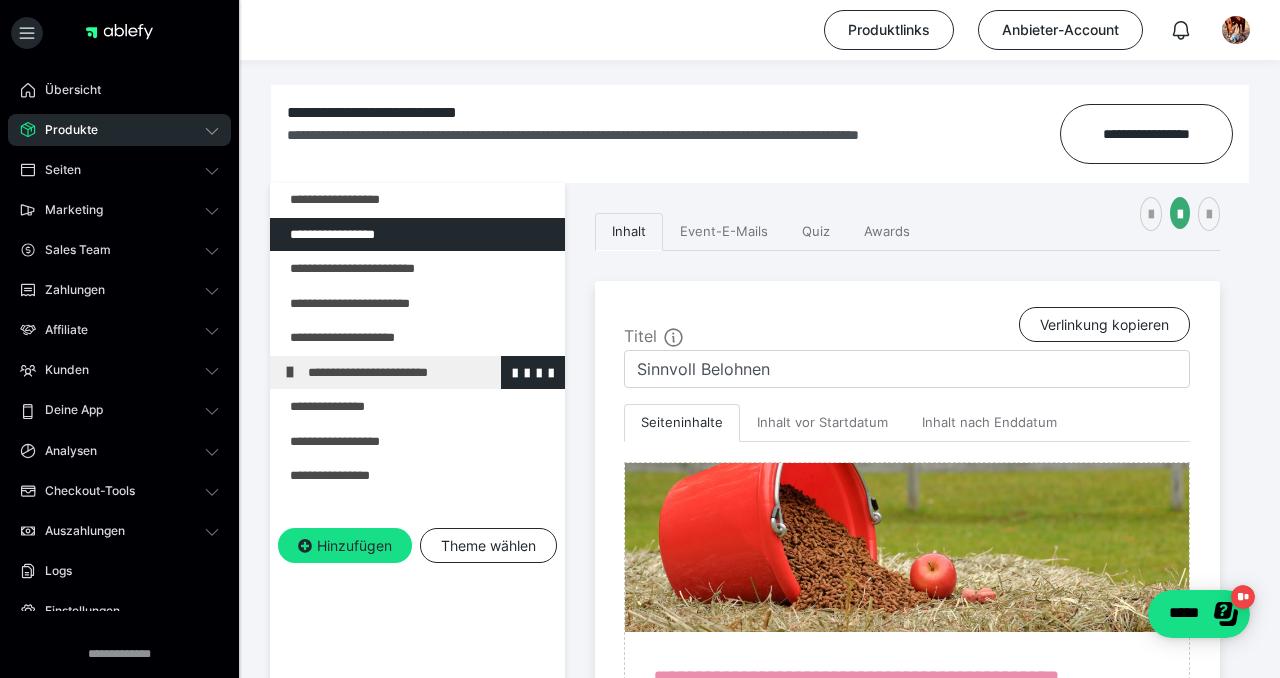click at bounding box center [290, 372] 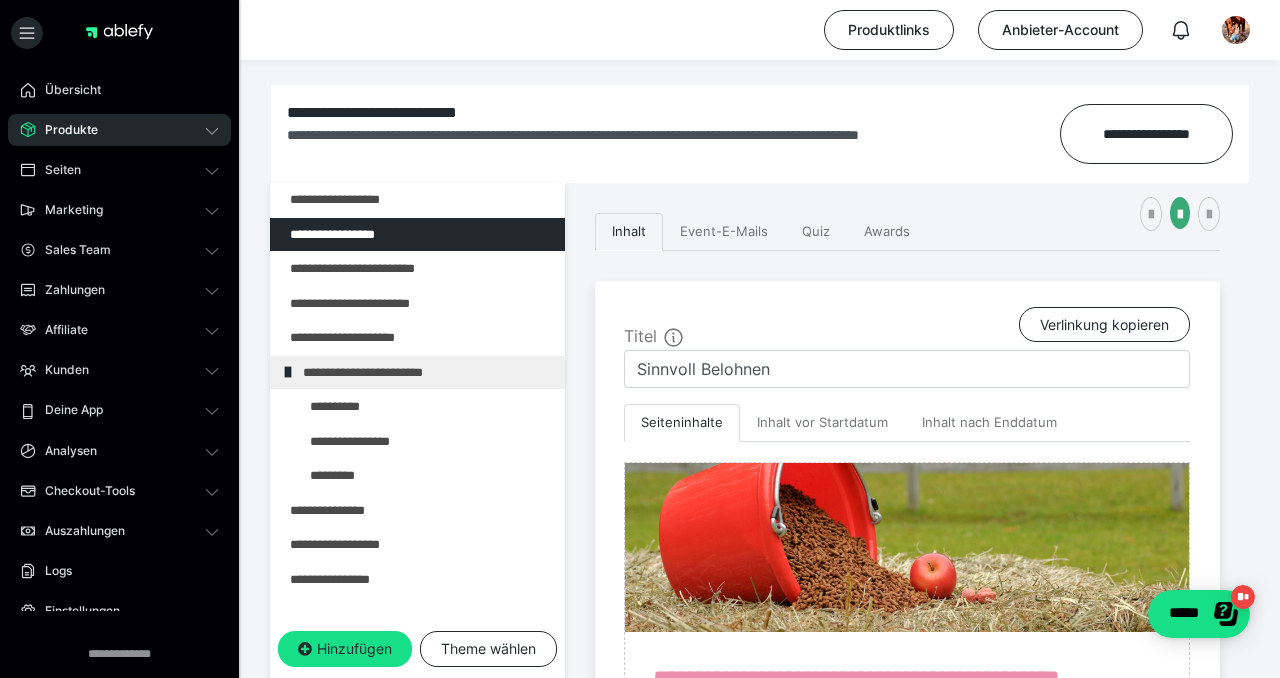 click at bounding box center [288, 372] 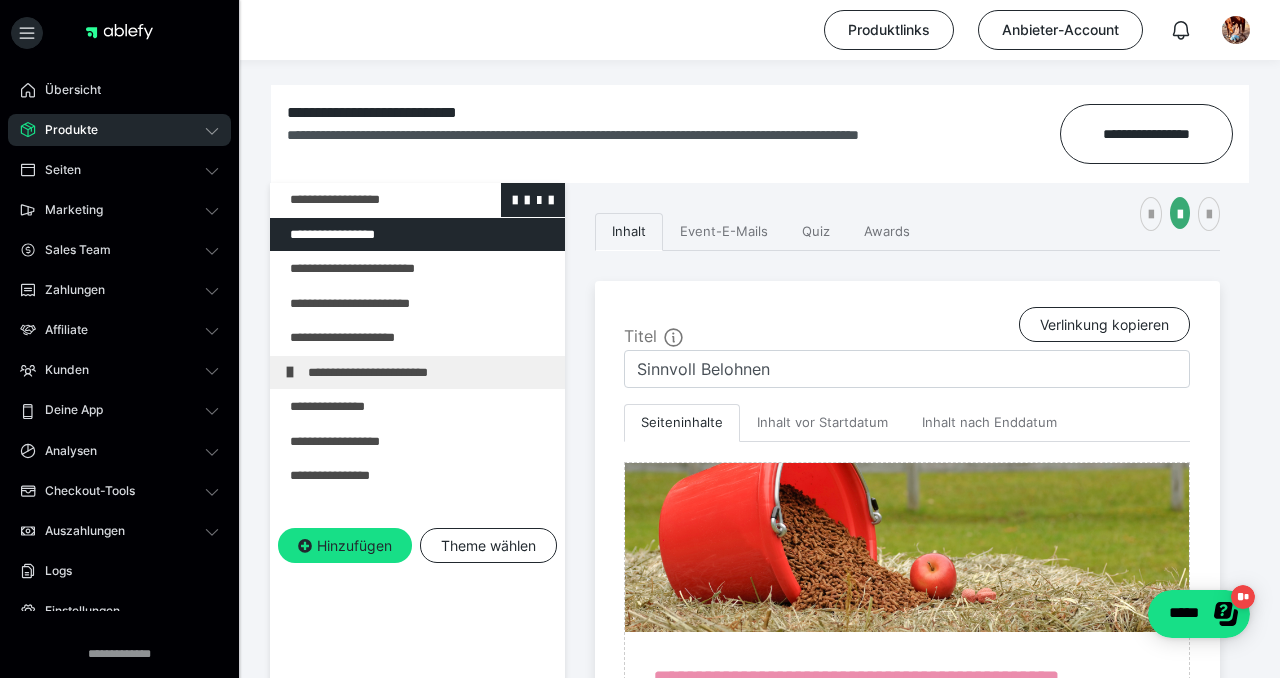 click at bounding box center [365, 200] 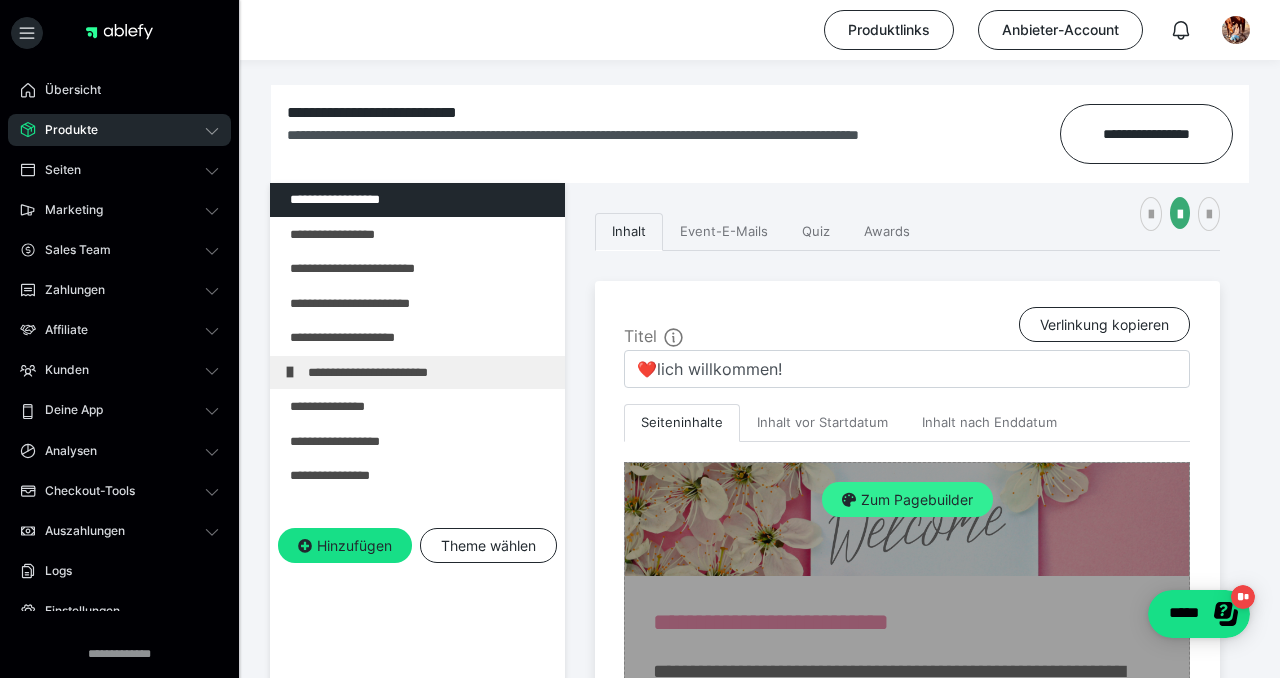 click on "Zum Pagebuilder" at bounding box center (907, 500) 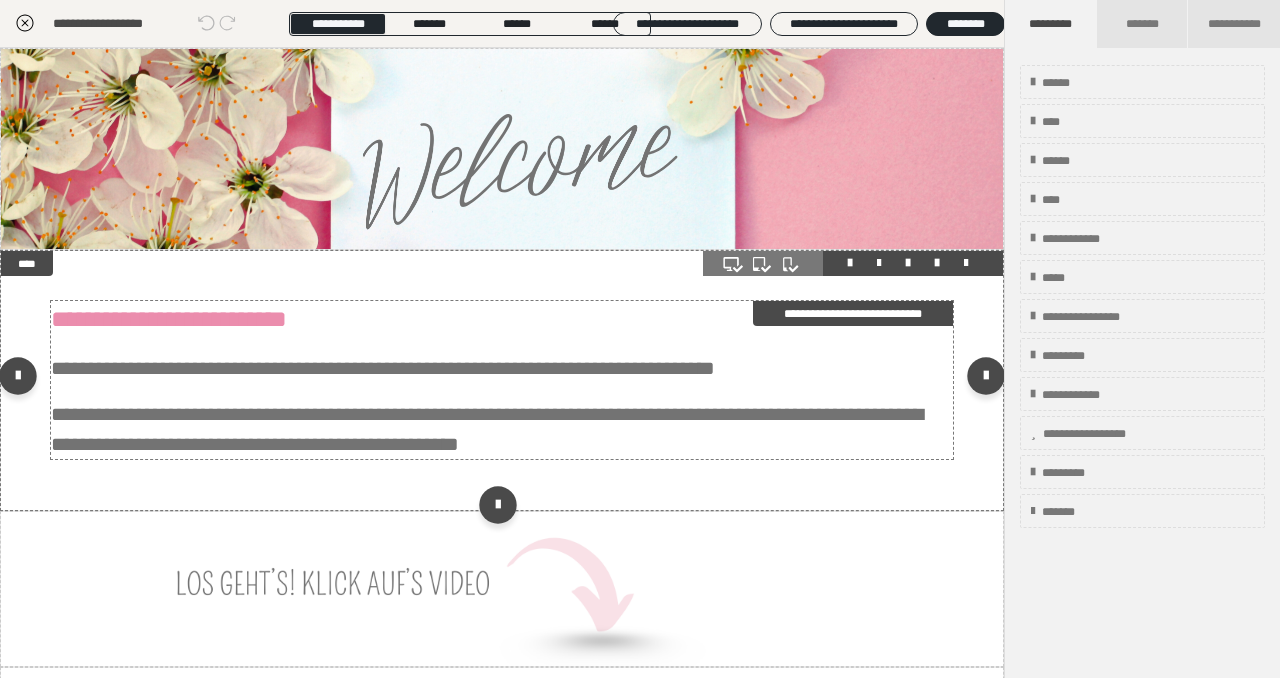 click on "**********" at bounding box center (502, 368) 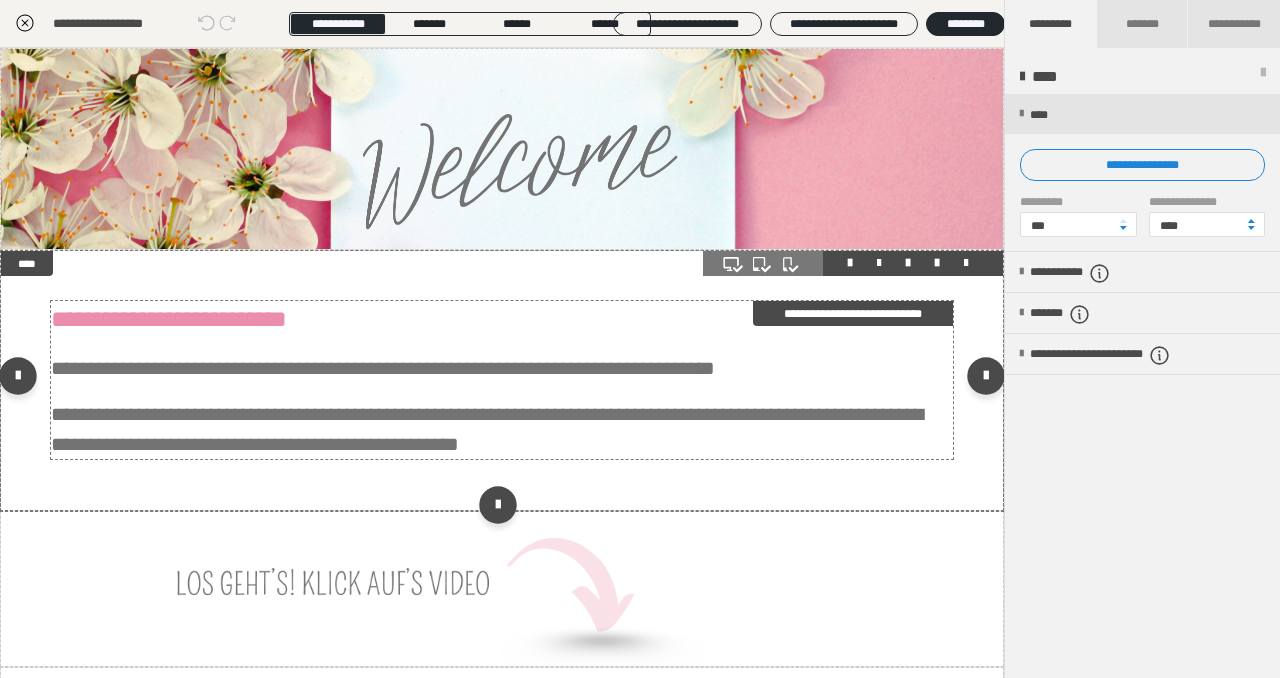 click on "**********" at bounding box center (502, 368) 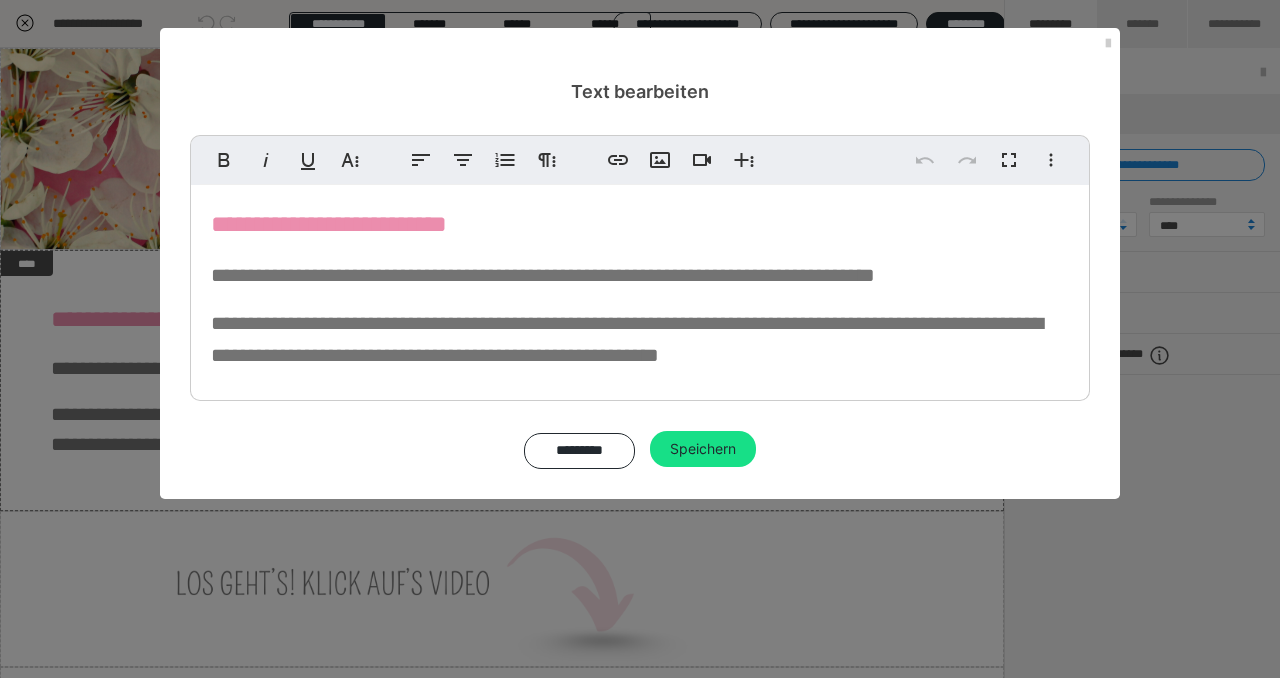 click on "**********" at bounding box center [627, 339] 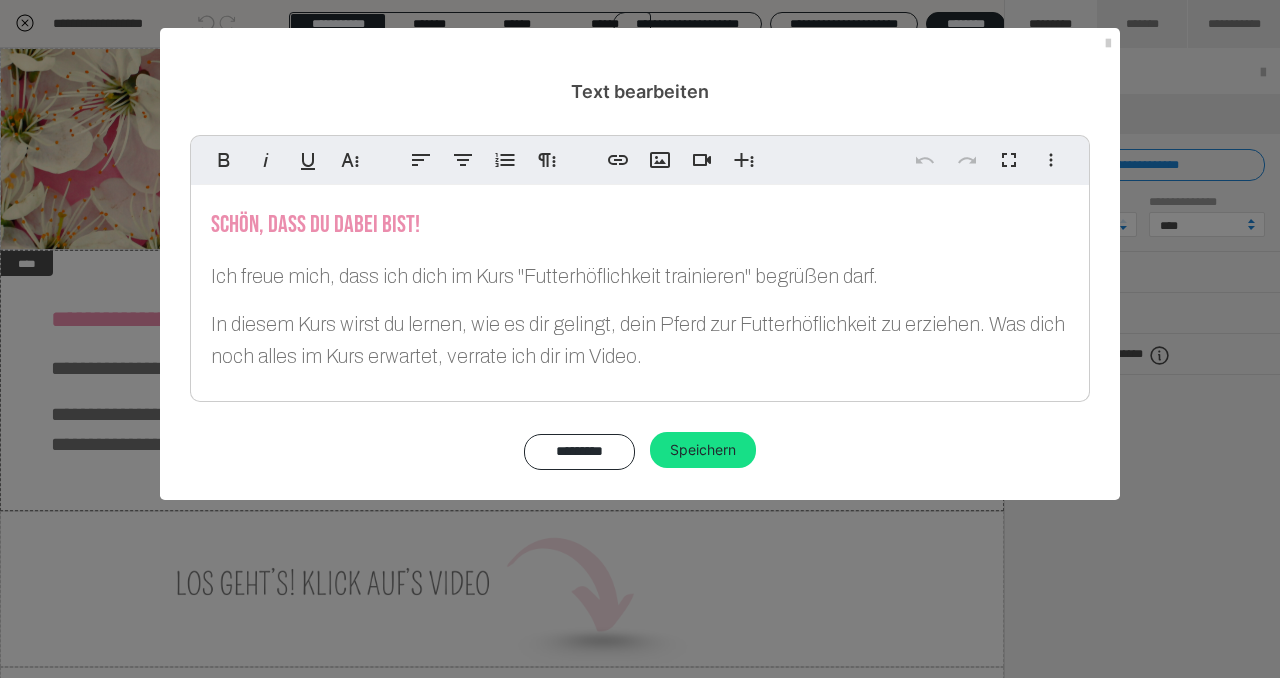 click on "Ich freue mich, dass ich dich im Kurs "Futterhöflichkeit trainieren" begrüßen darf." at bounding box center (544, 276) 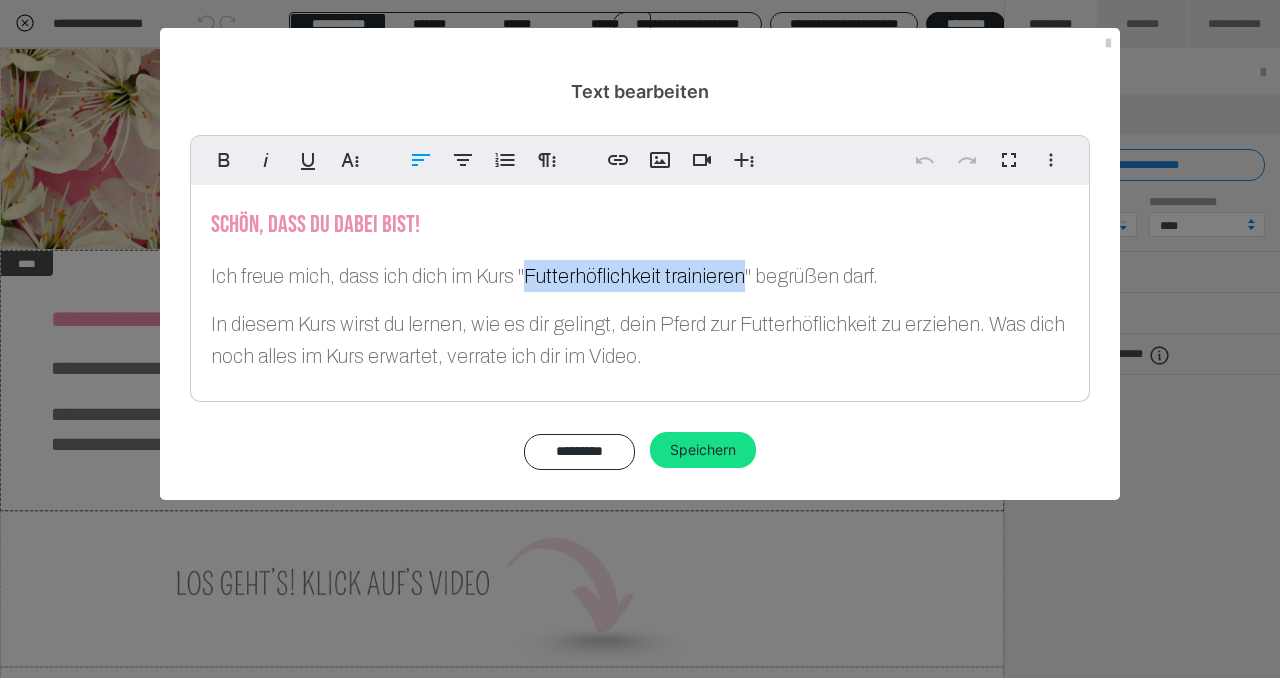 drag, startPoint x: 528, startPoint y: 276, endPoint x: 738, endPoint y: 276, distance: 210 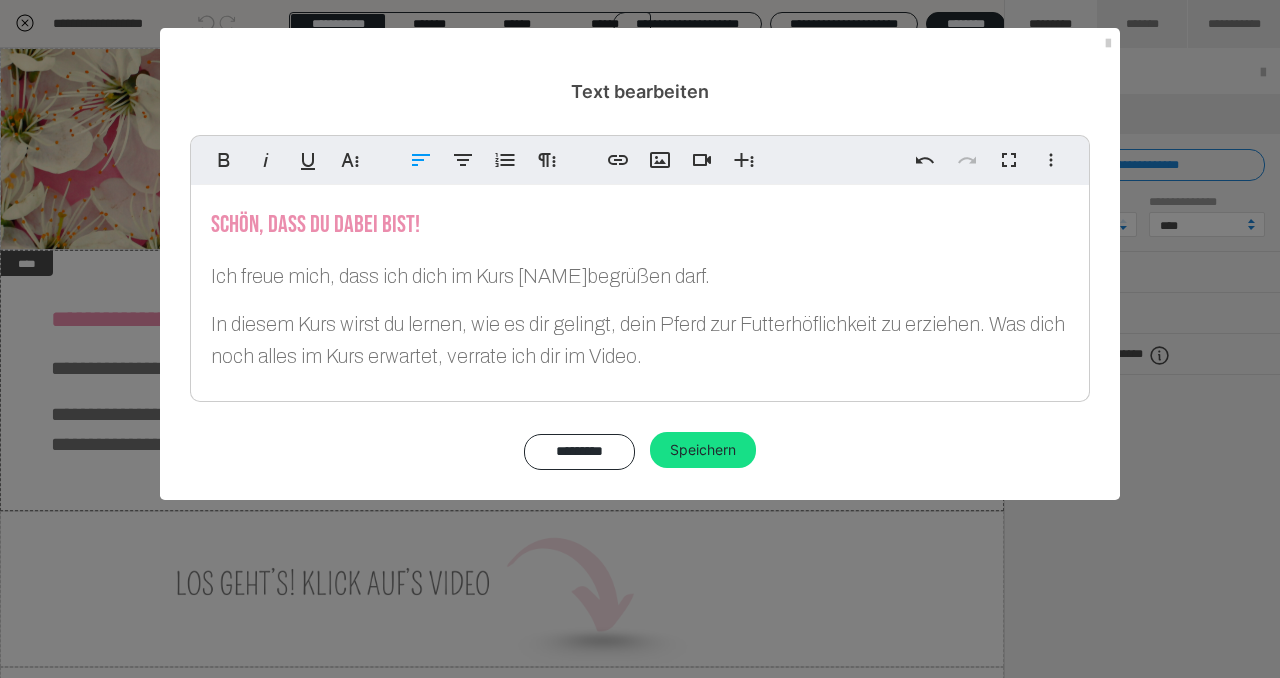 click on "In diesem Kurs wirst du lernen, wie es dir gelingt, dein Pferd zur Futterhöflichkeit zu erziehen. Was dich noch alles im Kurs erwartet, verrate ich dir im Video." at bounding box center [638, 340] 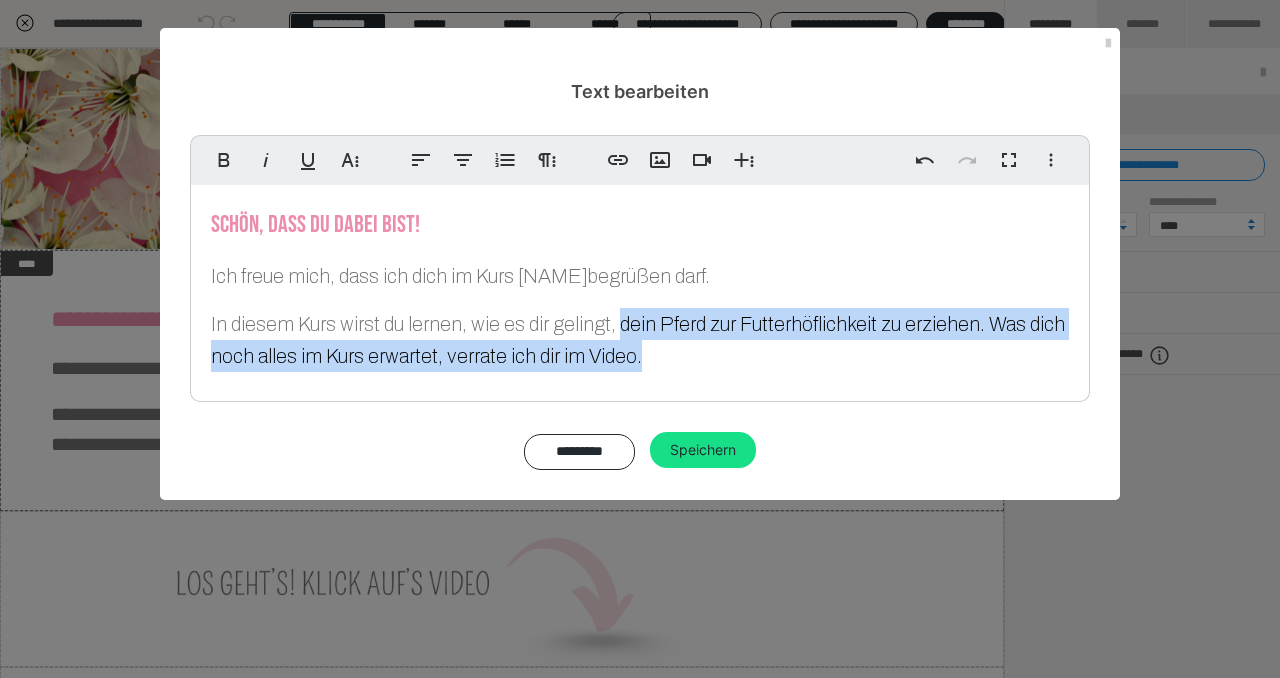 drag, startPoint x: 620, startPoint y: 325, endPoint x: 654, endPoint y: 356, distance: 46.010868 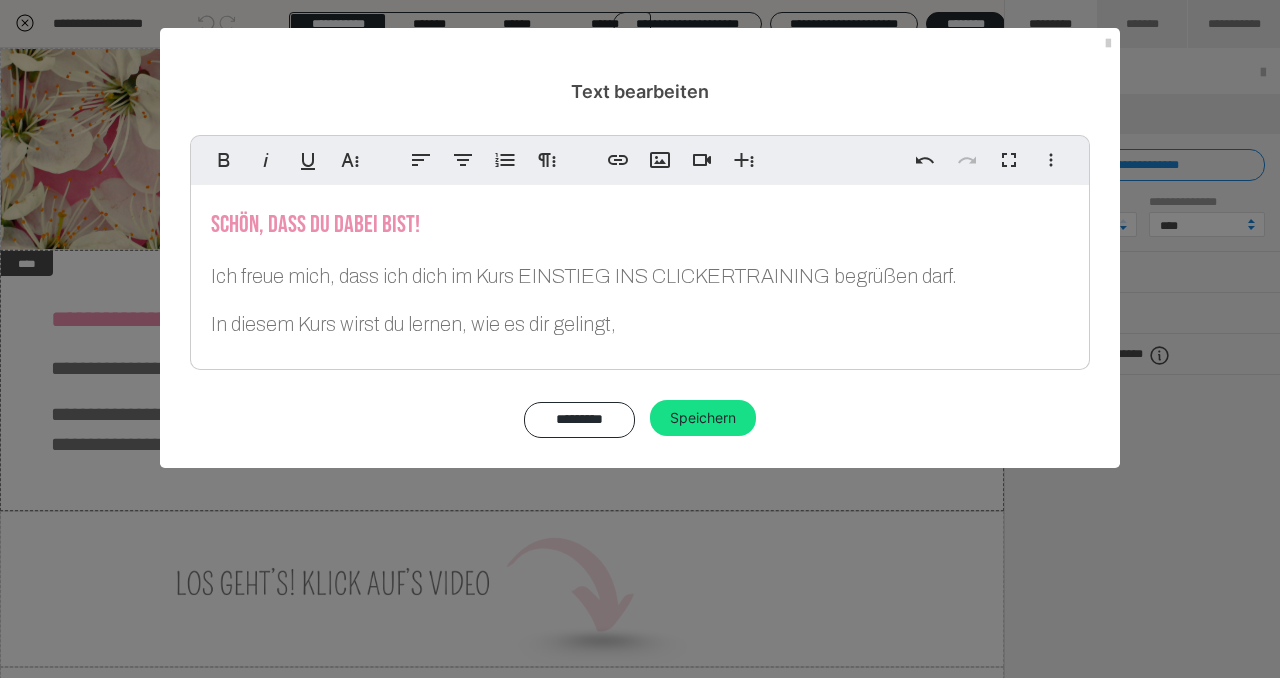 click on "Schön, dass du dabei bist! Ich freue mich, dass ich dich im Kurs [NAME] begrüßen darf. In diesem Kurs wirst du lernen, wie es dir gelingt," at bounding box center (640, 272) 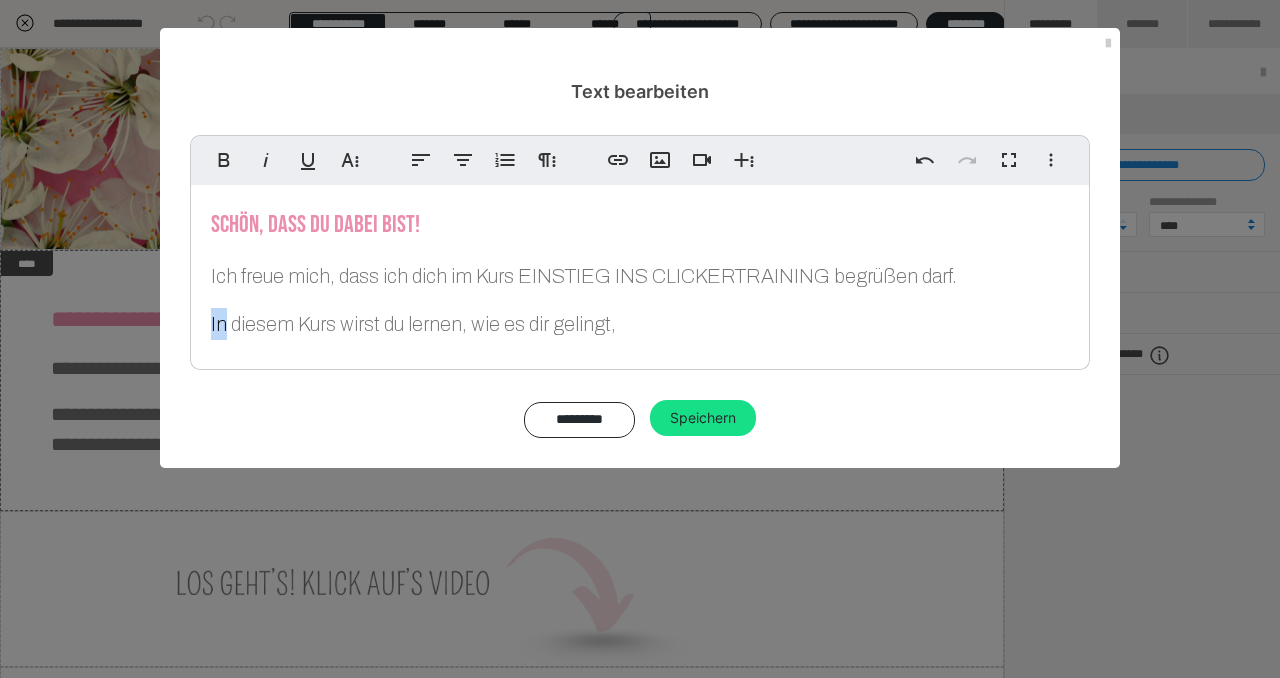 click on "In diesem Kurs wirst du lernen, wie es dir gelingt," at bounding box center (413, 324) 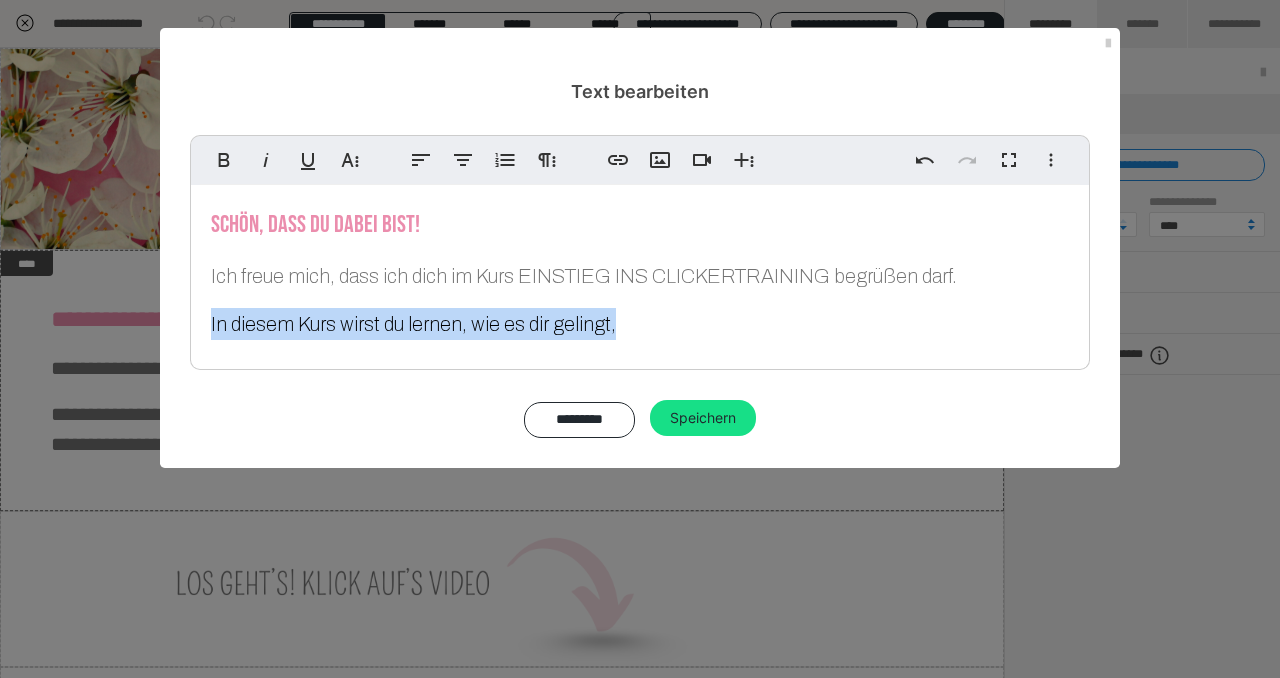 drag, startPoint x: 211, startPoint y: 325, endPoint x: 658, endPoint y: 335, distance: 447.11185 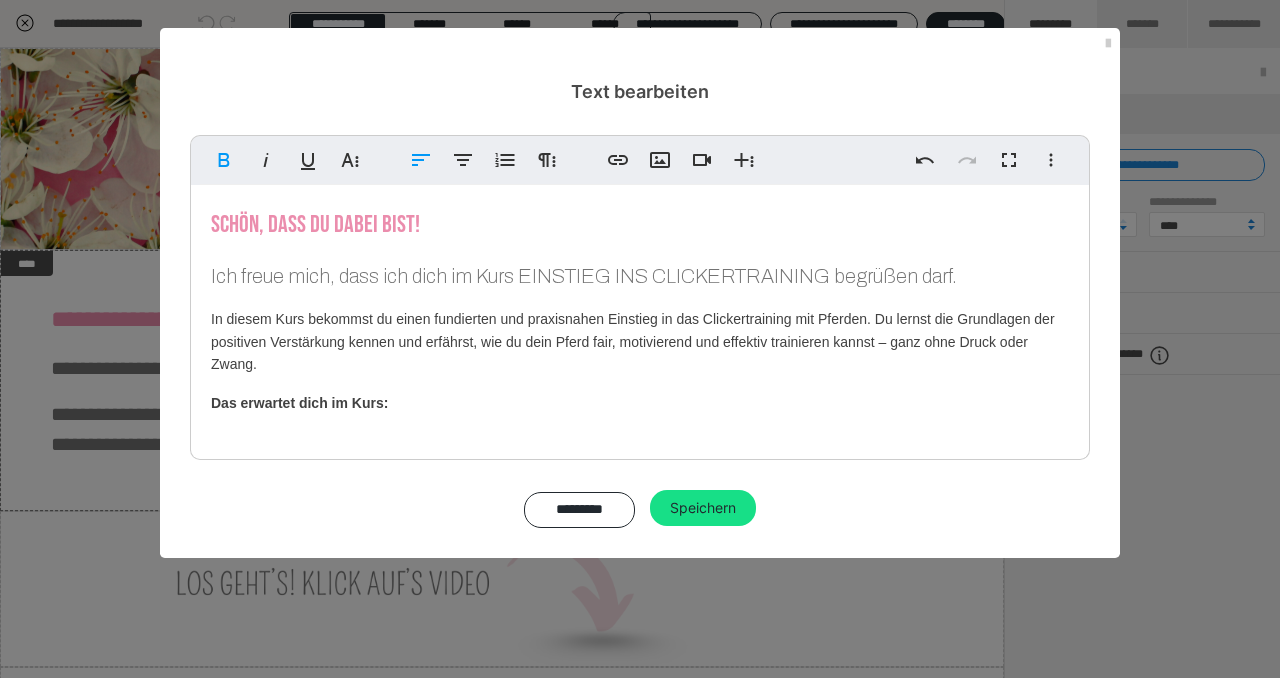 click on "Das erwartet dich im Kurs:" at bounding box center (640, 403) 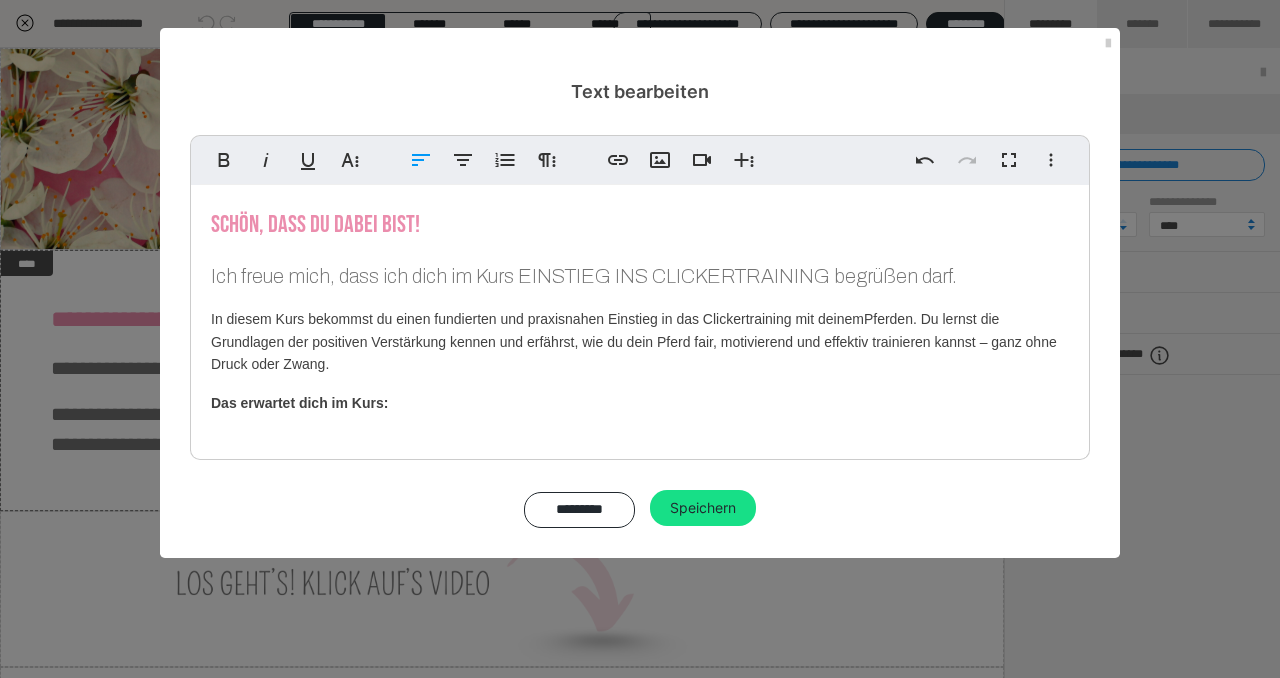 click on "In diesem Kurs bekommst du einen fundierten und praxisnahen Einstieg in das Clickertraining mit deinem  Pferden. Du lernst die Grundlagen der positiven Verstärkung kennen und erfährst, wie du dein Pferd fair, motivierend und effektiv trainieren kannst – ganz ohne Druck oder Zwang." at bounding box center (640, 341) 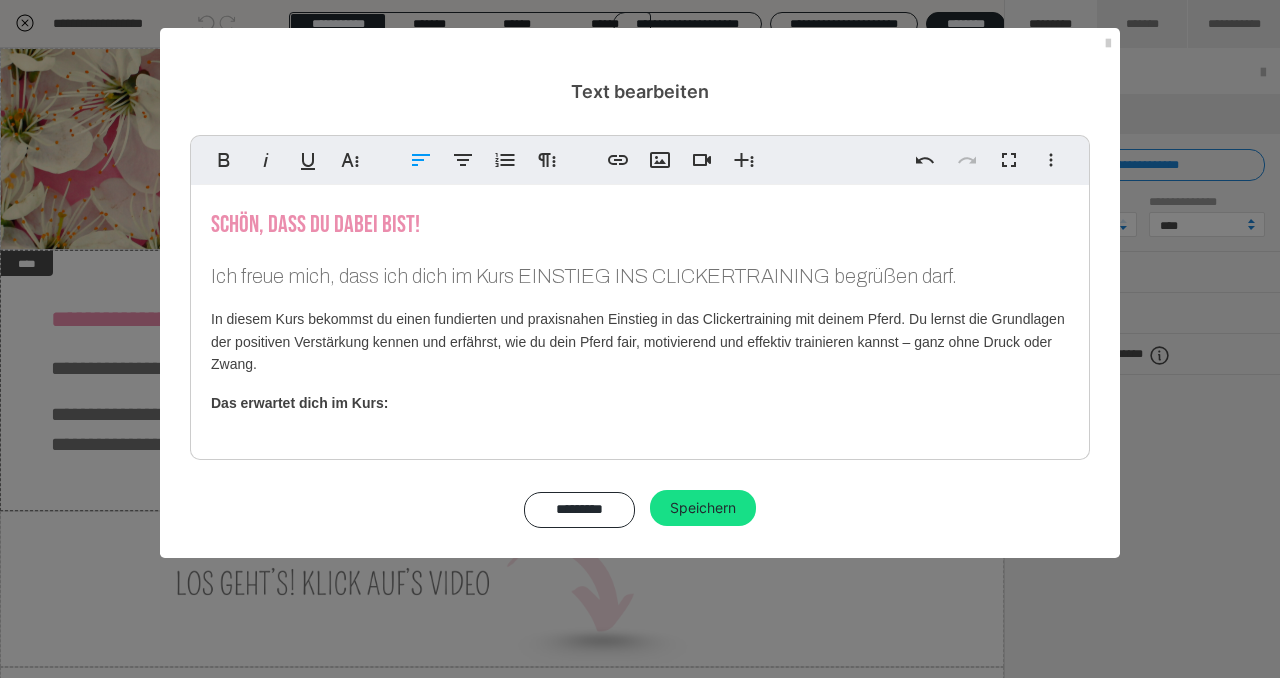 click on "In diesem Kurs bekommst du einen fundierten und praxisnahen Einstieg in das Clickertraining mit deinem Pferd. Du lernst die Grundlagen der positiven Verstärkung kennen und erfährst, wie du dein Pferd fair, motivierend und effektiv trainieren kannst – ganz ohne Druck oder Zwang." at bounding box center (640, 341) 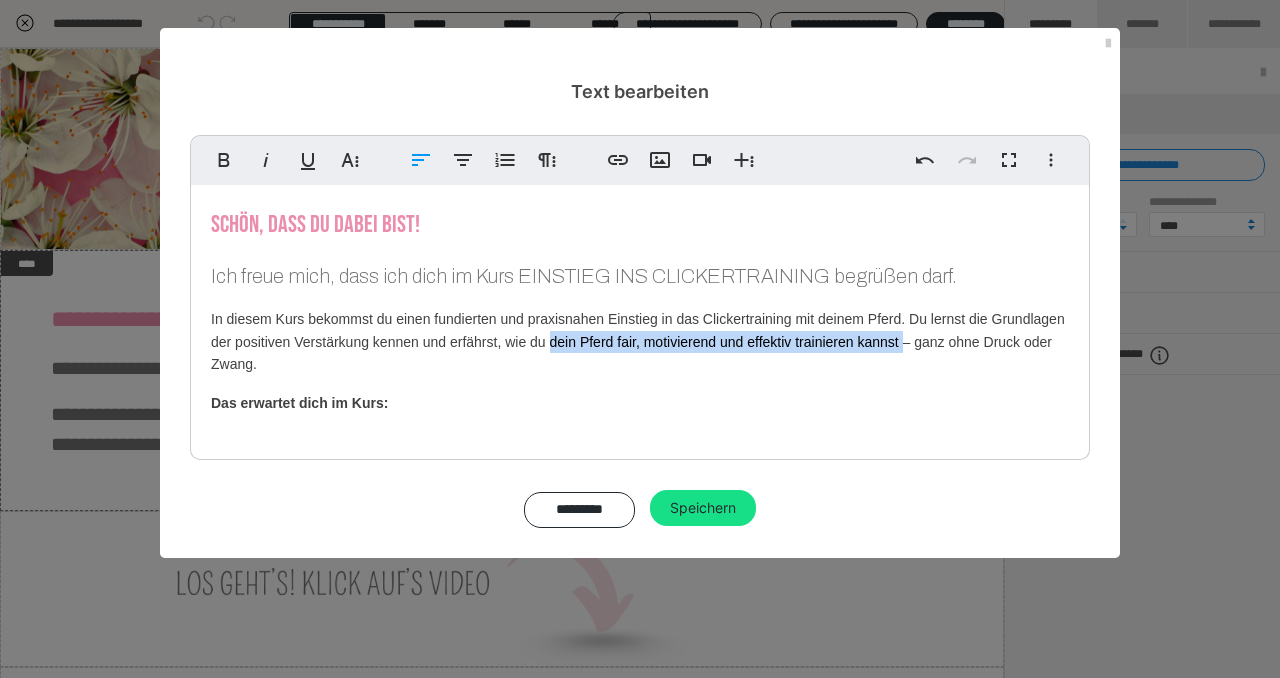 drag, startPoint x: 551, startPoint y: 343, endPoint x: 900, endPoint y: 341, distance: 349.00574 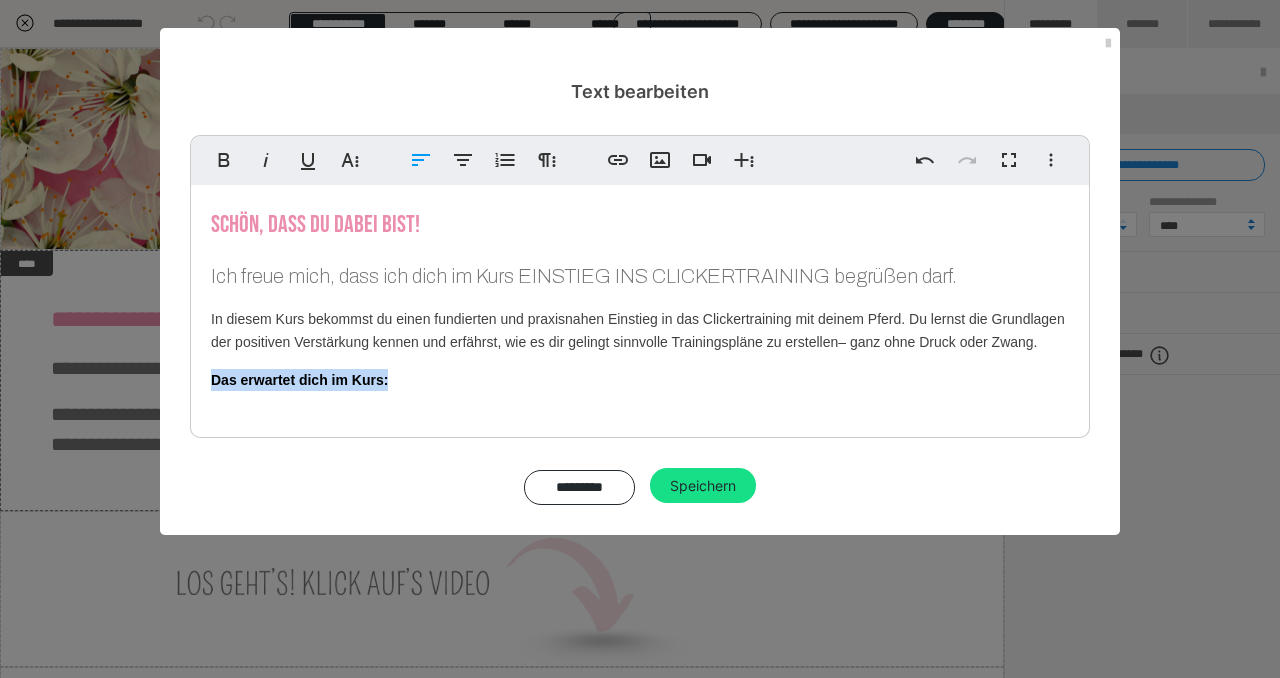 drag, startPoint x: 416, startPoint y: 389, endPoint x: 204, endPoint y: 382, distance: 212.11554 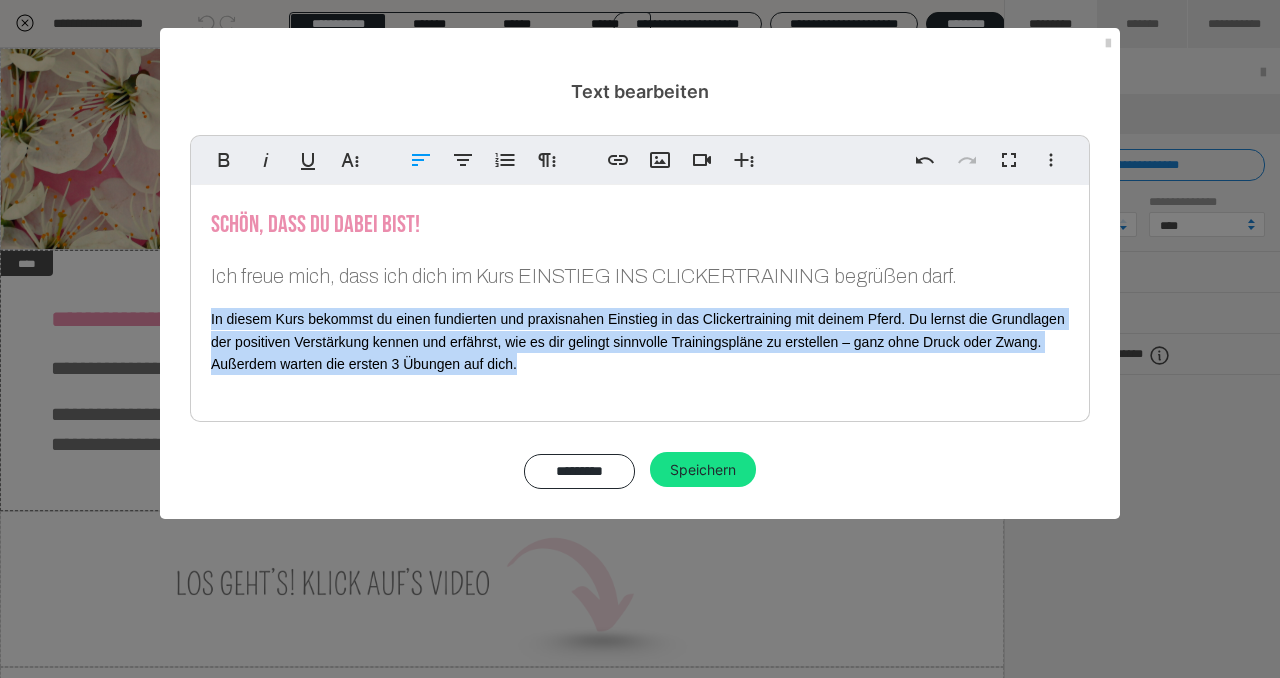 drag, startPoint x: 201, startPoint y: 298, endPoint x: 226, endPoint y: 386, distance: 91.48224 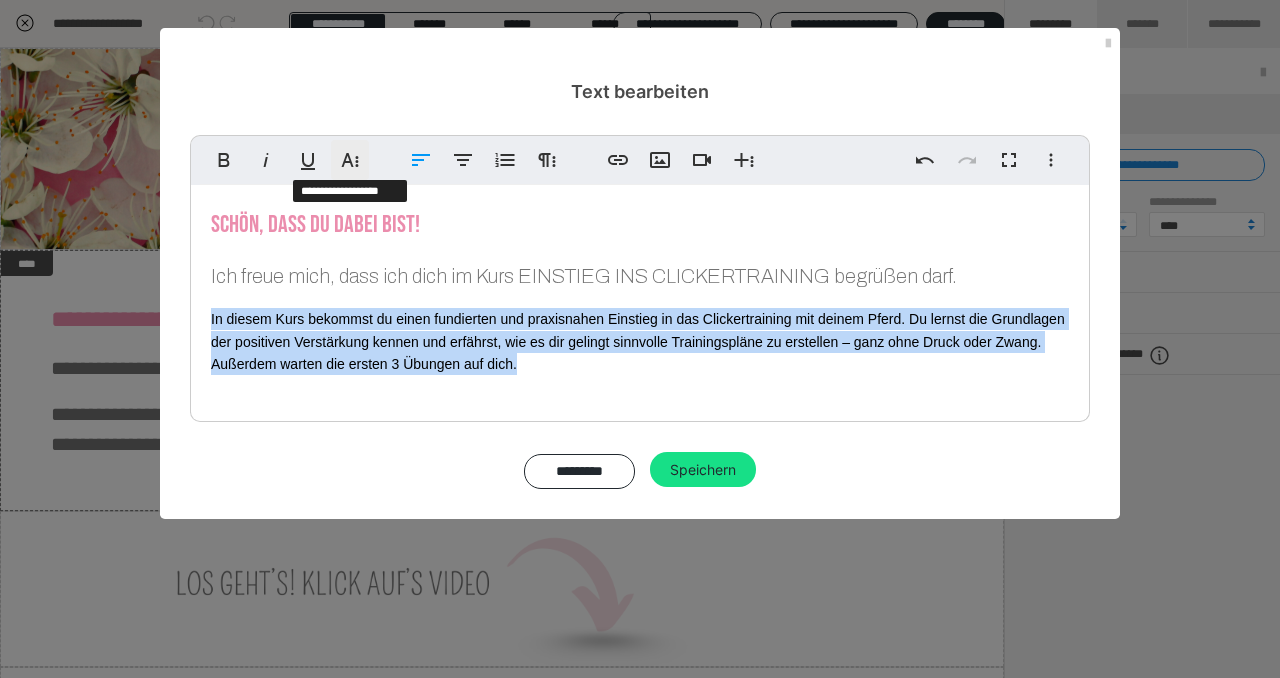 click 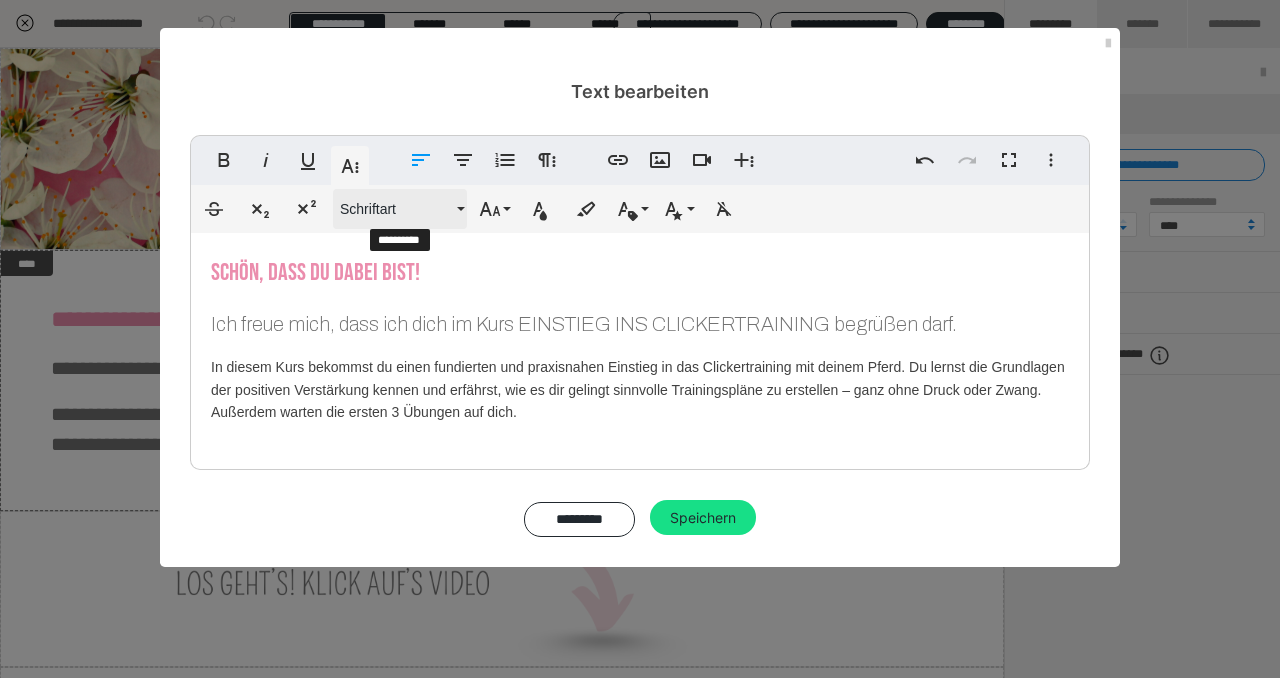 click on "Schriftart" at bounding box center [396, 209] 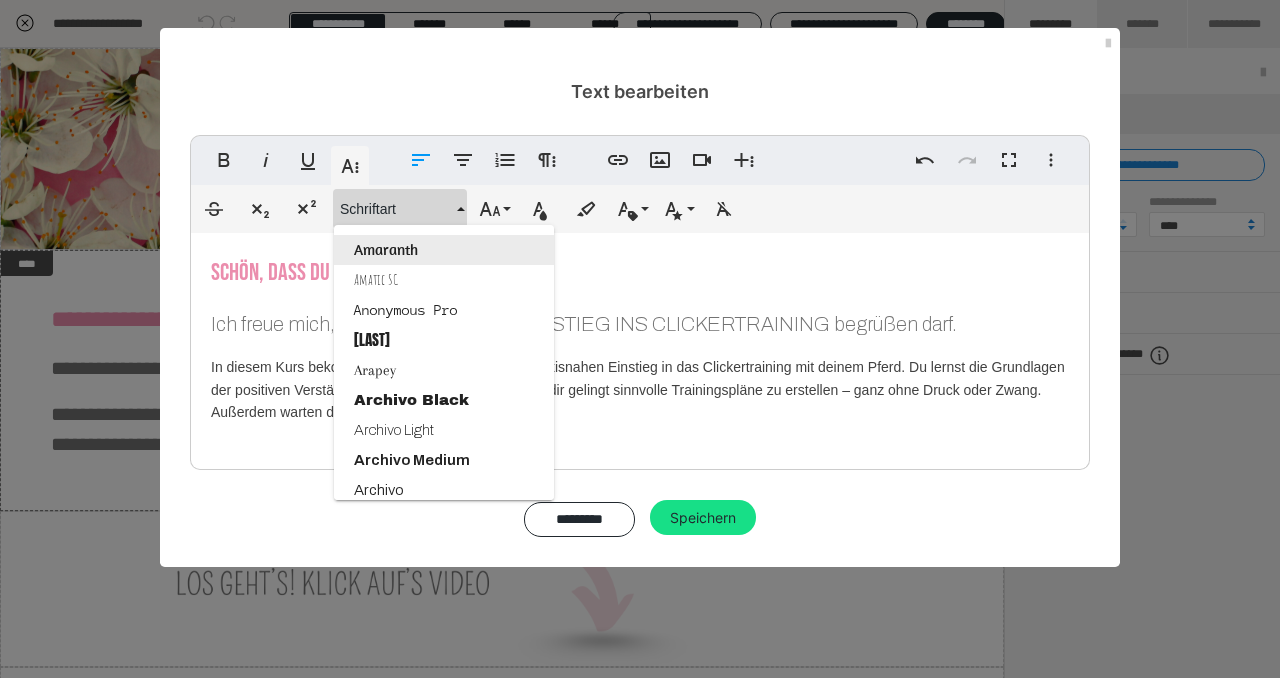 scroll, scrollTop: 175, scrollLeft: 0, axis: vertical 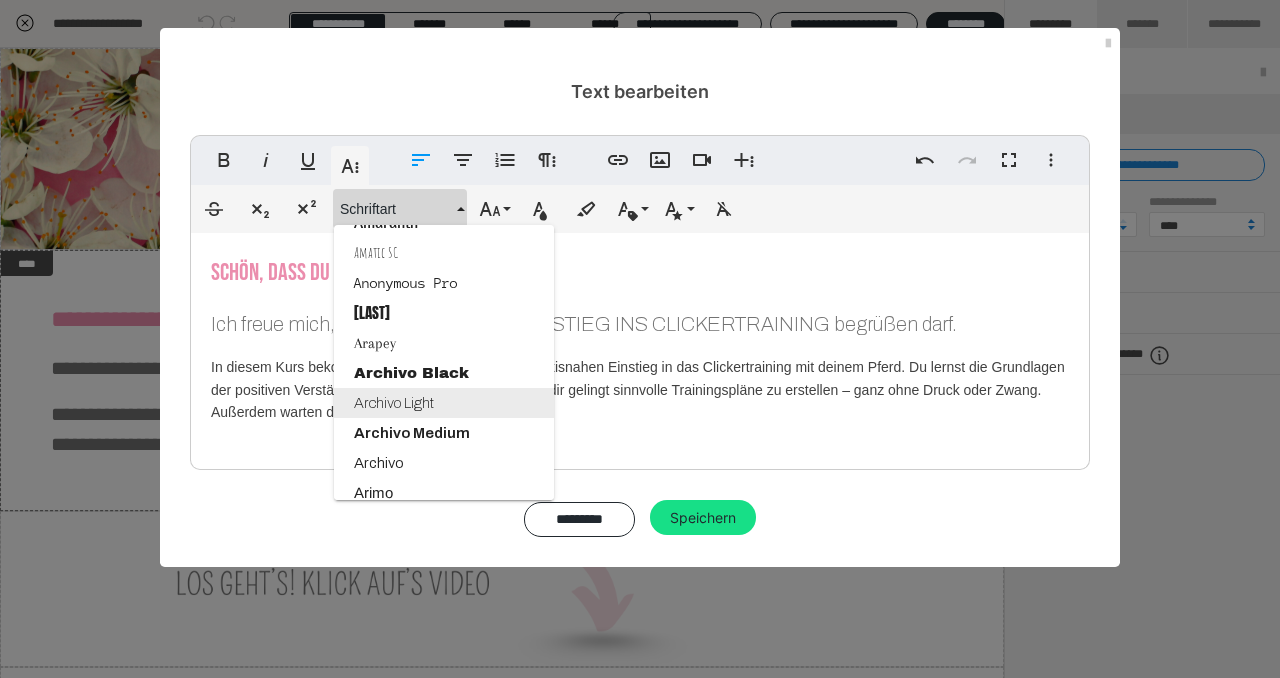 click on "Archivo Light" at bounding box center [444, 403] 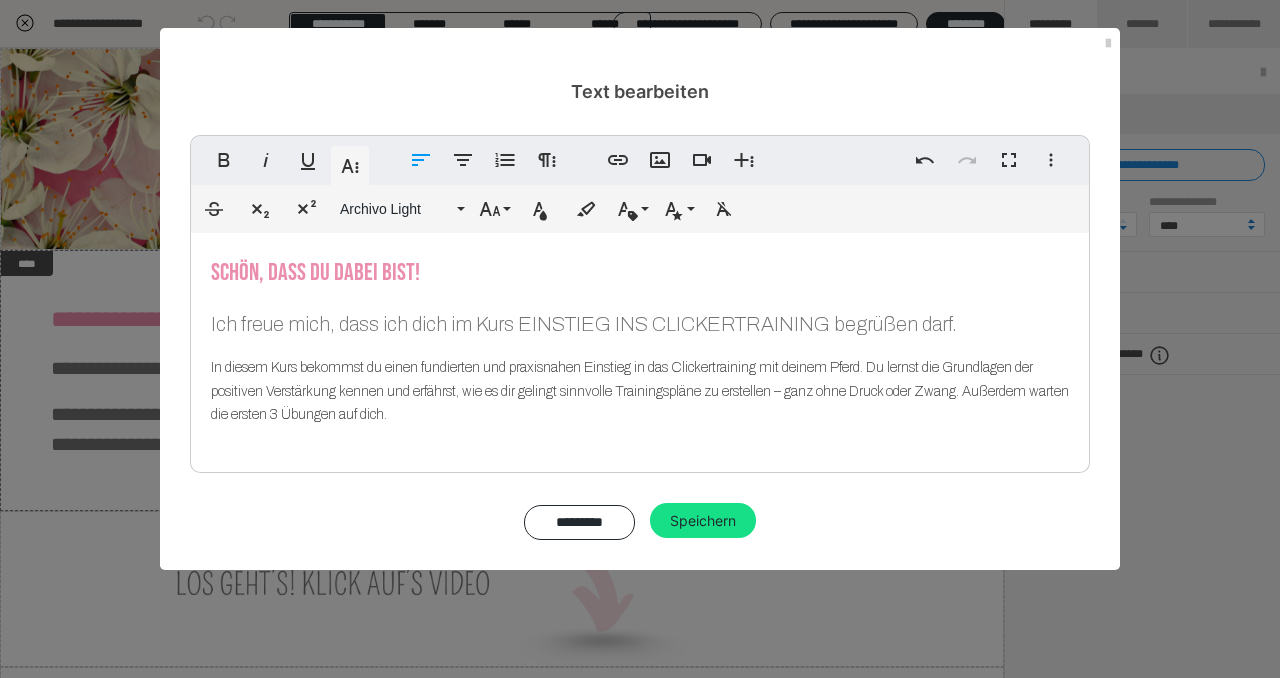 click on "Schön, dass du dabei bist! Ich freue mich, dass ich dich im Kurs [NAME] begrüßen darf. In diesem Kurs bekommst du einen fundierten und praxisnahen Einstieg in das Clickertraining mit deinem Pferd. Du lernst die Grundlagen der positiven Verstärkung kennen und erfährst, wie es dir gelingt sinnvolle Trainingspläne zu erstellen – ganz ohne Druck oder Zwang. Außerdem warten die ersten 3 Übungen auf dich." at bounding box center (640, 348) 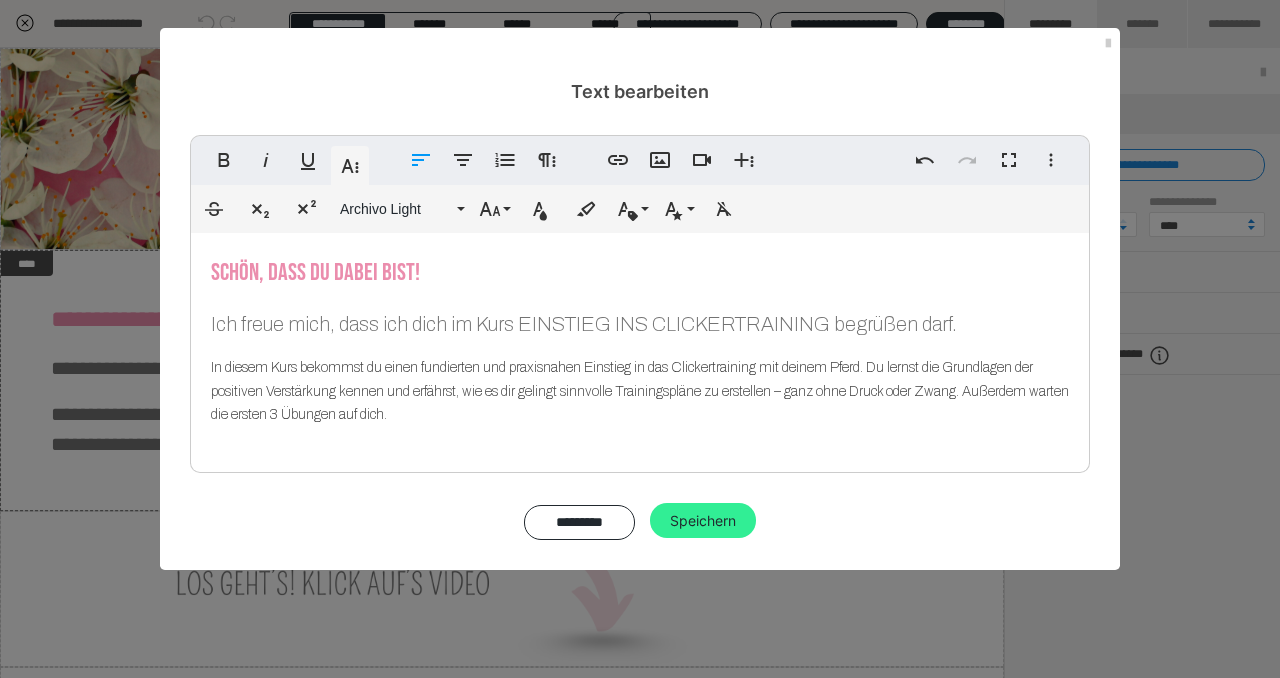 click on "Speichern" at bounding box center (703, 521) 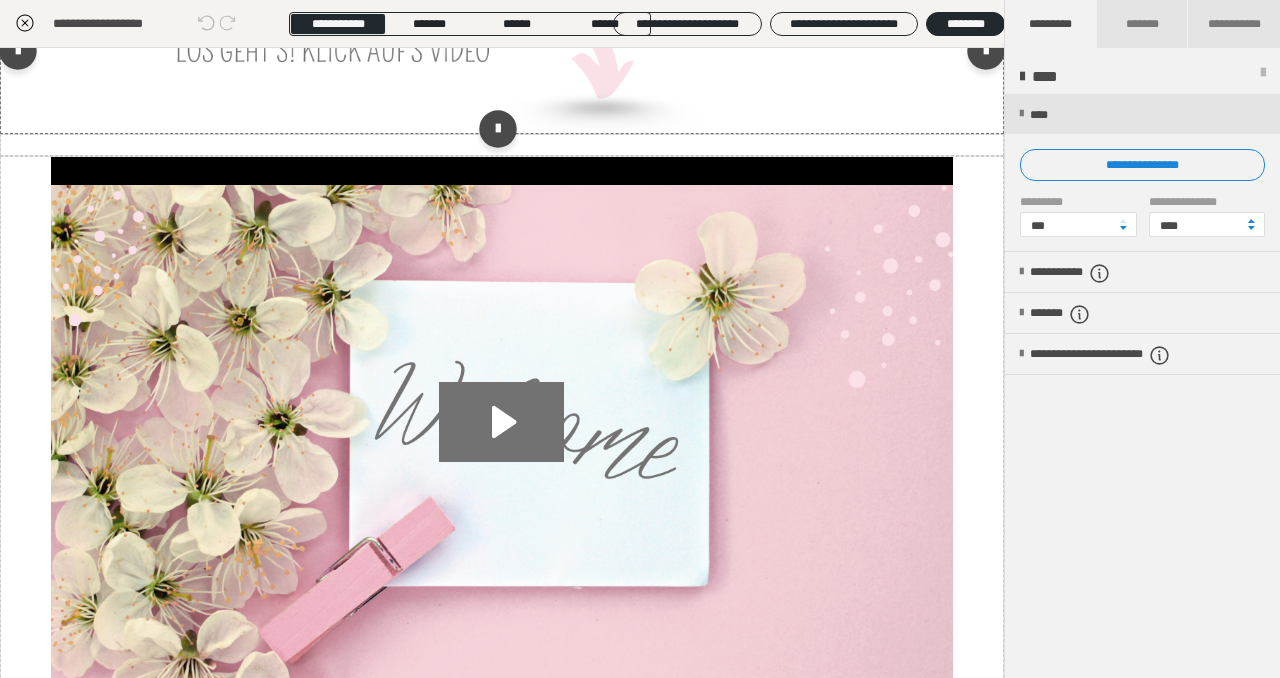 scroll, scrollTop: 573, scrollLeft: 0, axis: vertical 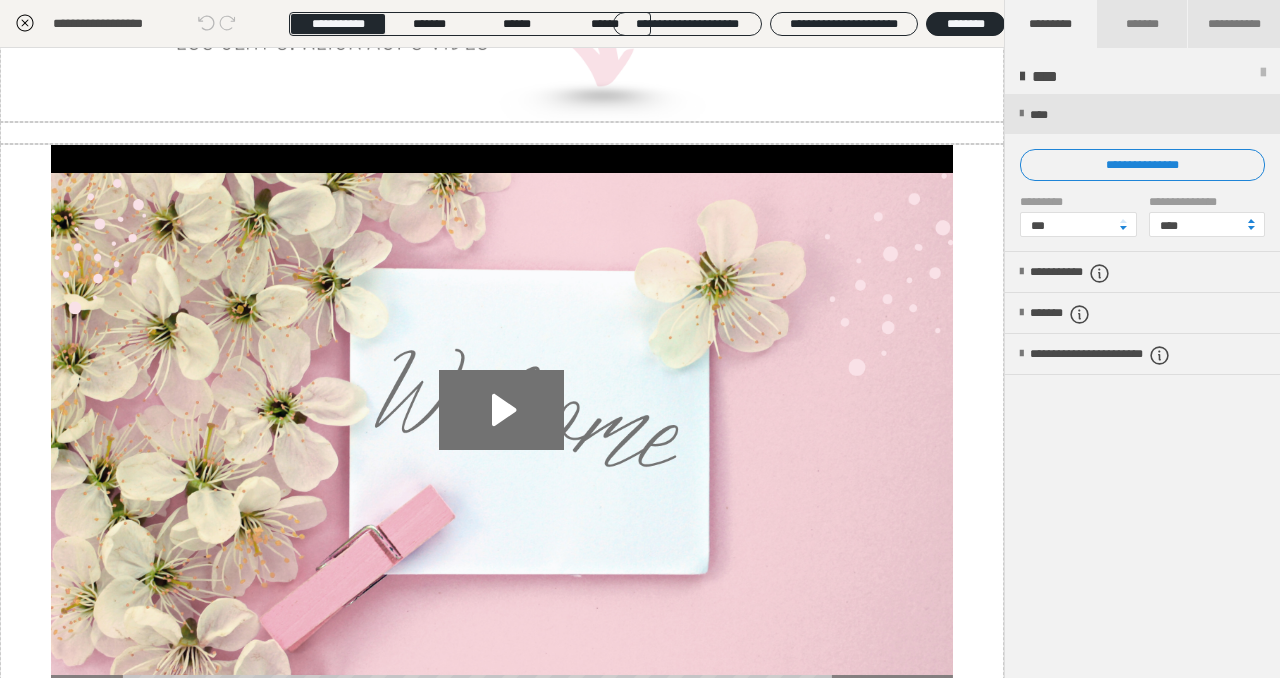 click 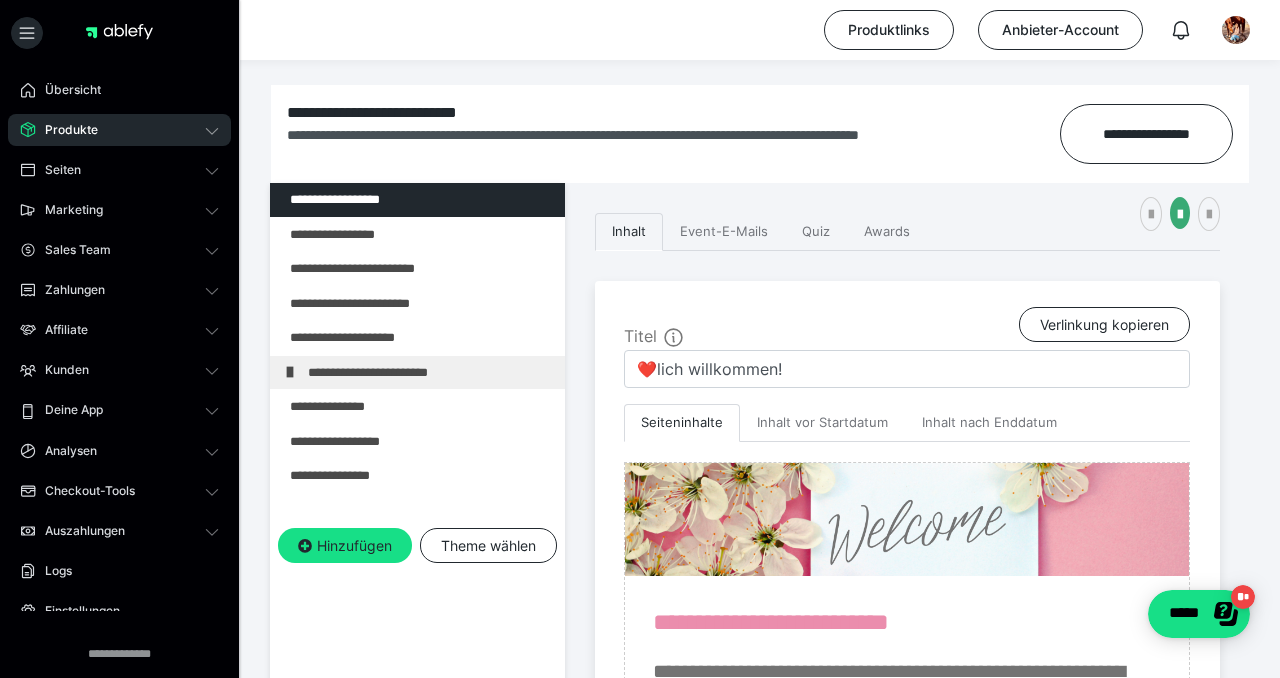 click on "Produkte" at bounding box center [119, 130] 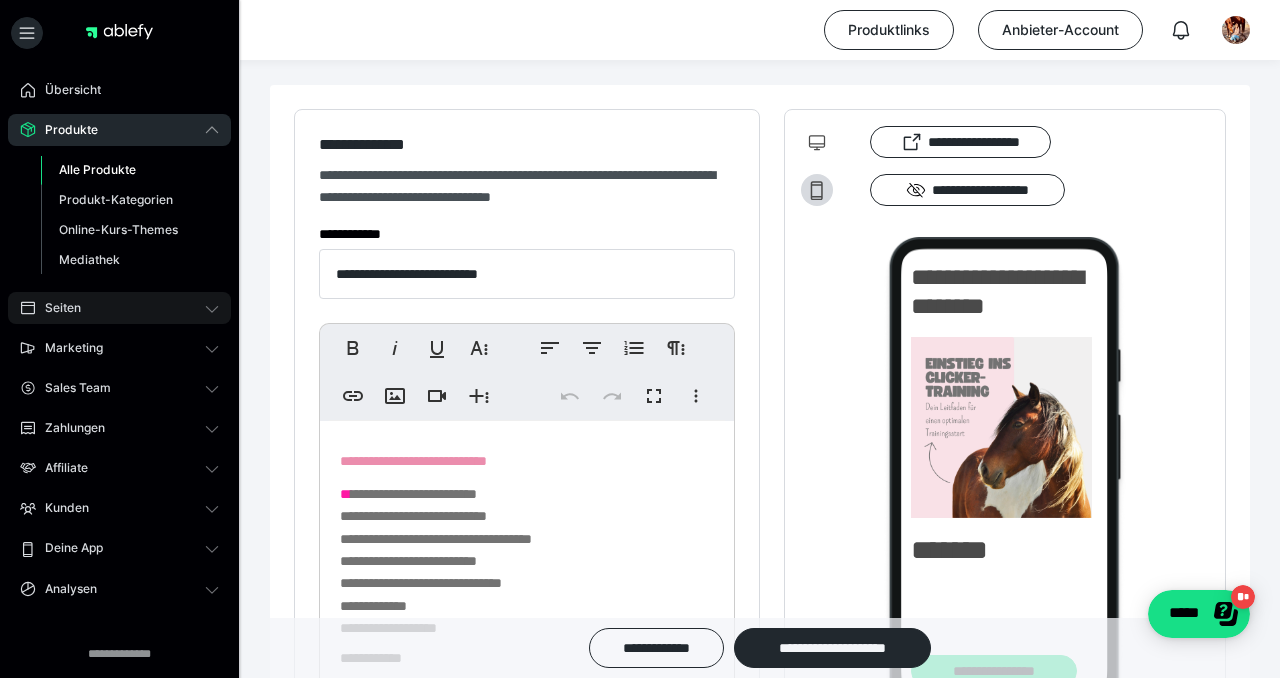 click on "Seiten" at bounding box center (119, 308) 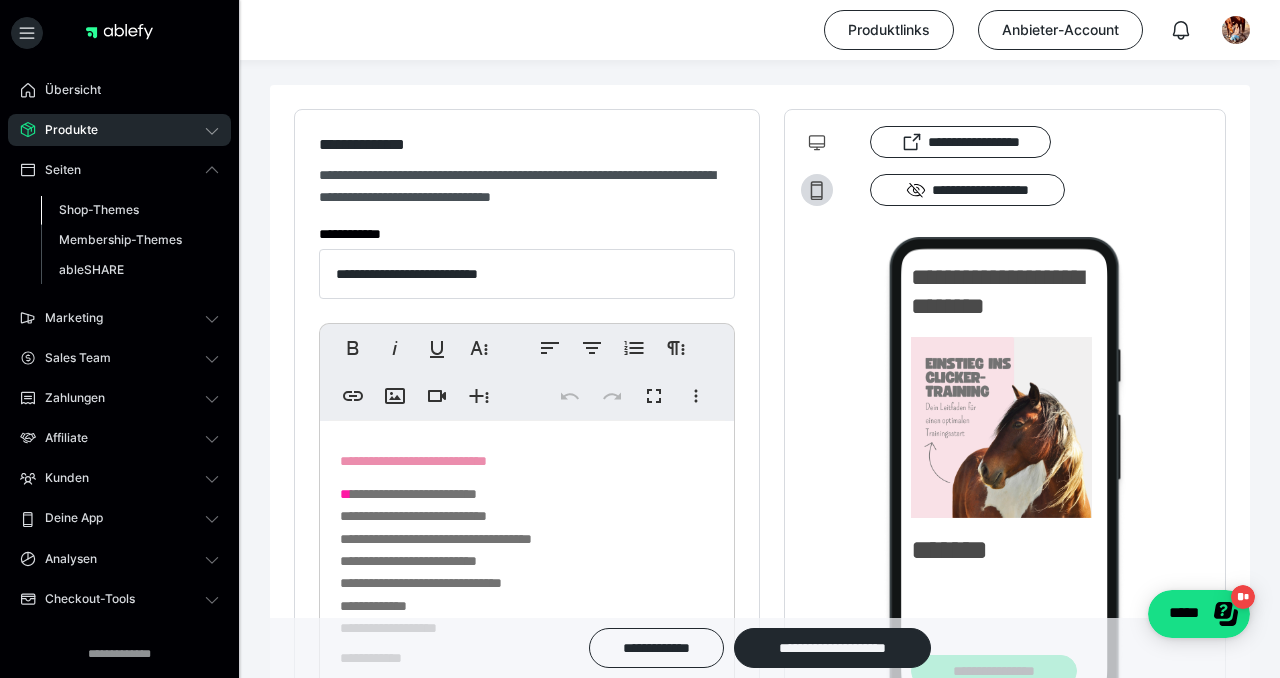 click on "Shop-Themes" at bounding box center (99, 209) 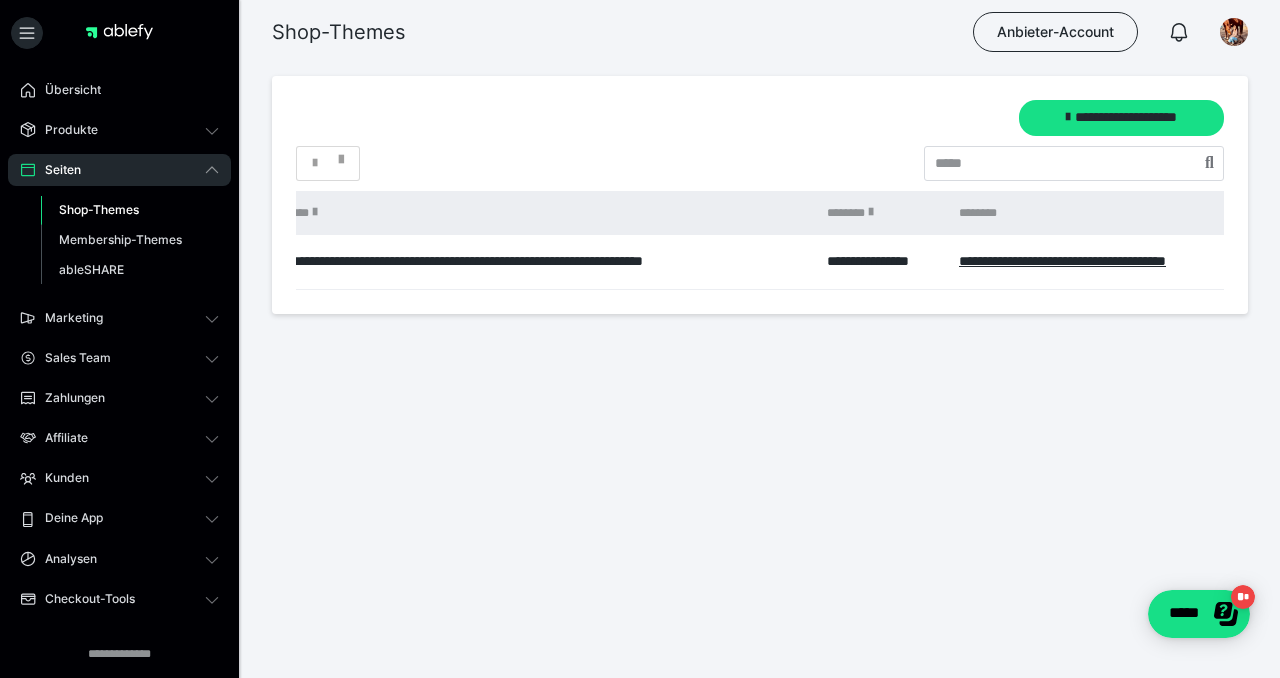 scroll, scrollTop: 0, scrollLeft: 354, axis: horizontal 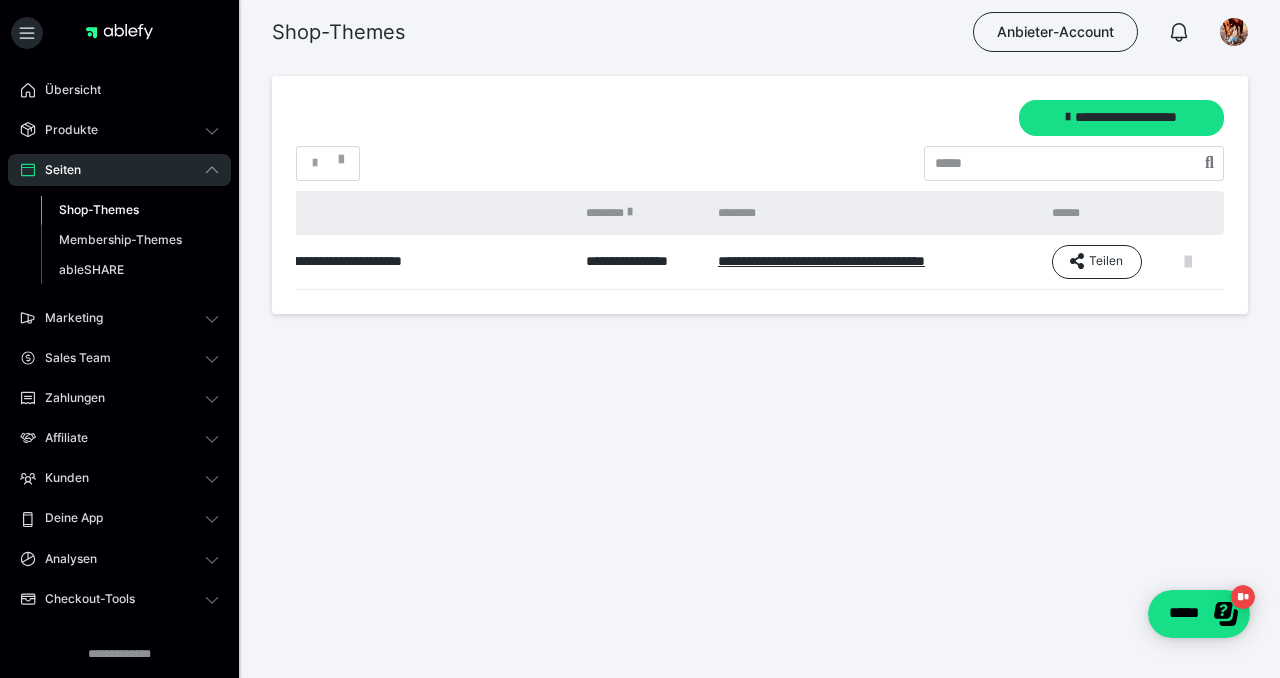 click at bounding box center (1188, 262) 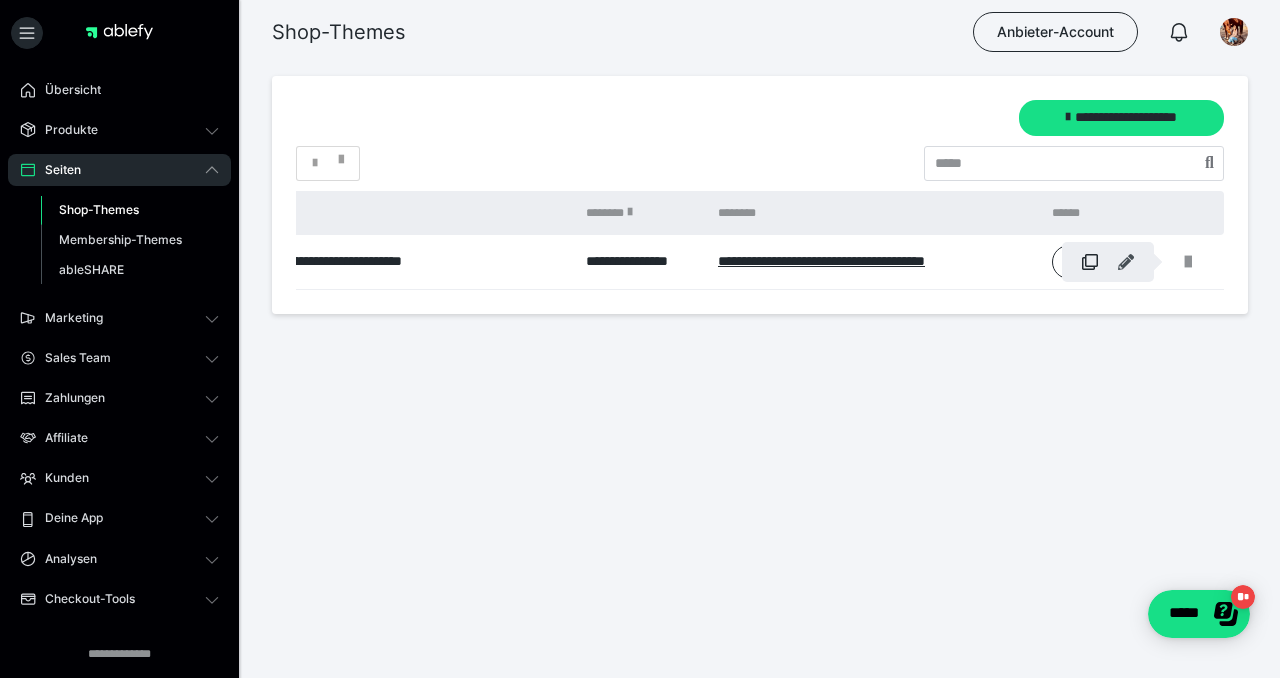 click at bounding box center (1126, 262) 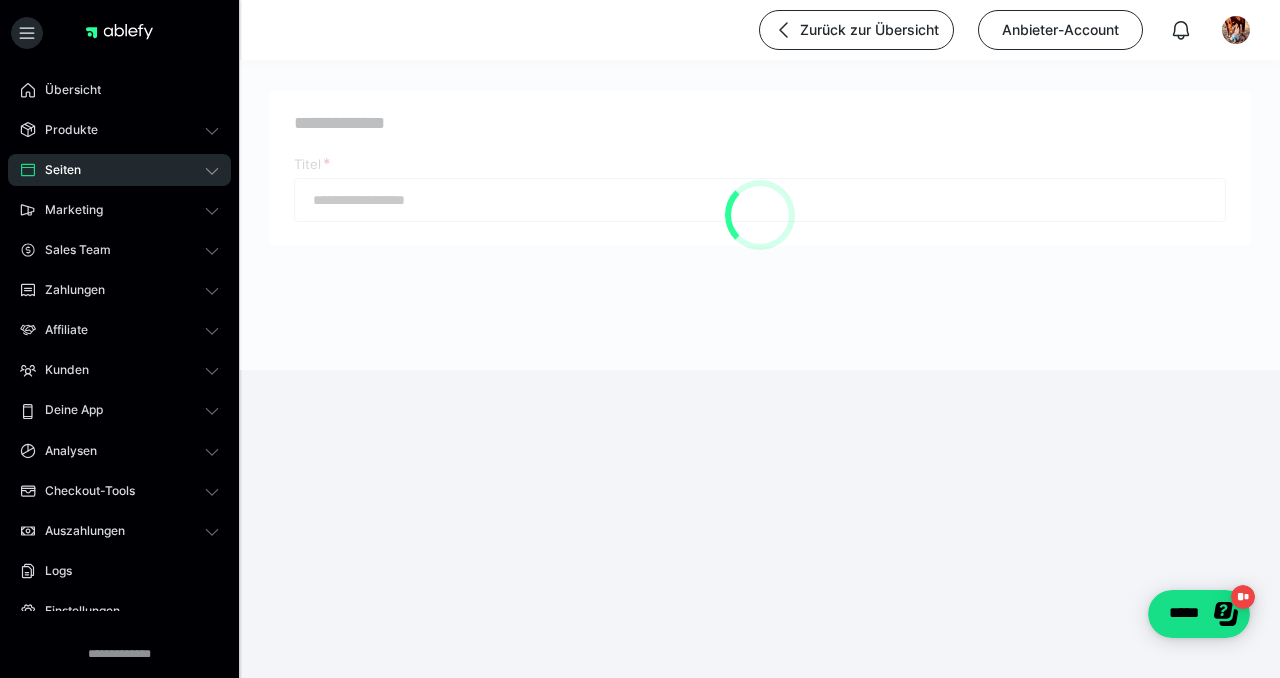 type on "**********" 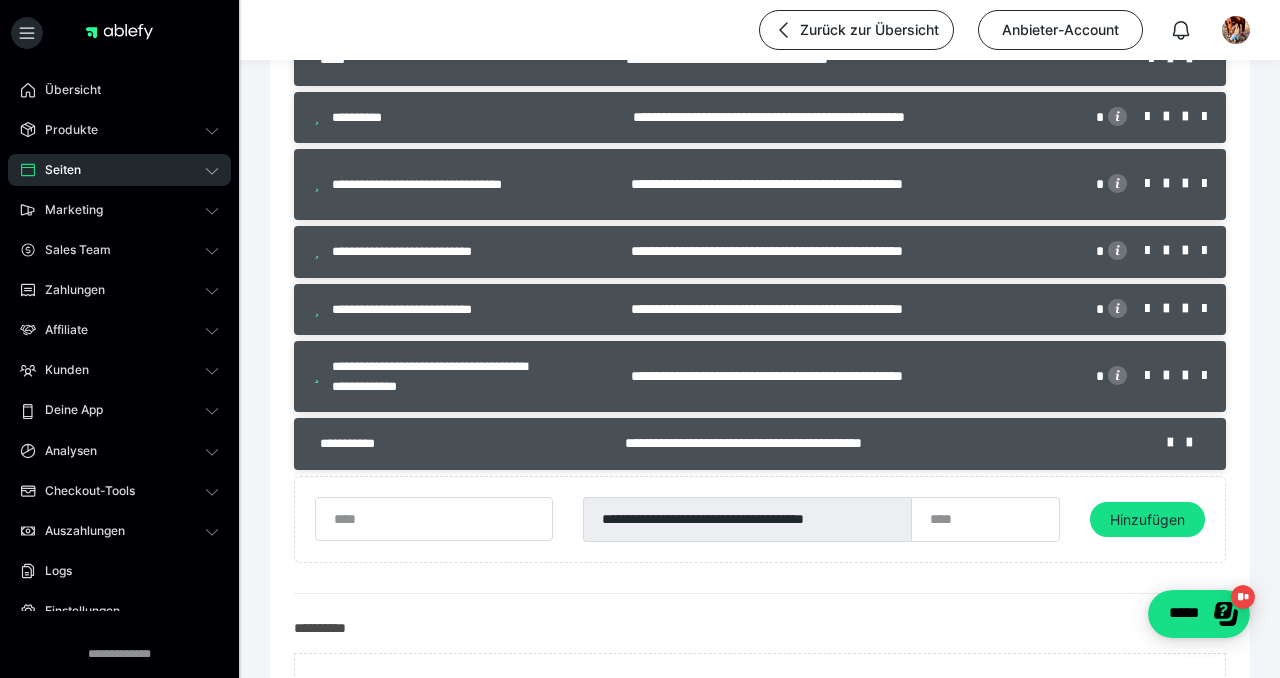 scroll, scrollTop: 446, scrollLeft: 0, axis: vertical 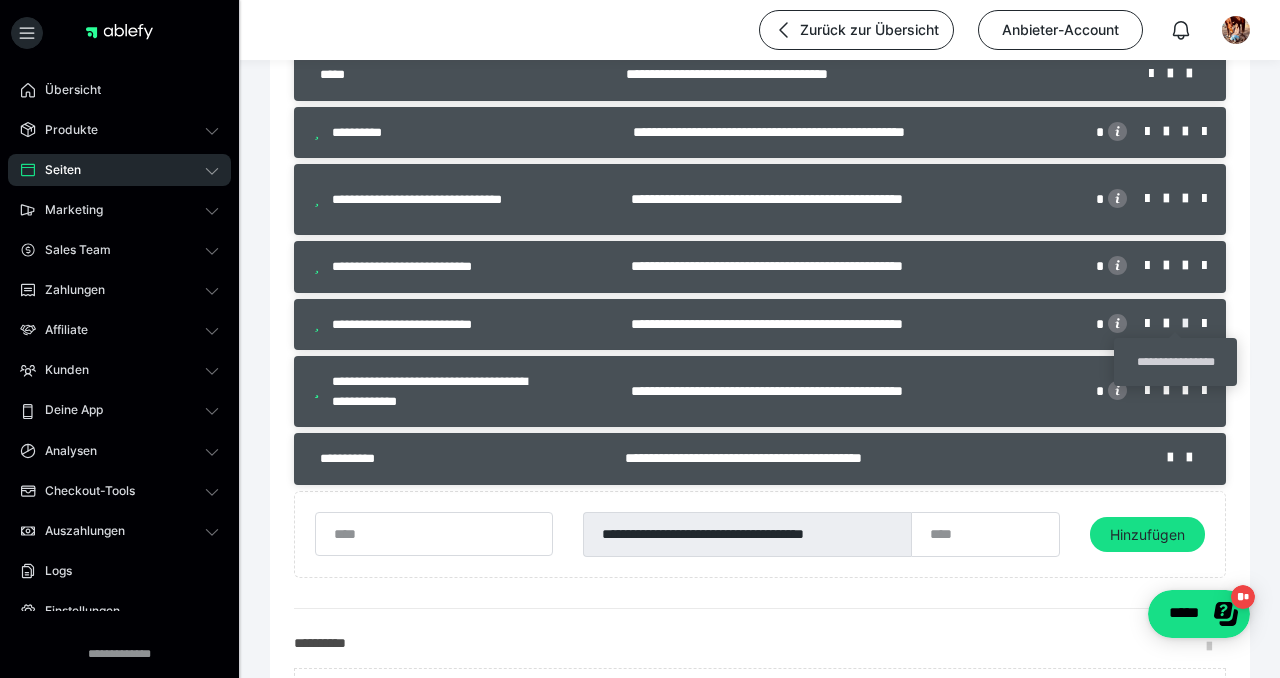 click at bounding box center (1192, 324) 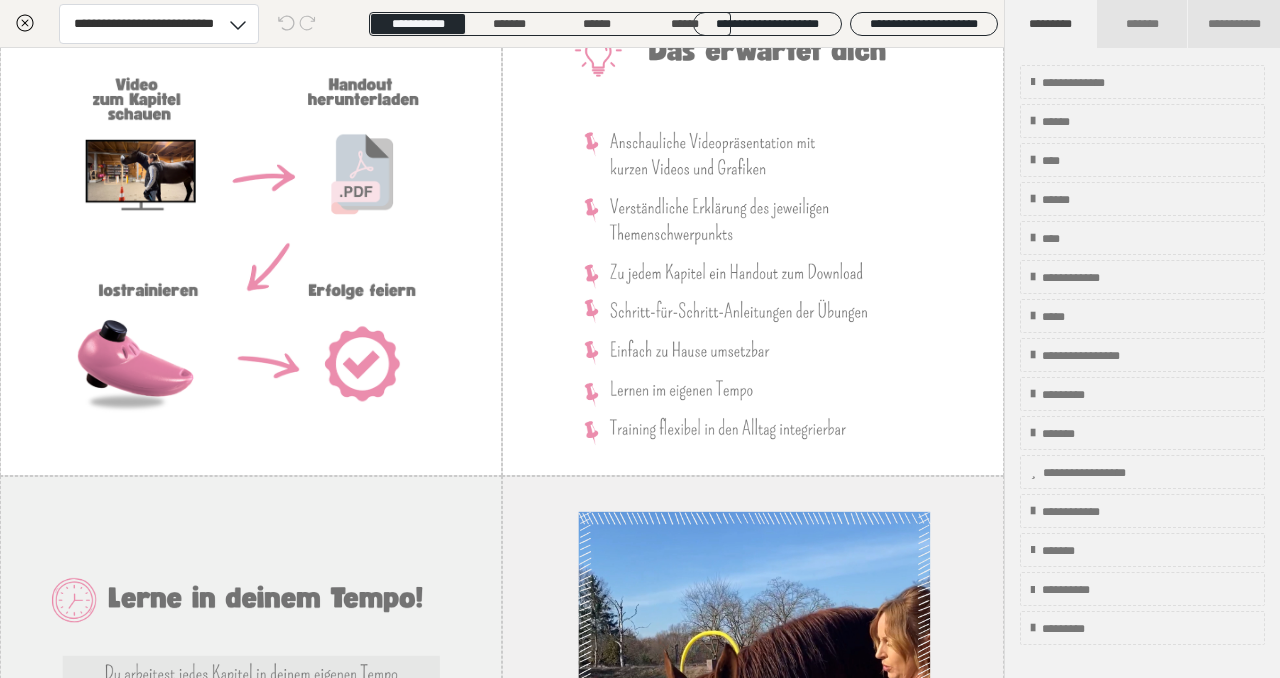 scroll, scrollTop: 799, scrollLeft: 0, axis: vertical 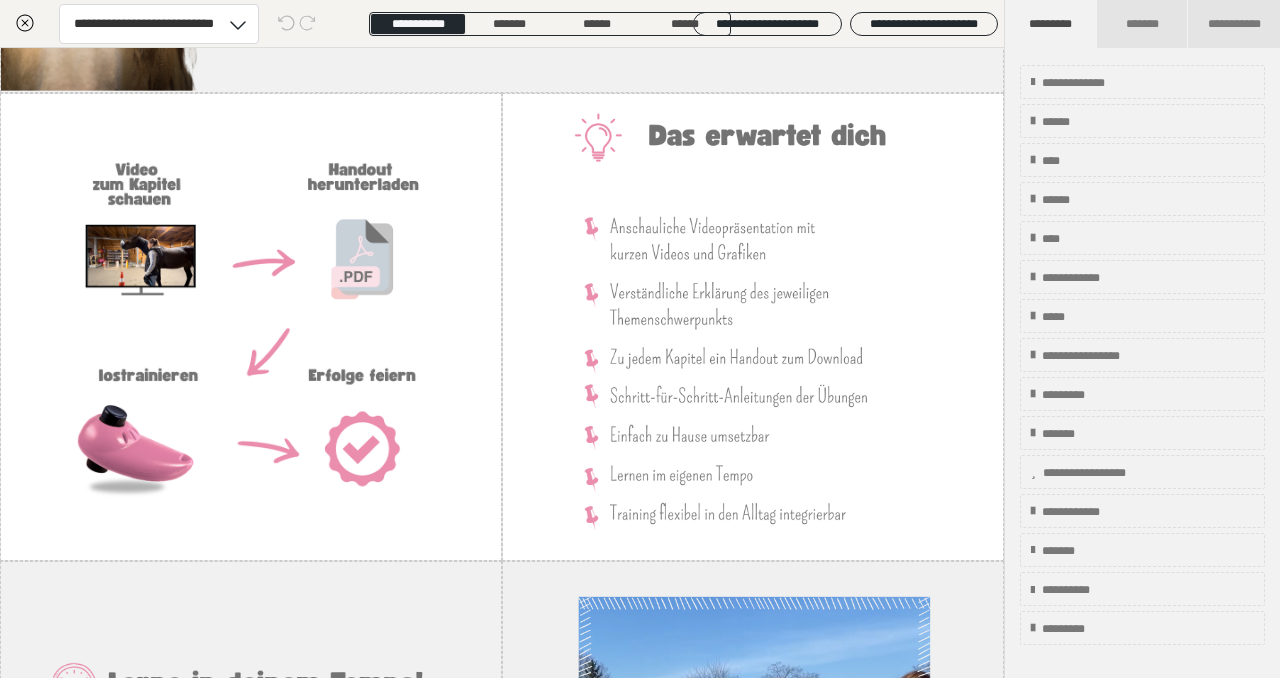 click 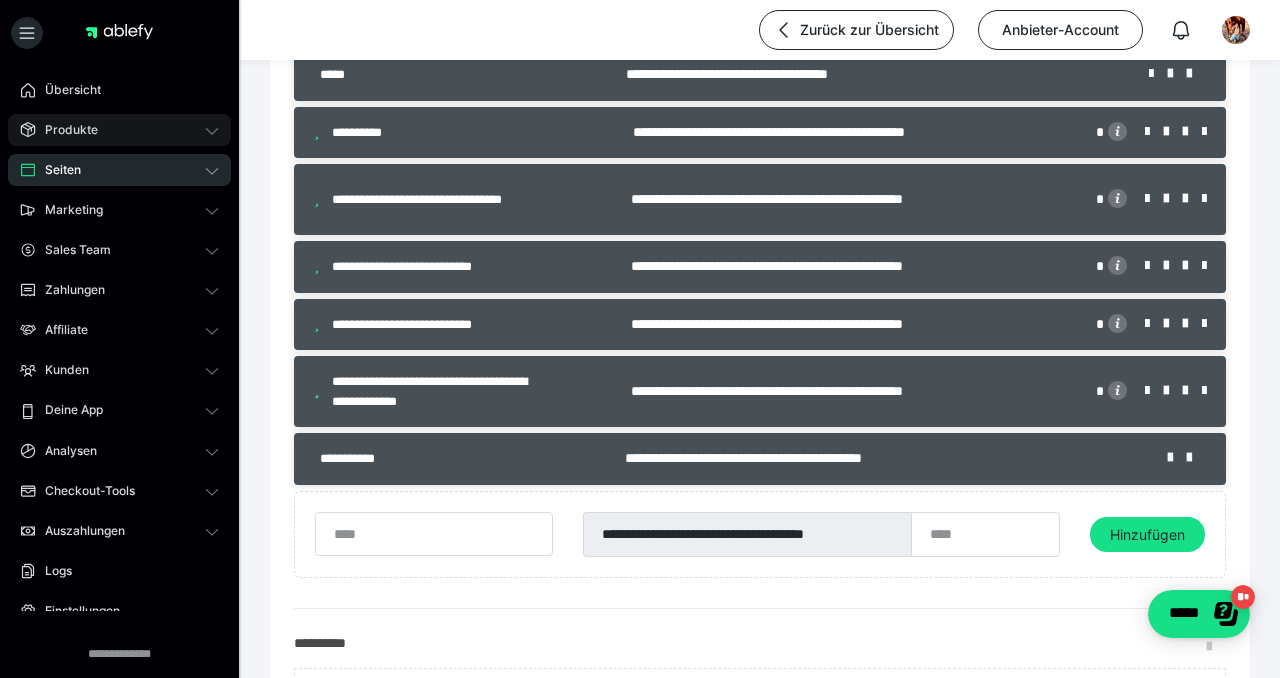 click on "Produkte" at bounding box center [64, 130] 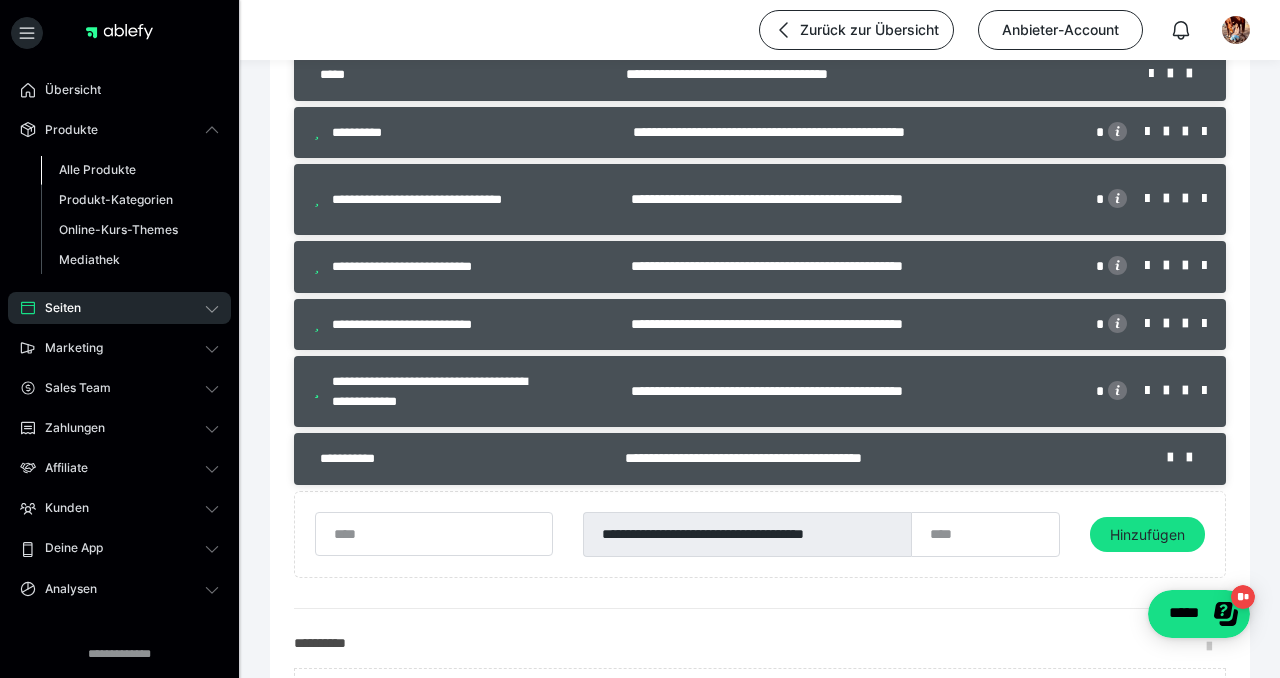 click on "Alle Produkte" at bounding box center (97, 169) 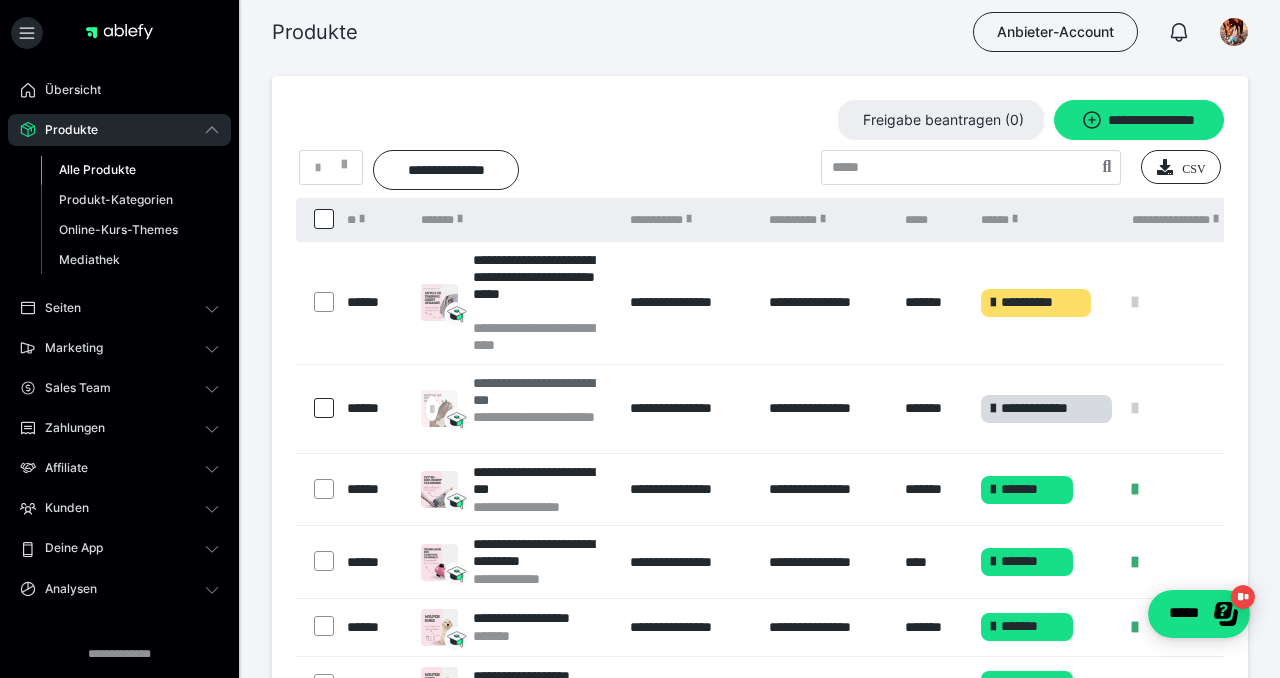 scroll, scrollTop: 52, scrollLeft: 0, axis: vertical 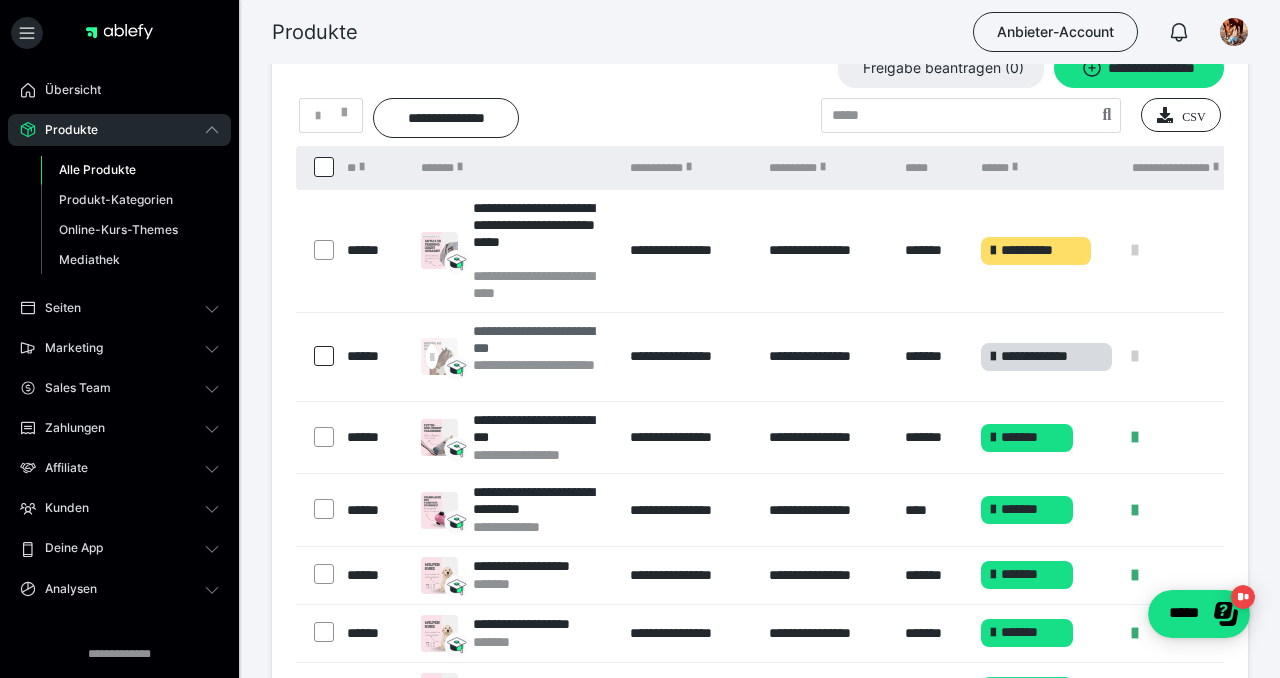 click on "**********" at bounding box center (541, 340) 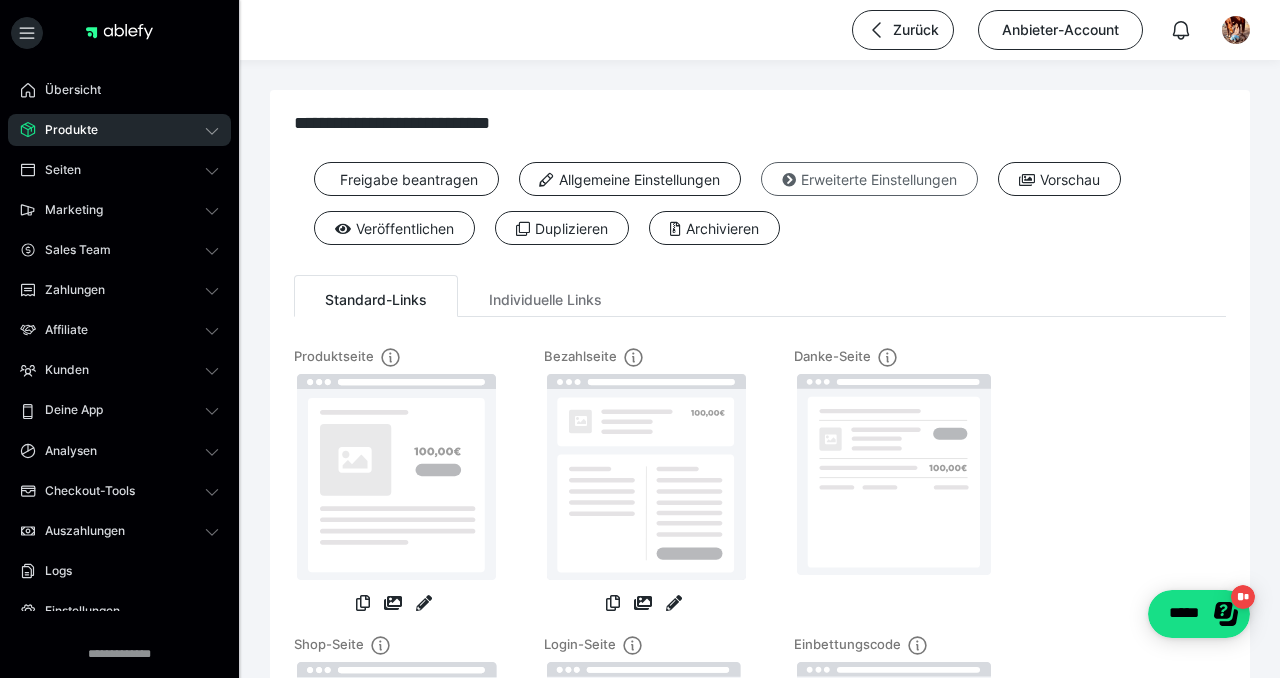 click on "Erweiterte Einstellungen" at bounding box center [869, 179] 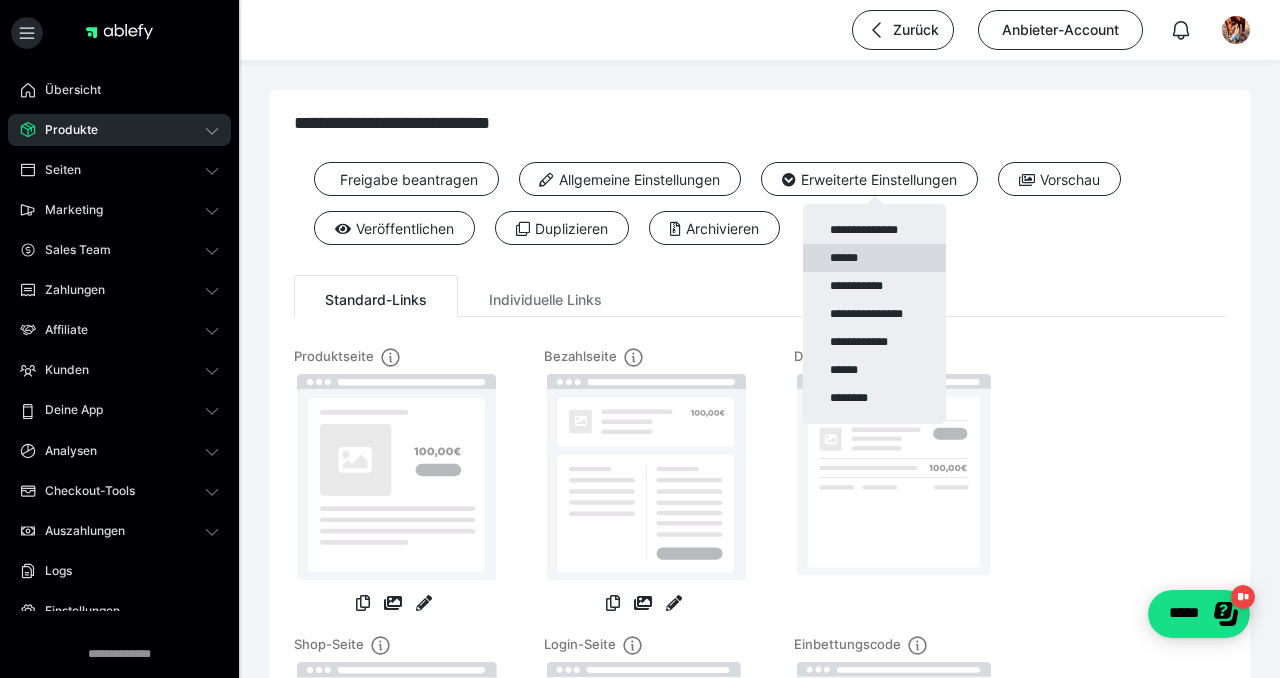 click on "******" at bounding box center (874, 258) 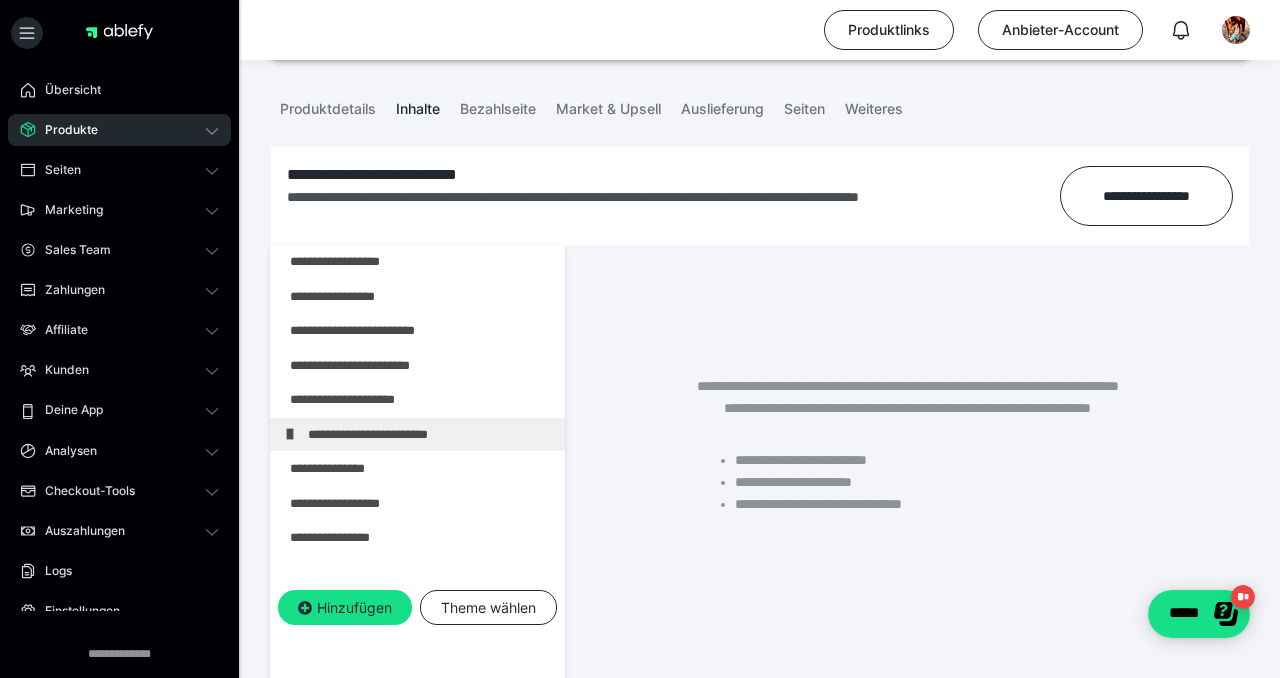 scroll, scrollTop: 259, scrollLeft: 0, axis: vertical 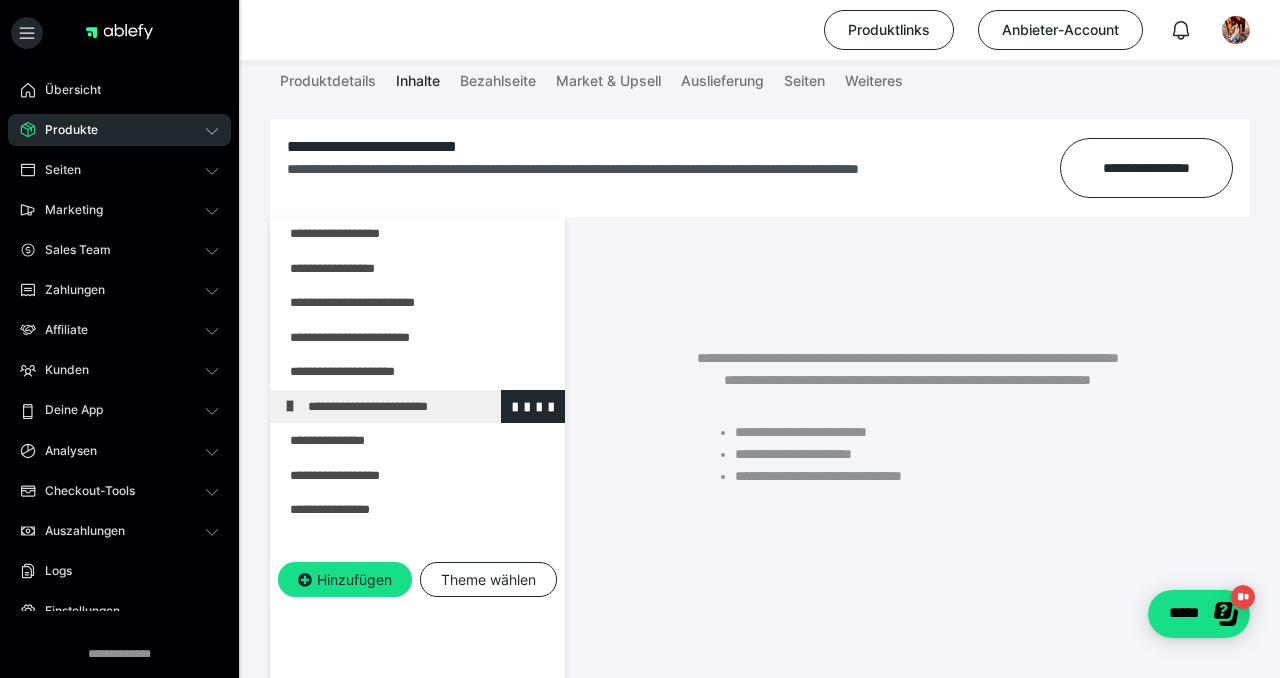 click at bounding box center [290, 406] 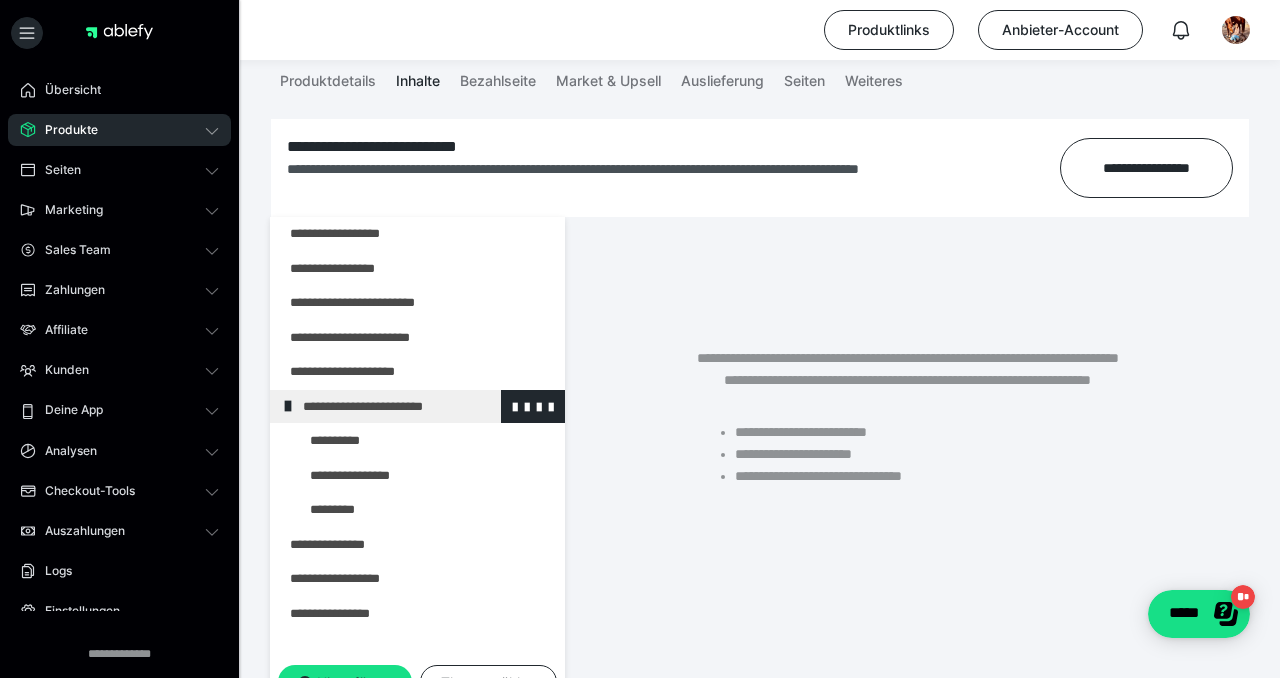 click at bounding box center (288, 406) 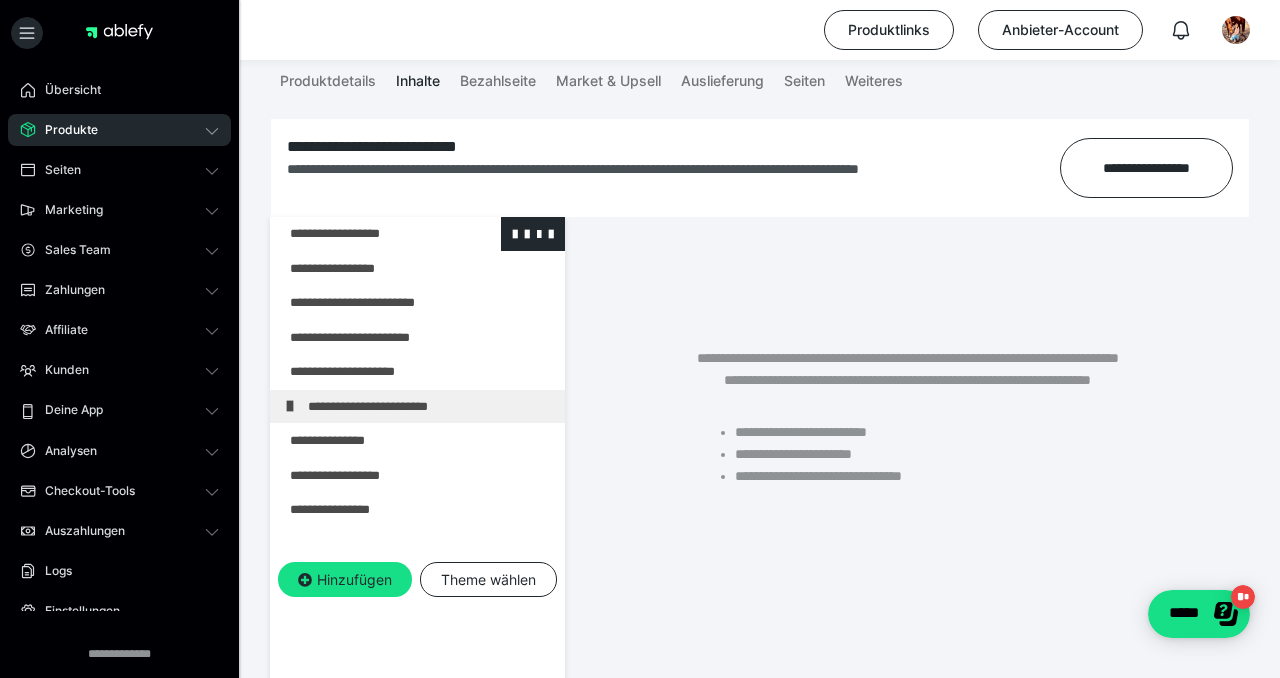click at bounding box center (365, 234) 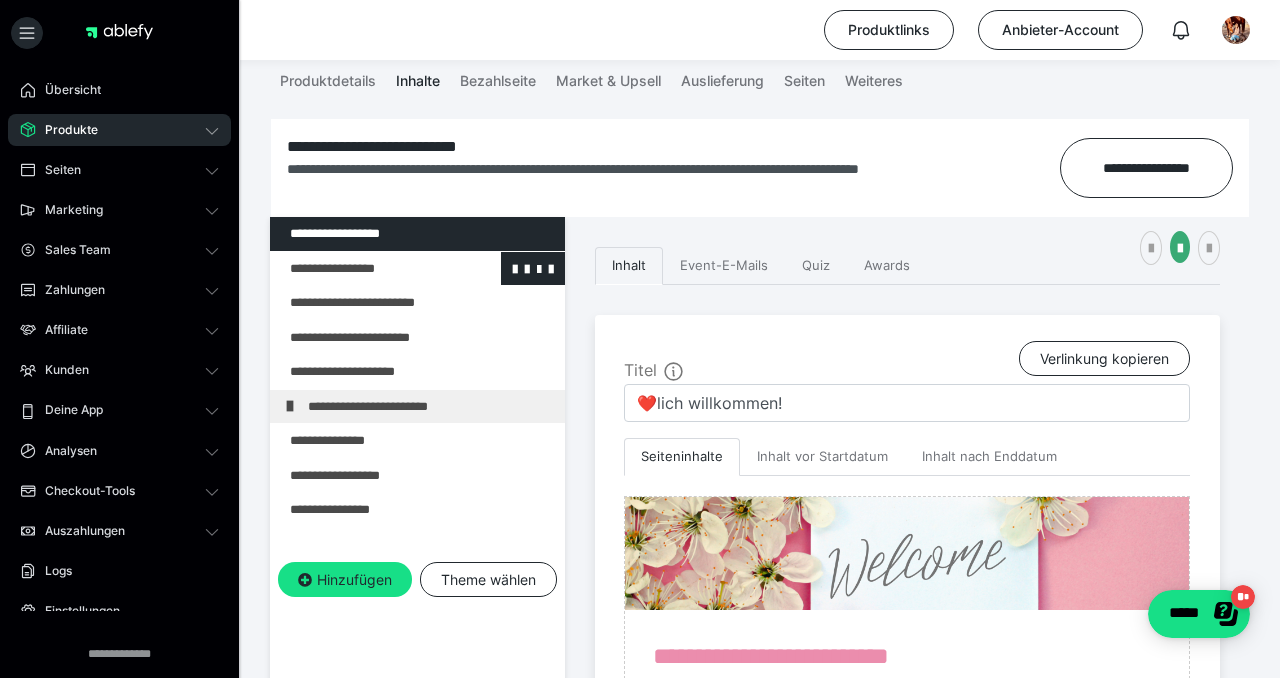 click at bounding box center [365, 269] 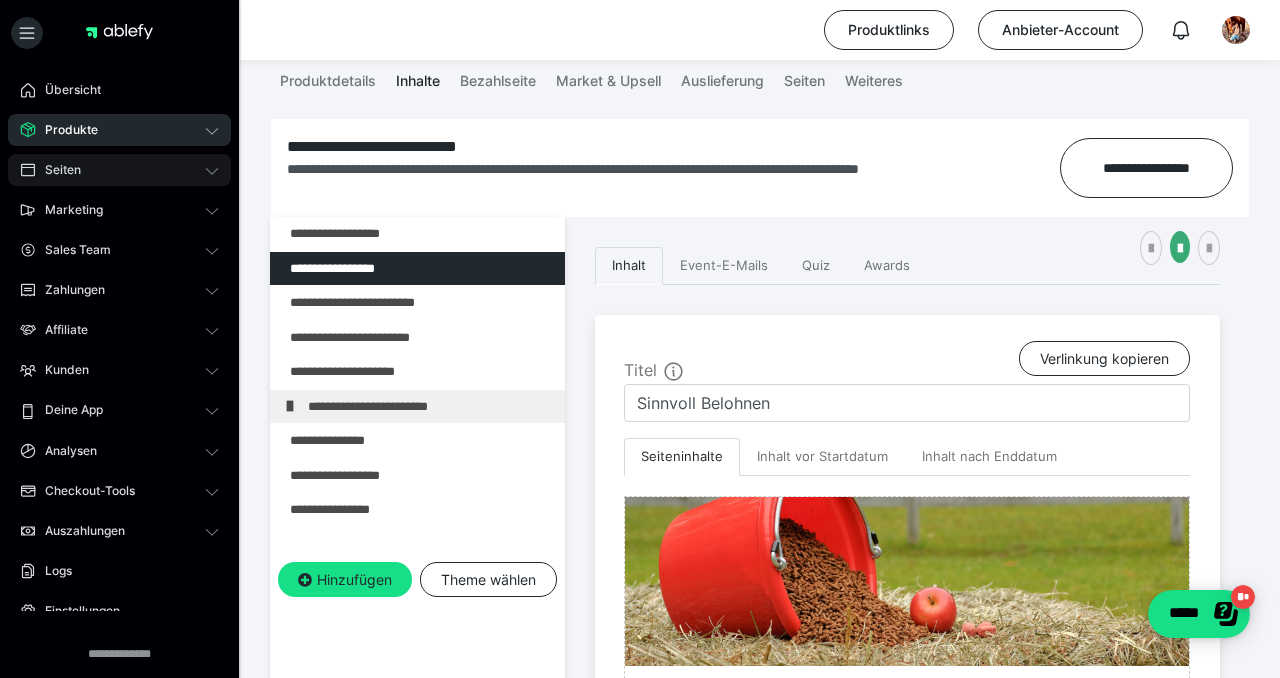 click on "Seiten" at bounding box center (56, 170) 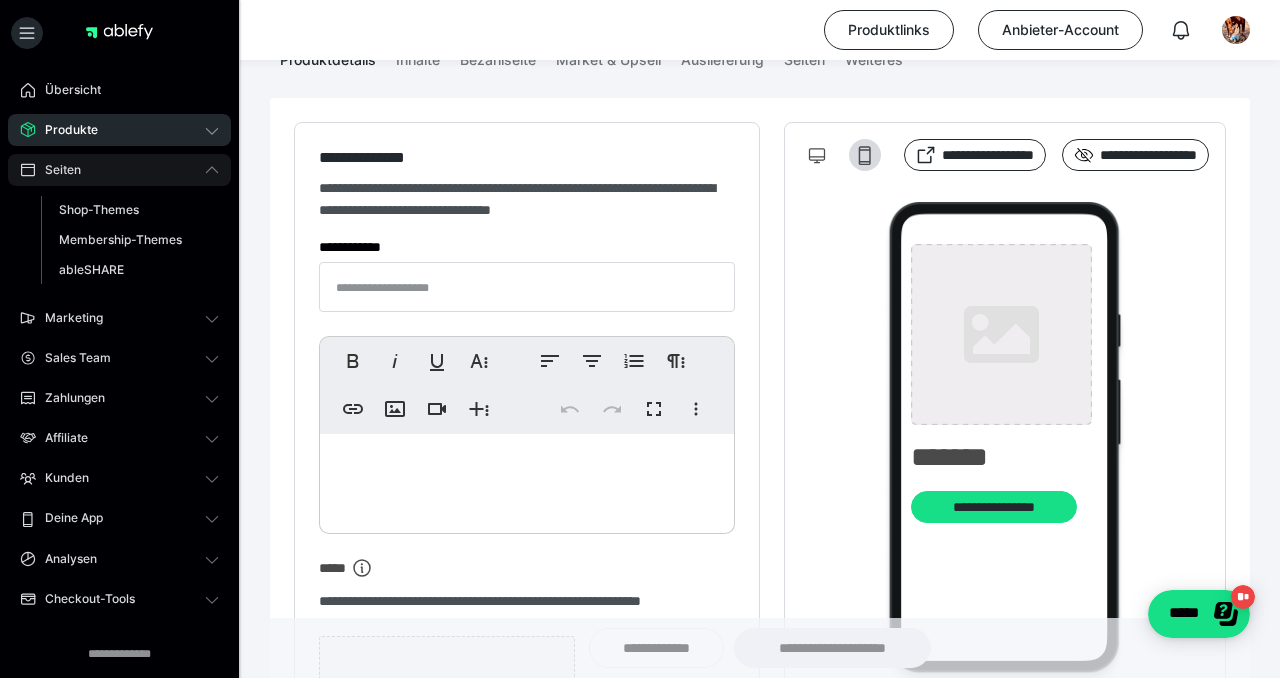 type on "**********" 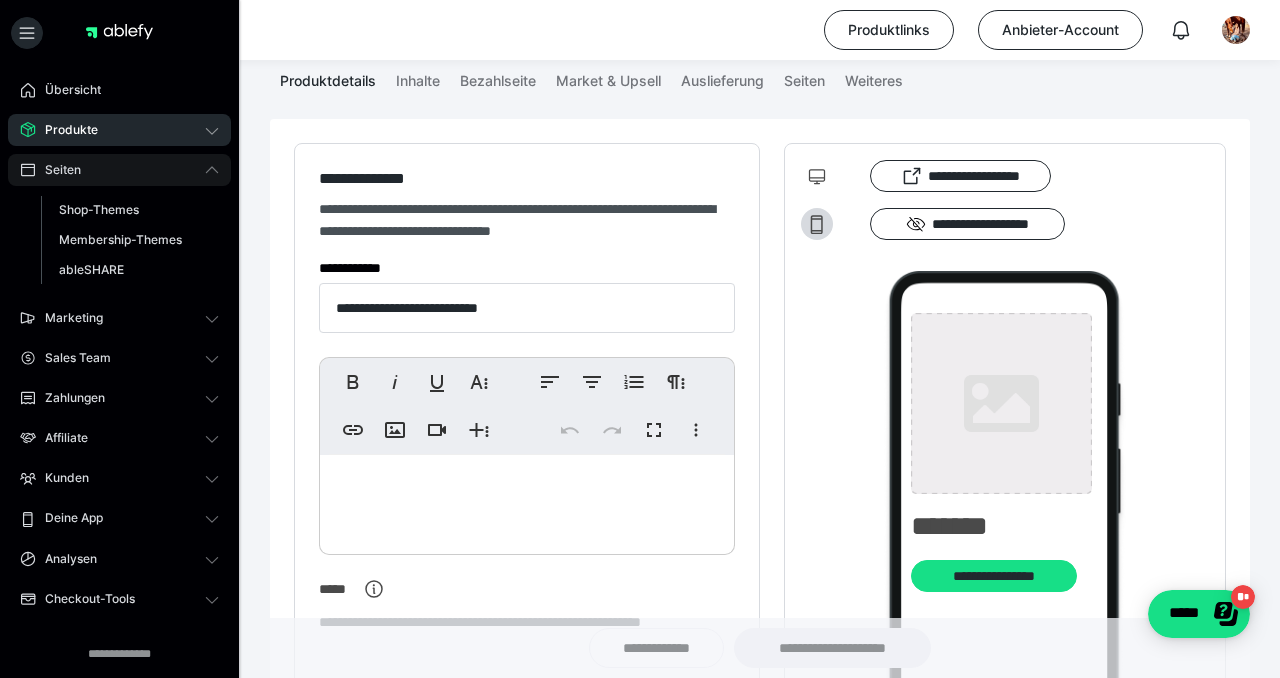 type on "**********" 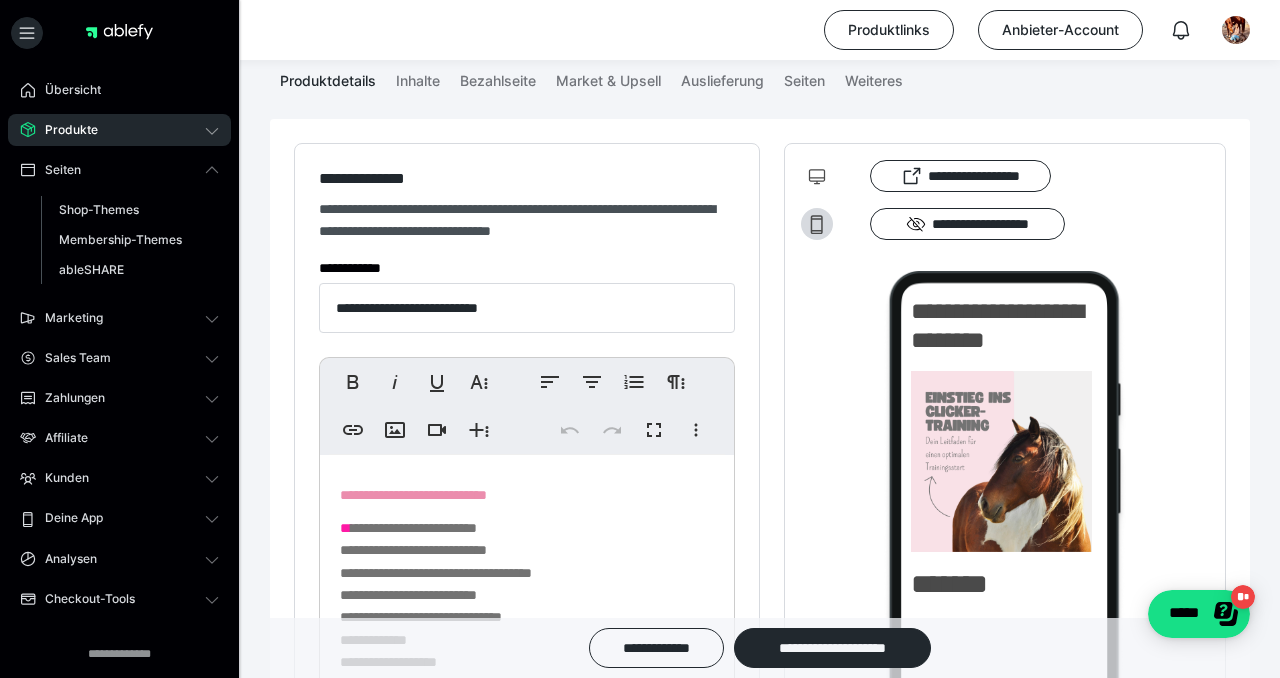 click on "Produkte" at bounding box center [64, 130] 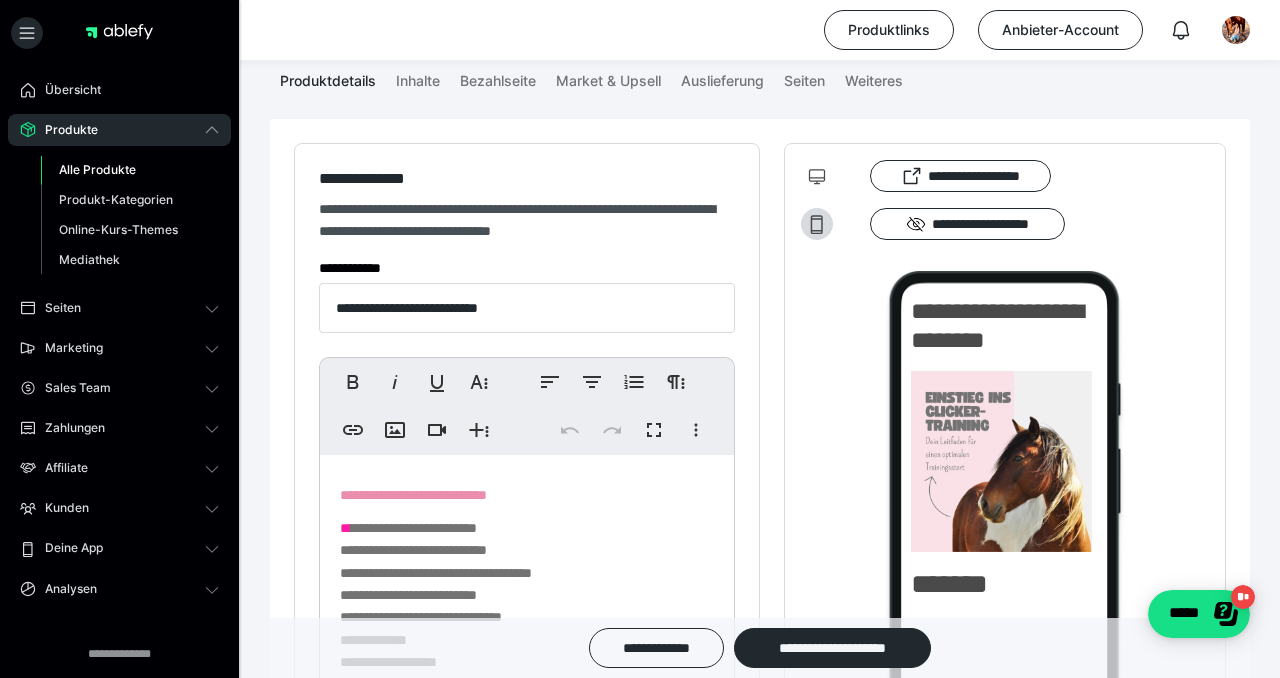 click on "Alle Produkte" at bounding box center [97, 169] 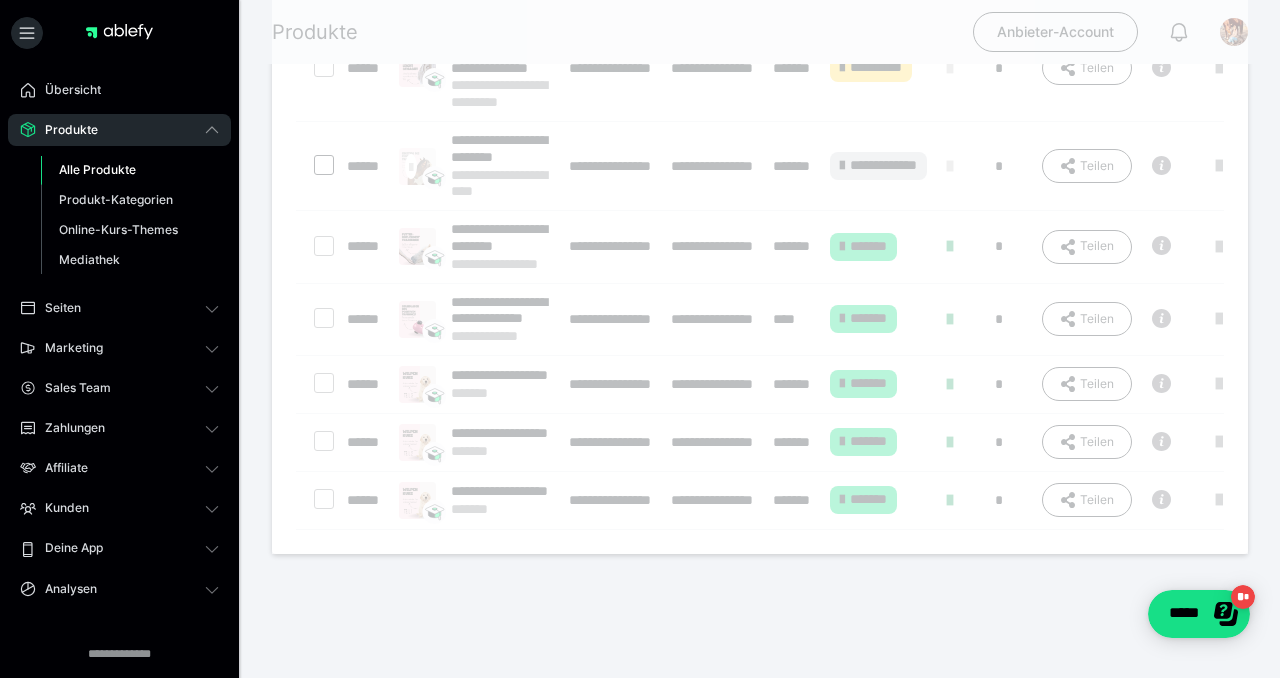 scroll, scrollTop: 0, scrollLeft: 0, axis: both 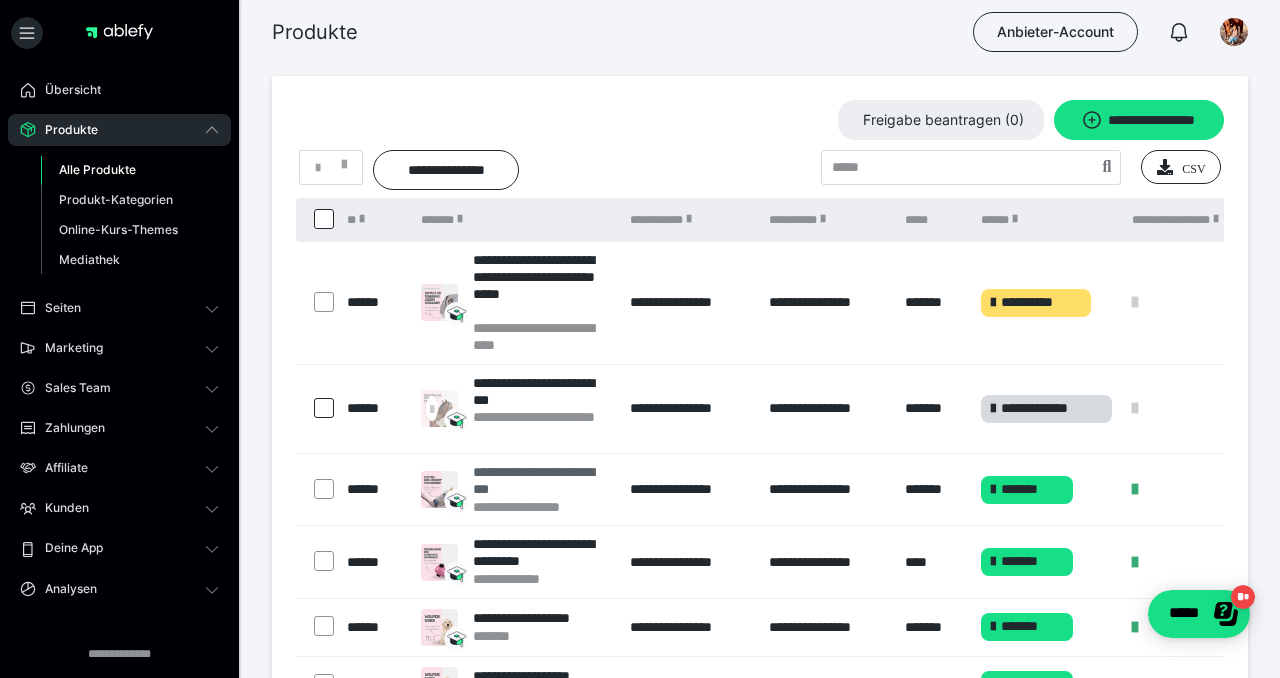 click on "**********" at bounding box center [541, 481] 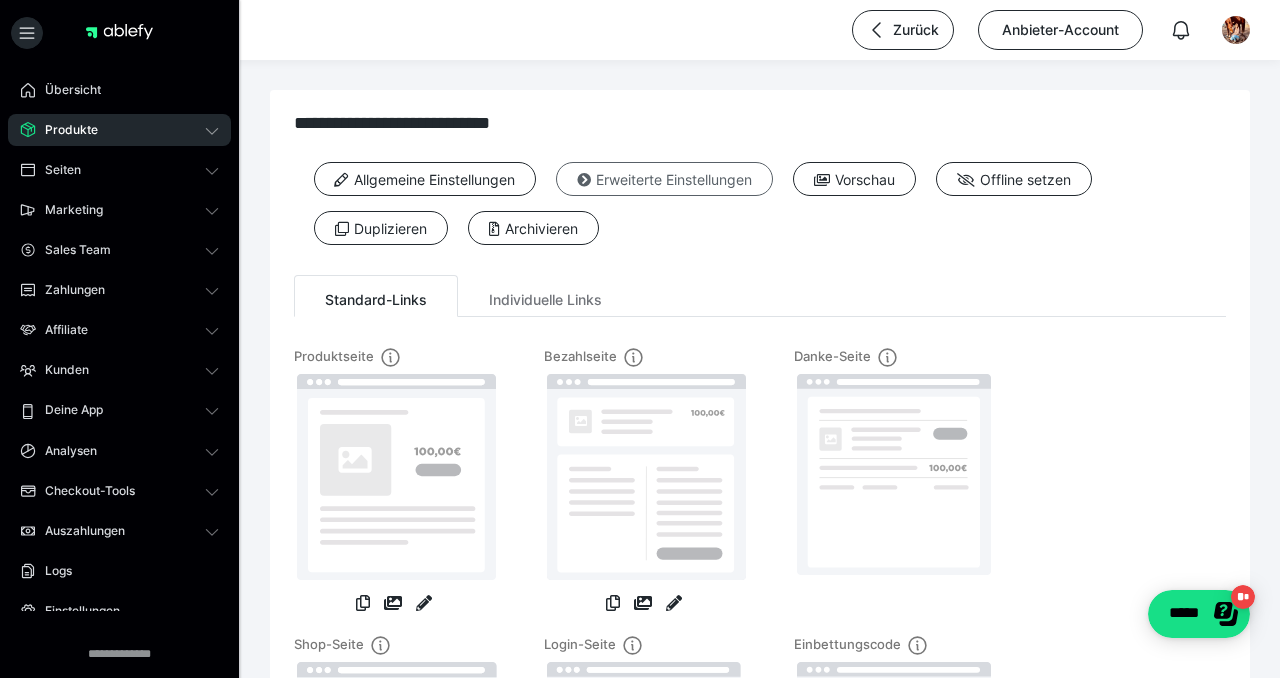 click on "Erweiterte Einstellungen" at bounding box center (664, 179) 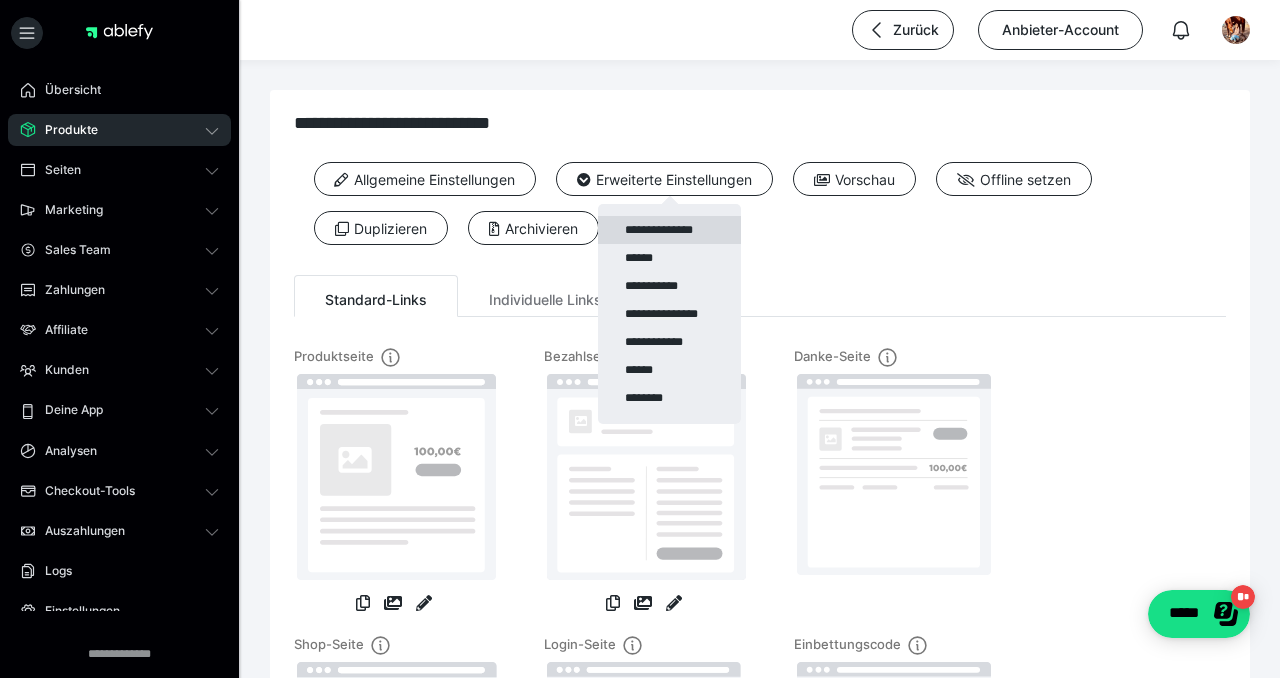click on "**********" at bounding box center (669, 230) 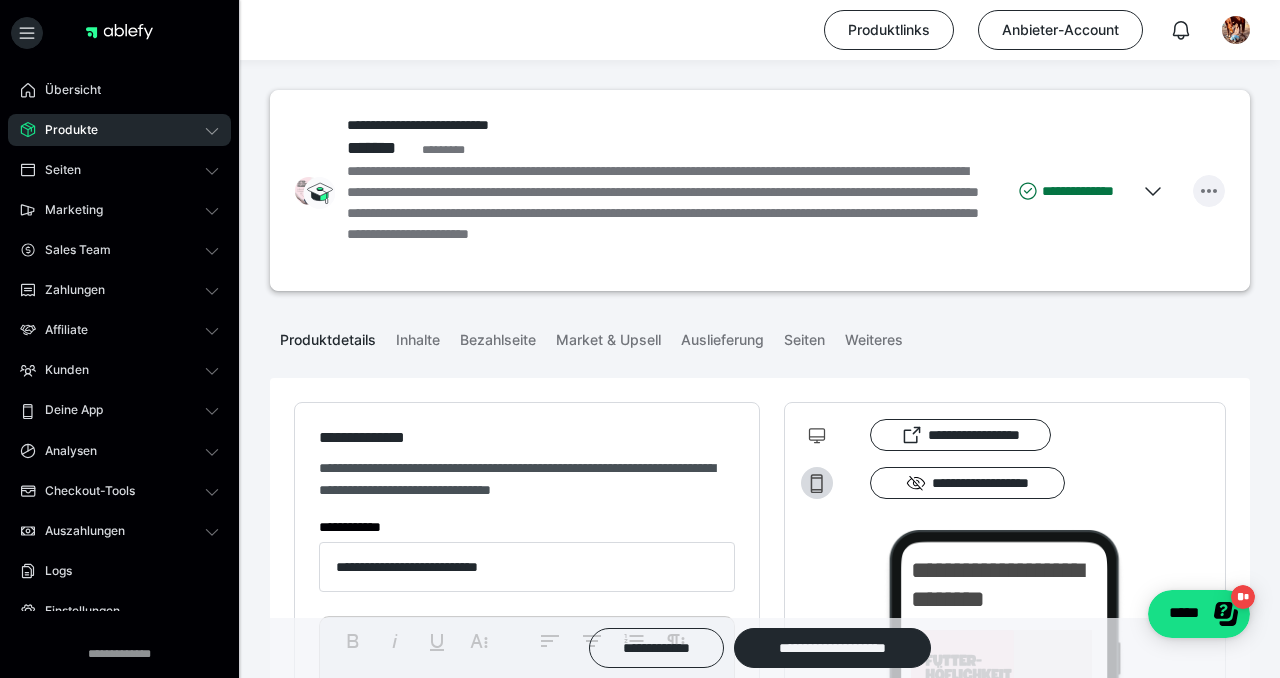 click 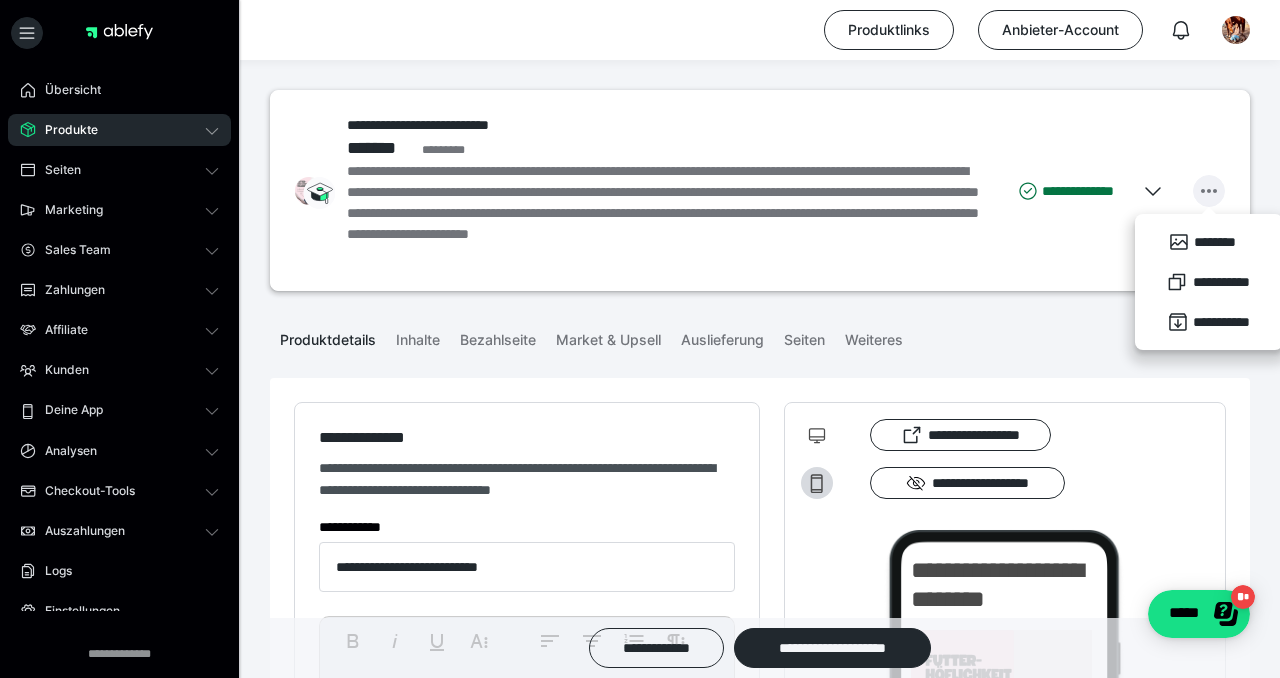 click 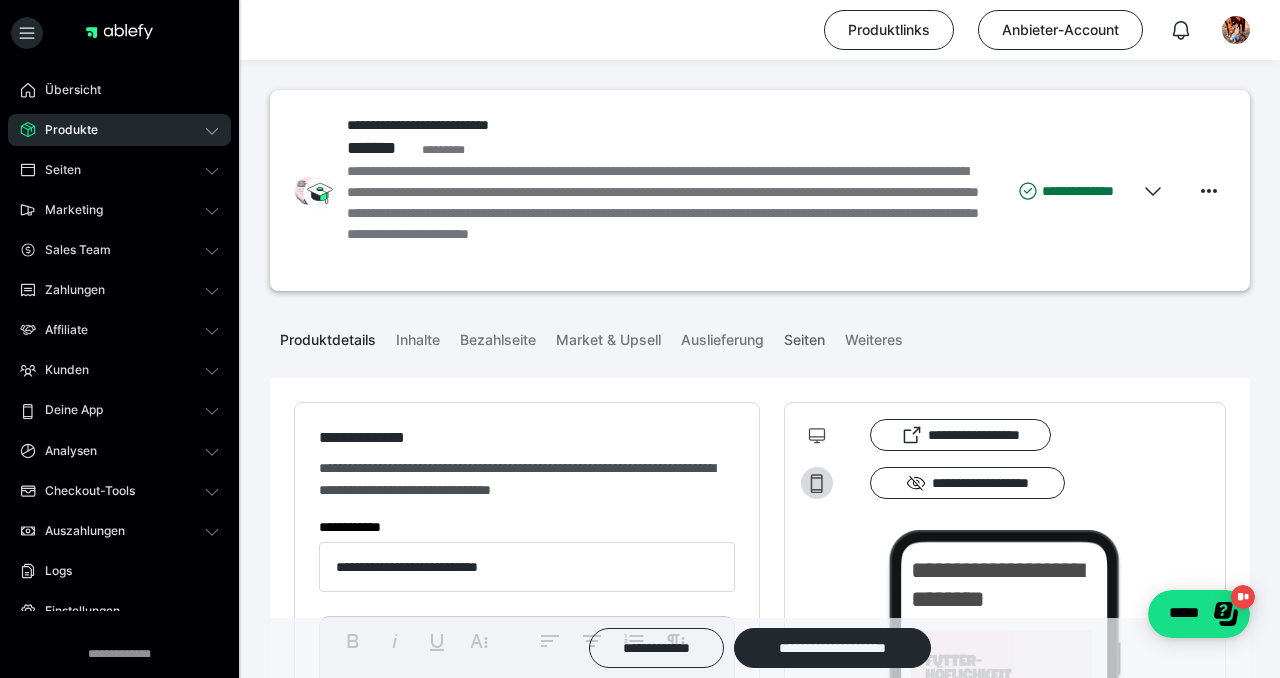 click on "Seiten" at bounding box center (804, 336) 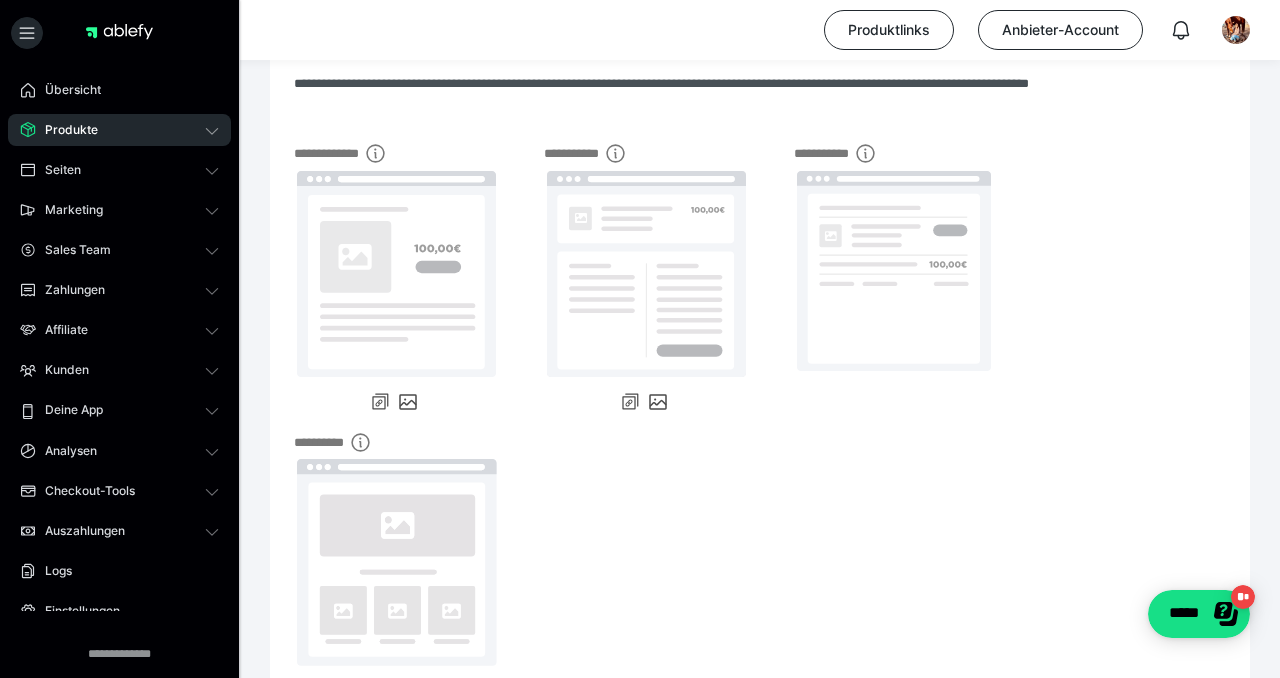 scroll, scrollTop: 363, scrollLeft: 0, axis: vertical 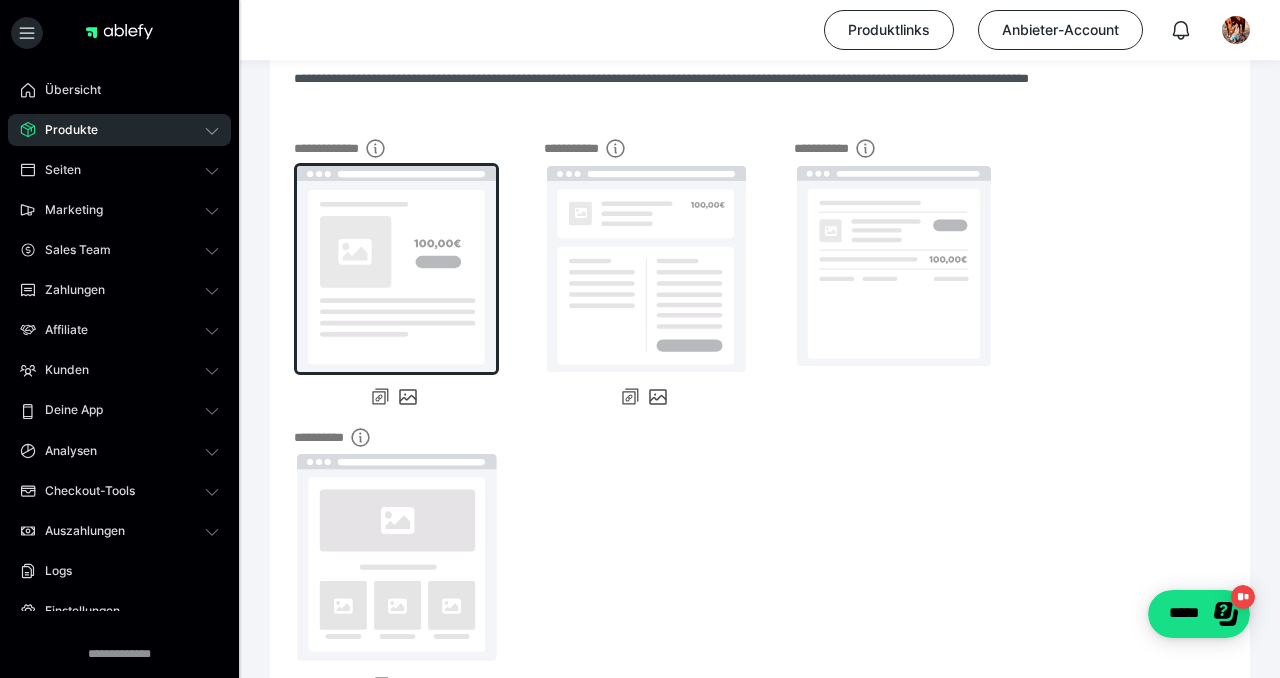 click at bounding box center (396, 269) 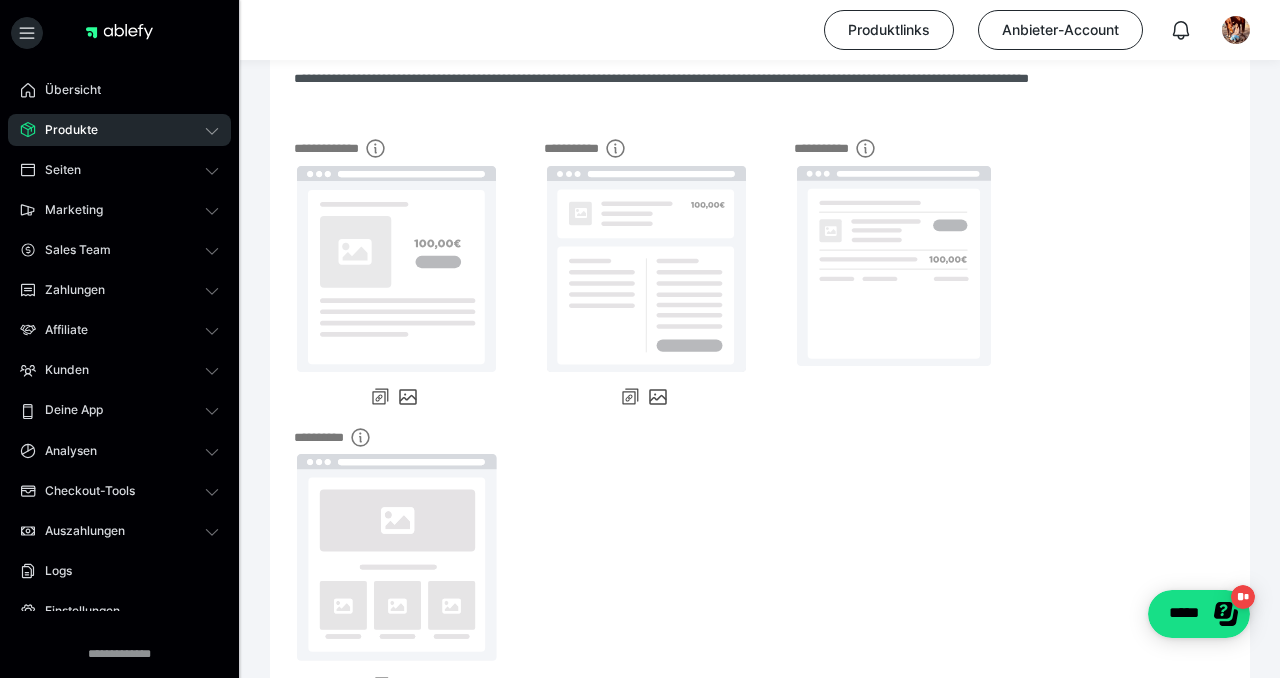 click on "Produkte" at bounding box center [64, 130] 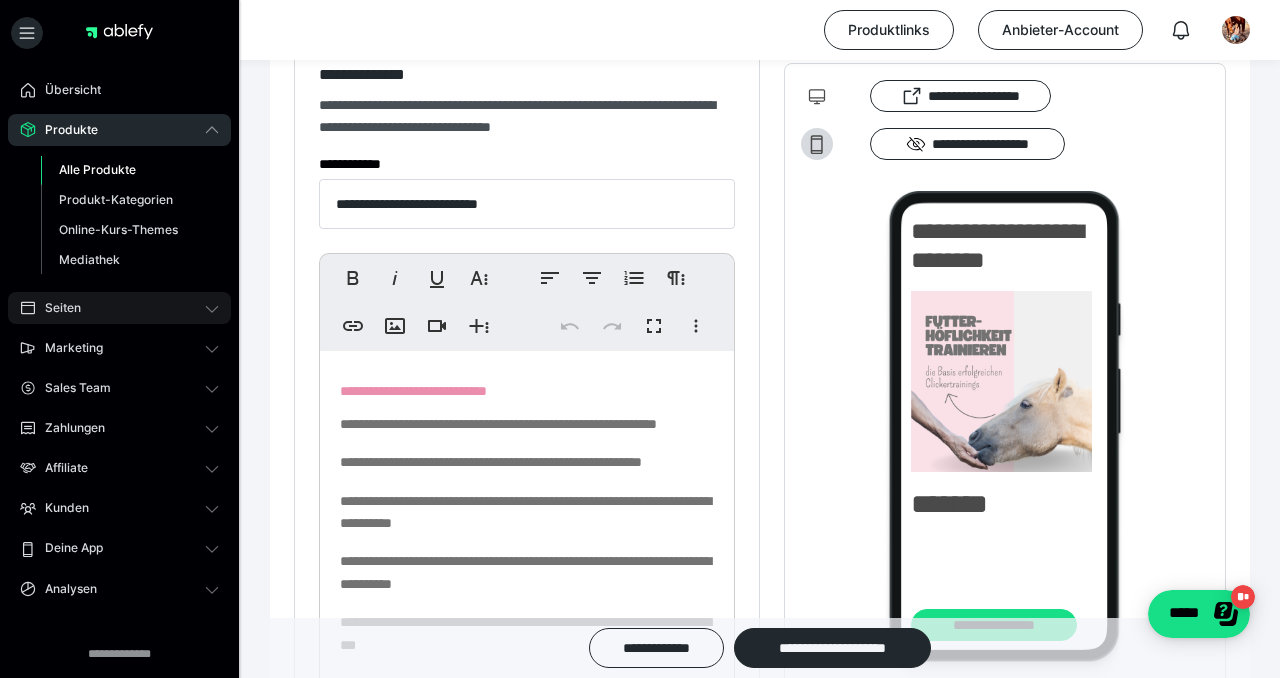 click on "Seiten" at bounding box center [56, 308] 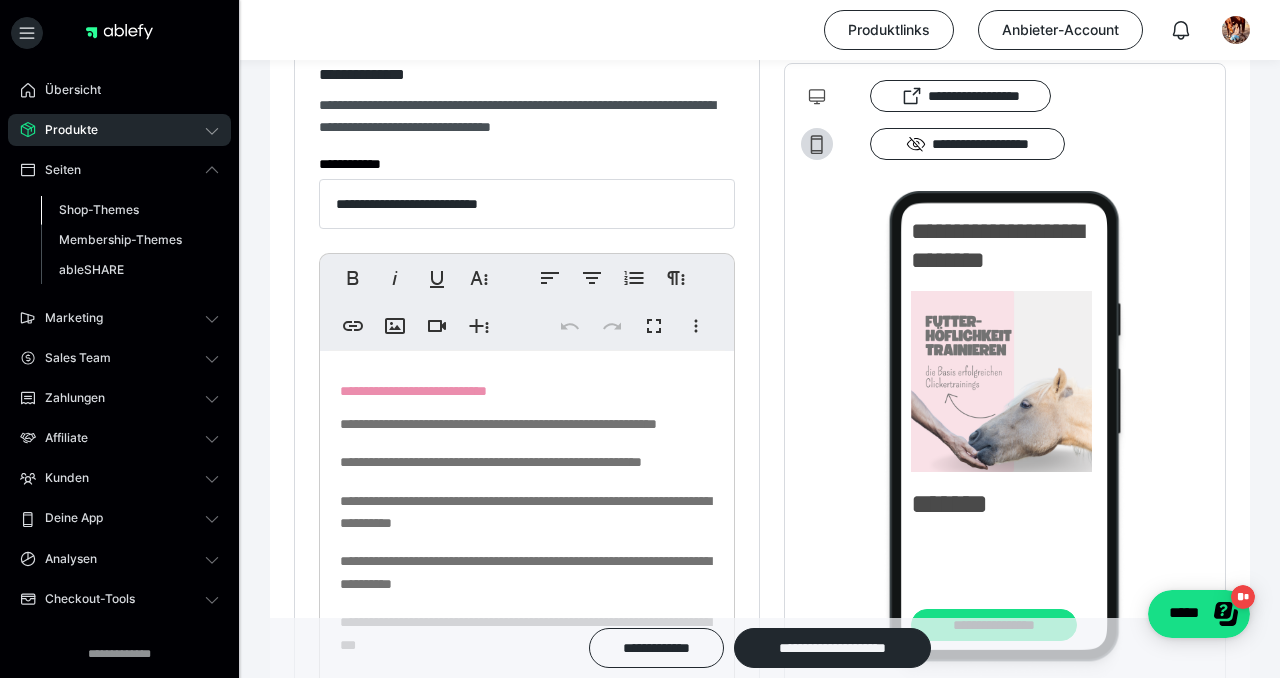 click on "Shop-Themes" at bounding box center (99, 209) 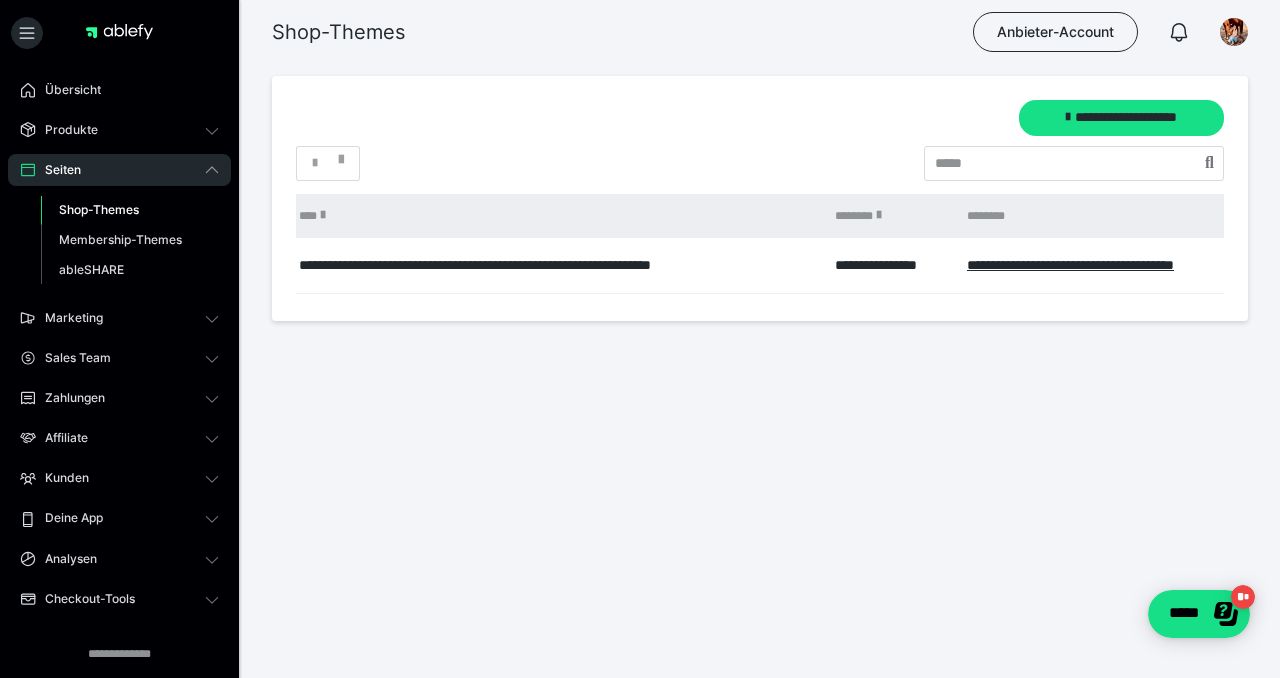 scroll, scrollTop: 0, scrollLeft: 354, axis: horizontal 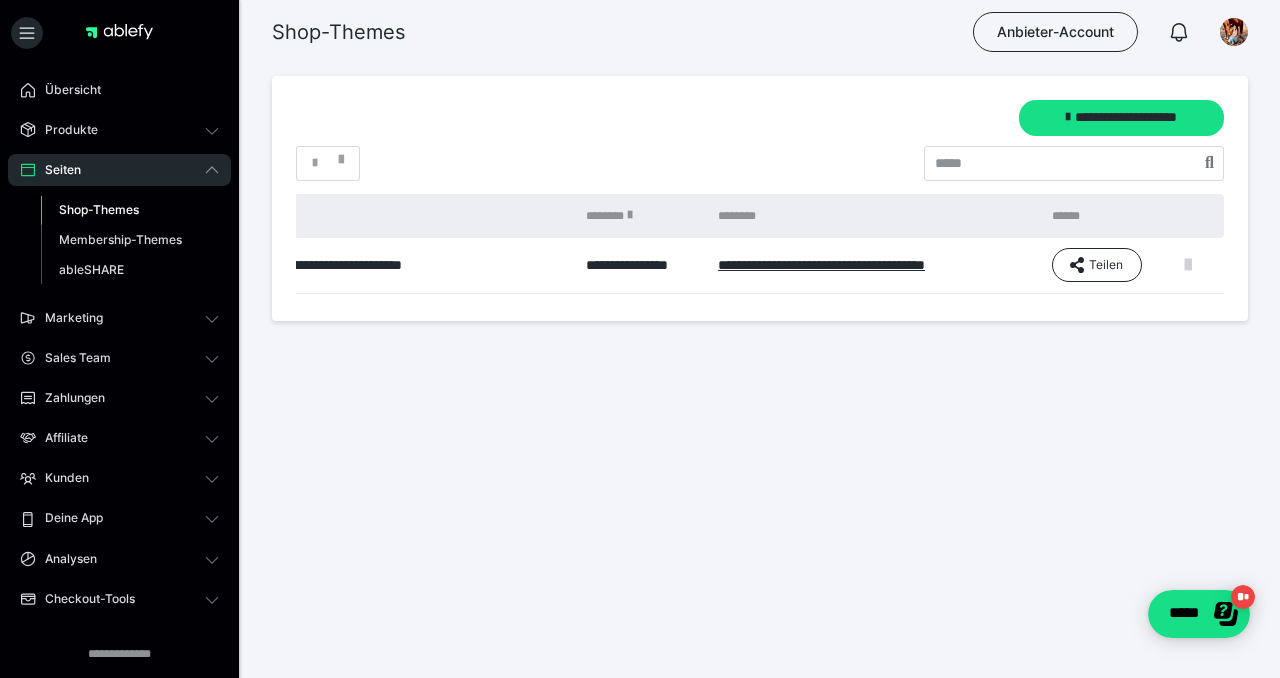 click at bounding box center (1188, 265) 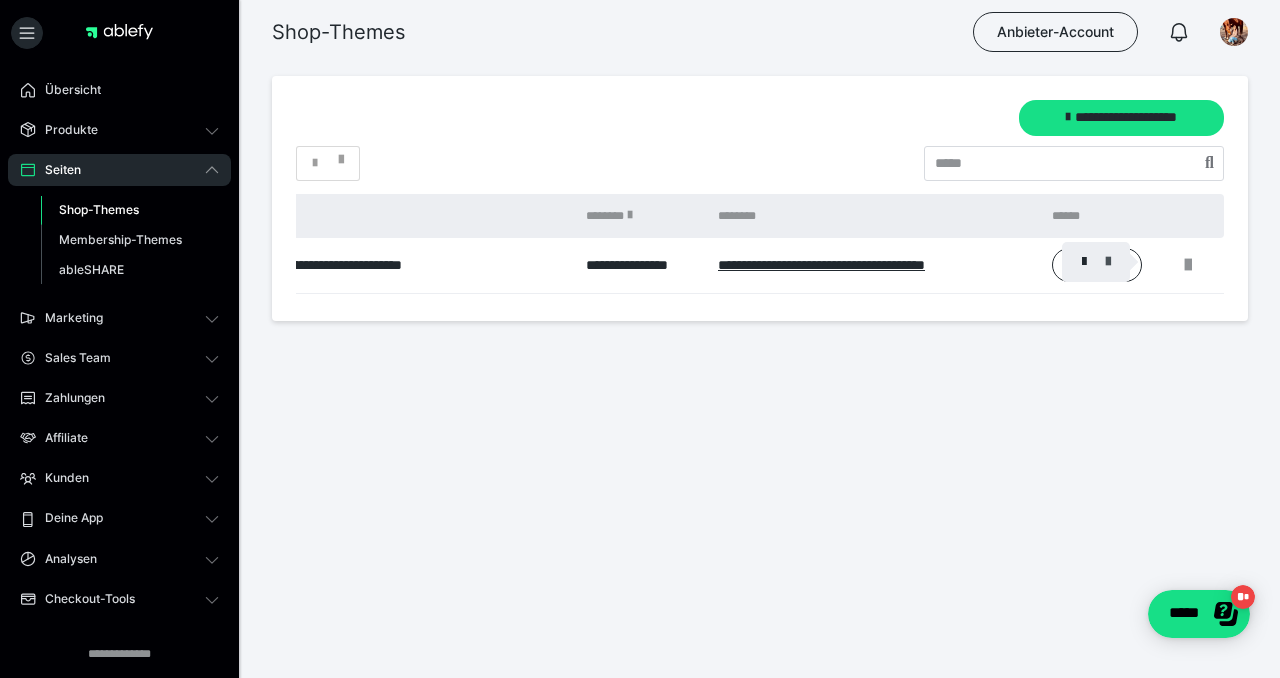 click at bounding box center [1108, 262] 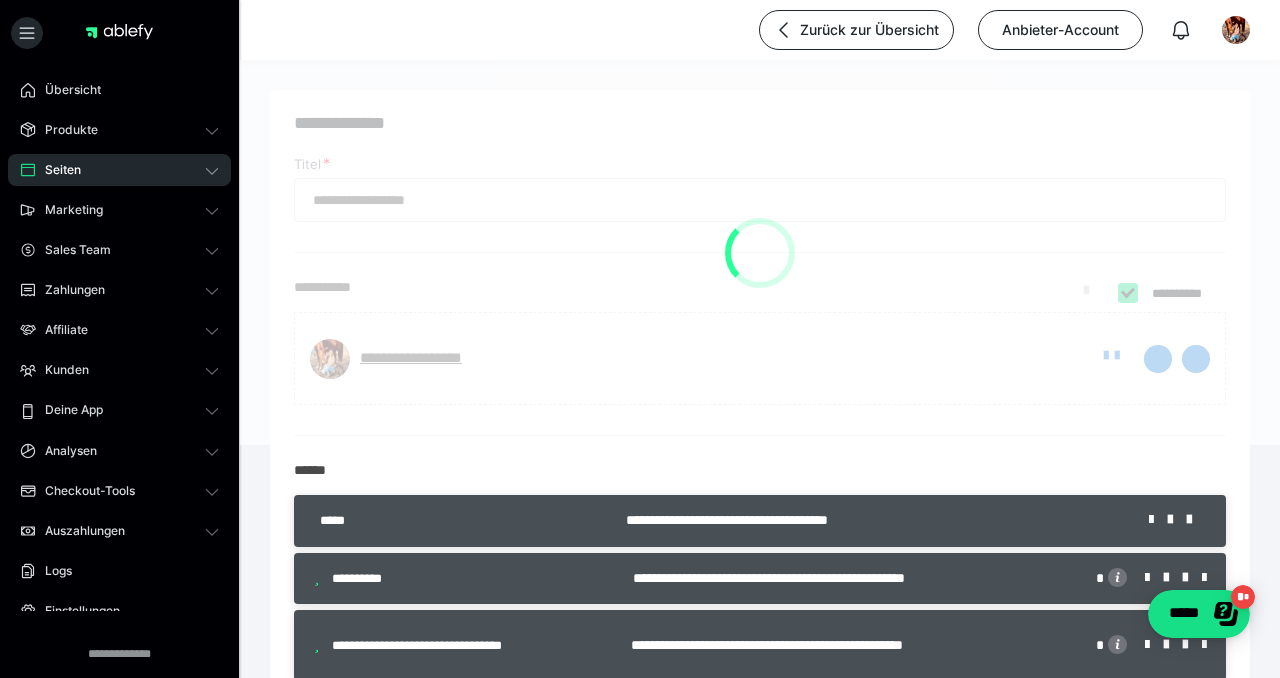 type on "**********" 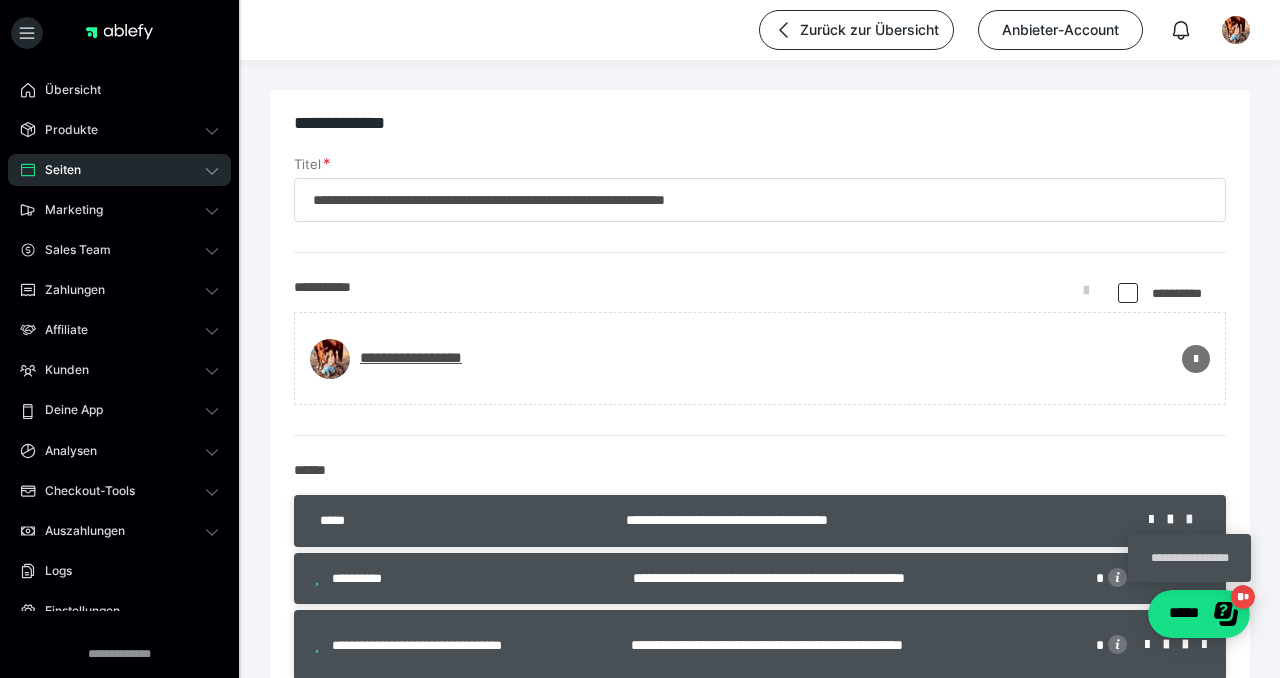 click at bounding box center (1196, 520) 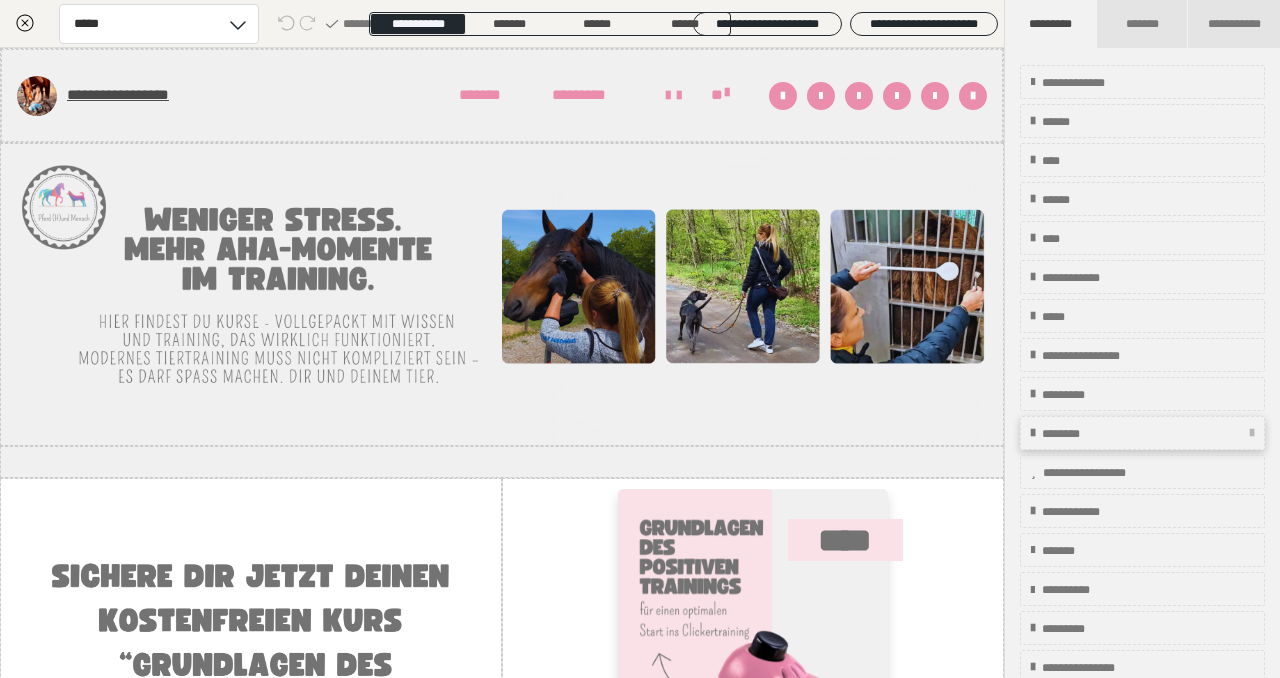 click on "********" at bounding box center [1071, 433] 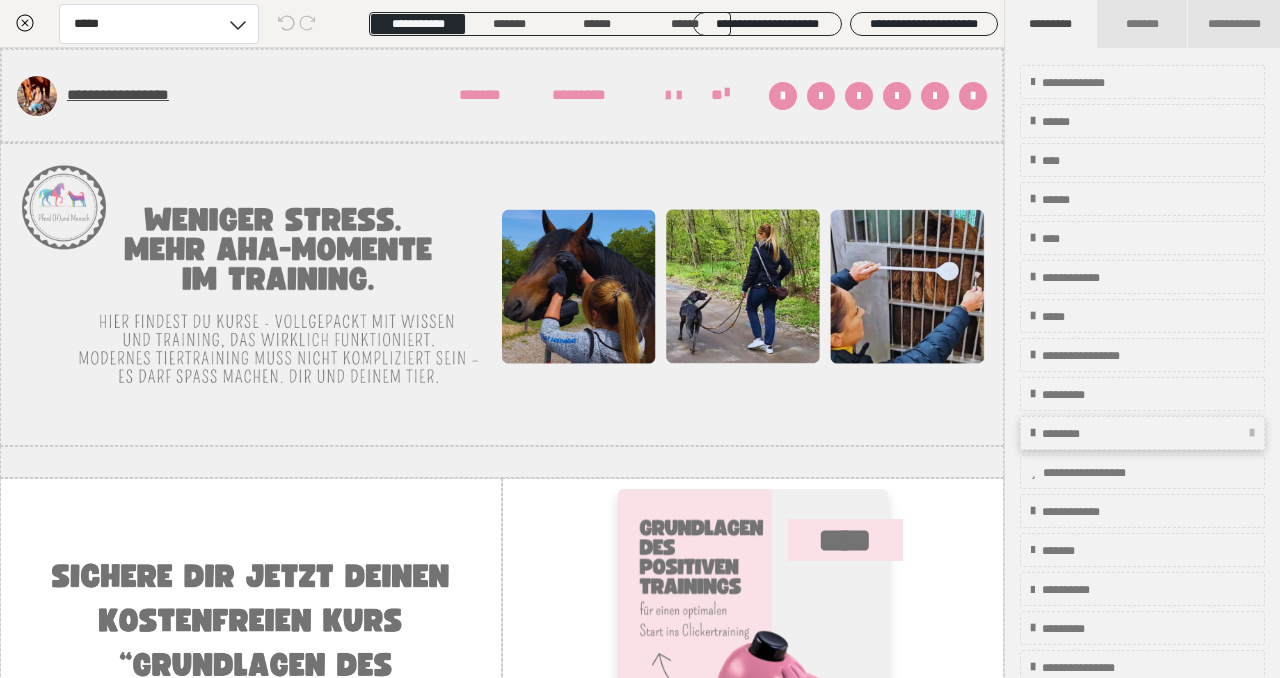 click on "********" at bounding box center (1077, 434) 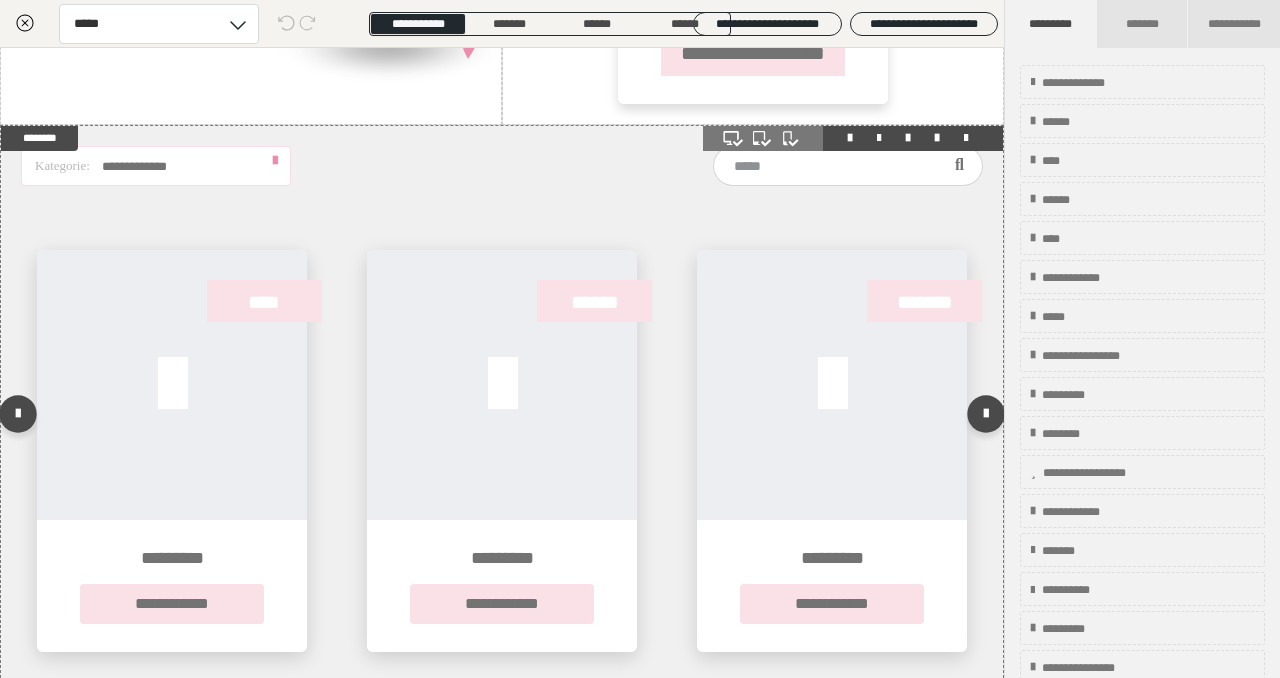 scroll, scrollTop: 806, scrollLeft: 0, axis: vertical 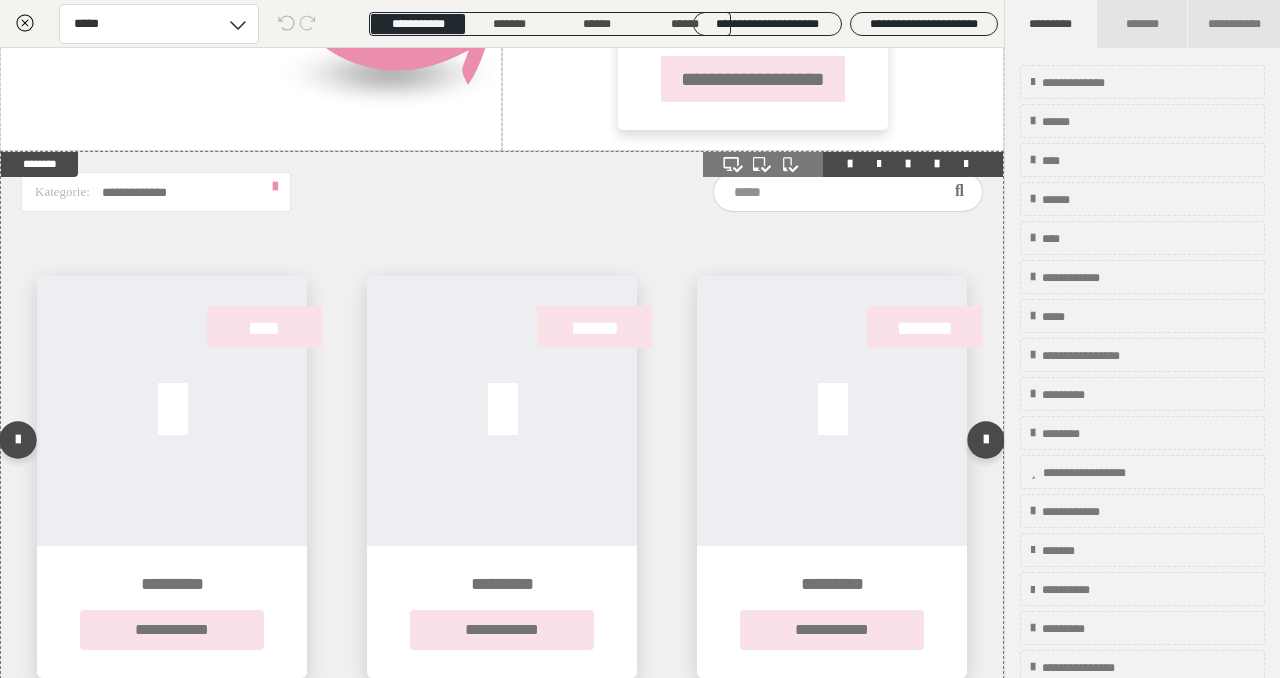 click on "**********" at bounding box center (502, 492) 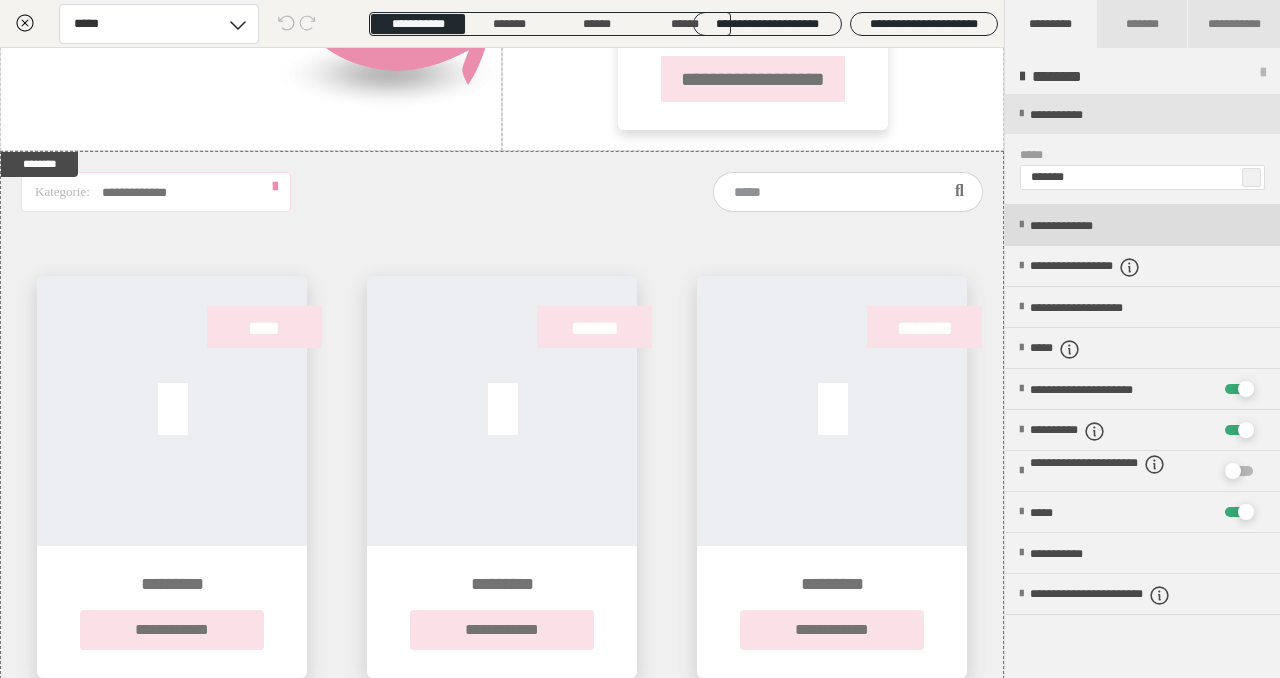 click on "**********" at bounding box center (1142, 225) 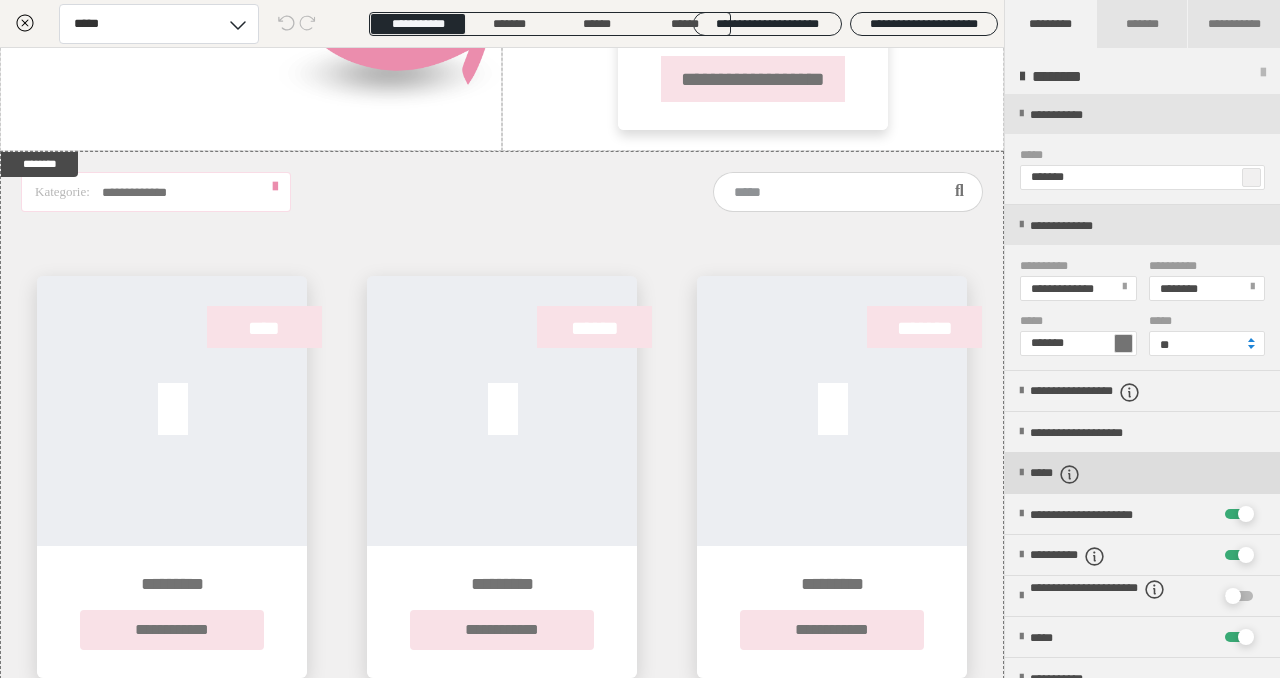 click on "*****" at bounding box center [1065, 474] 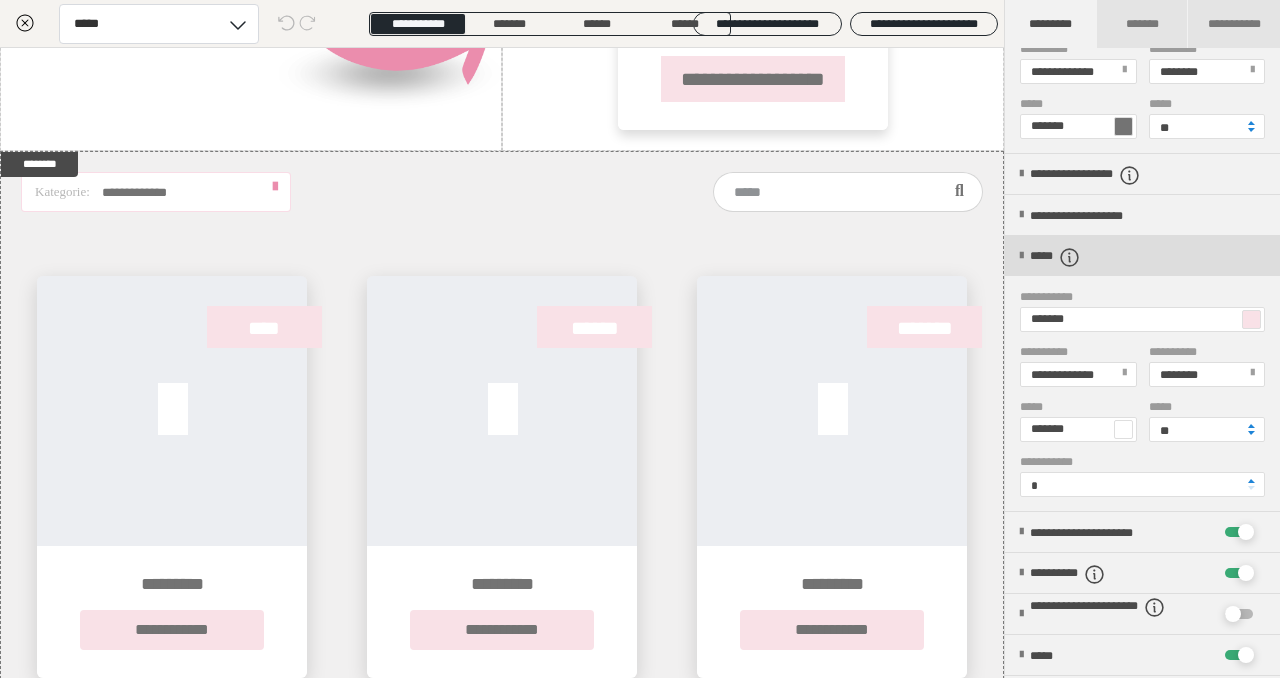 scroll, scrollTop: 227, scrollLeft: 0, axis: vertical 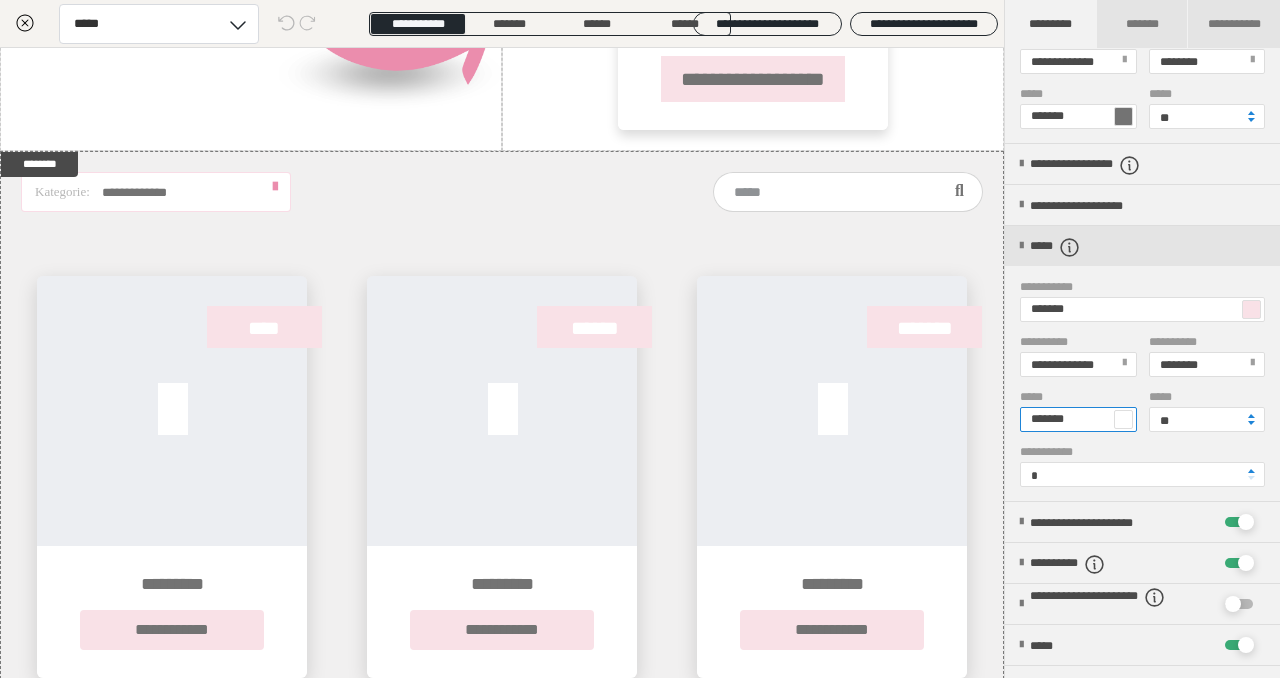 drag, startPoint x: 1039, startPoint y: 424, endPoint x: 1111, endPoint y: 425, distance: 72.00694 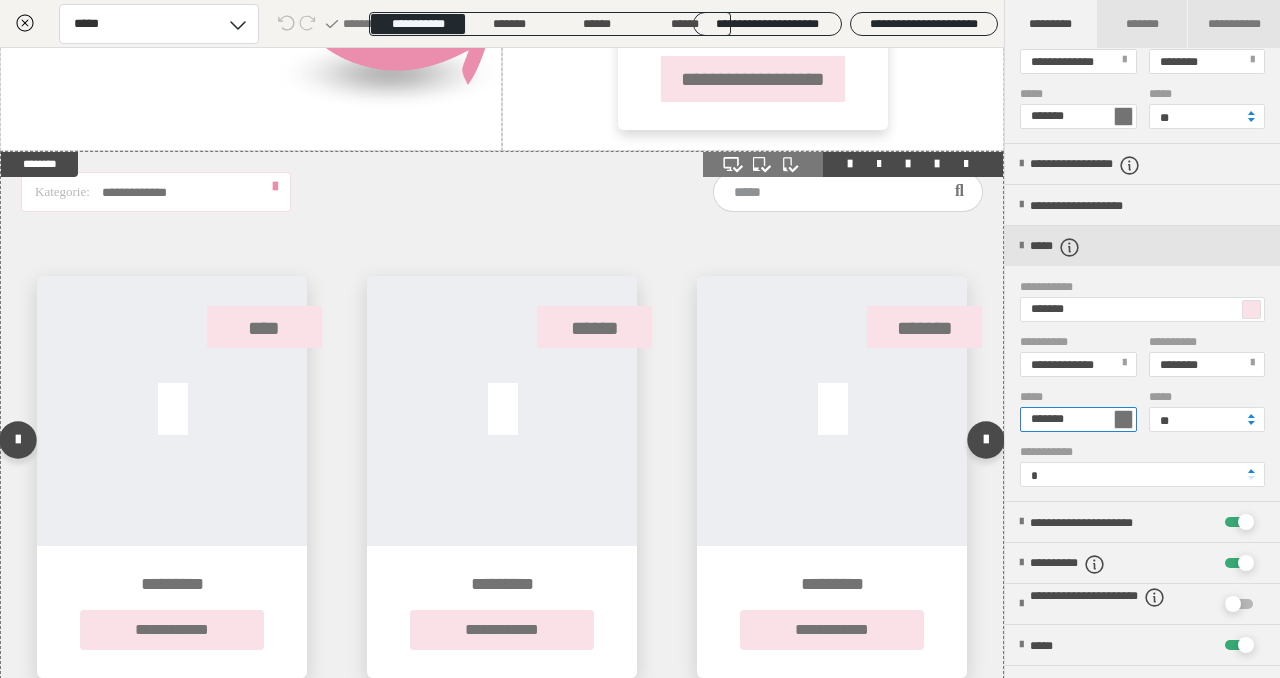 type on "*******" 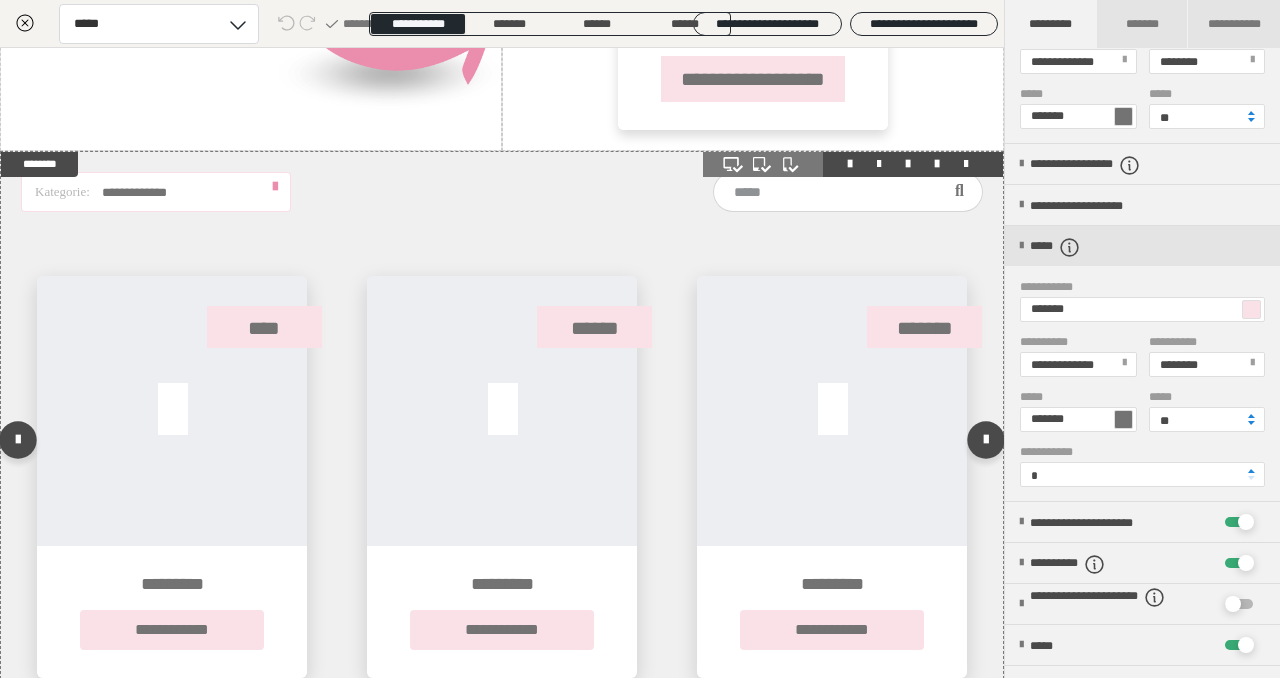 click on "**********" at bounding box center [502, 199] 